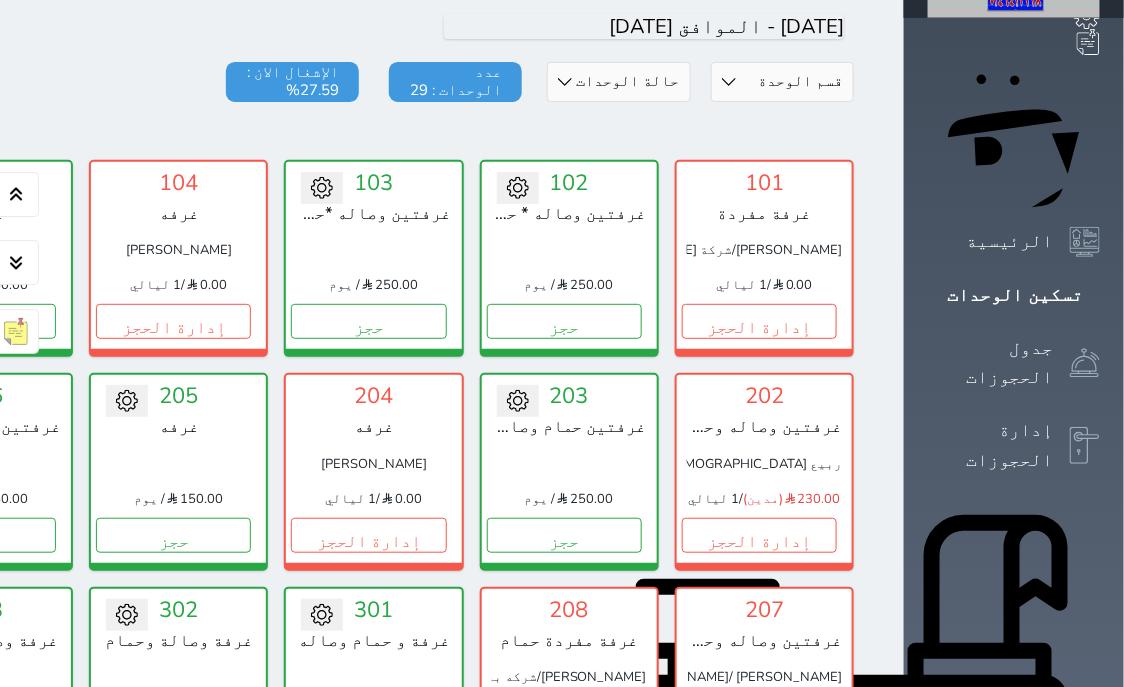 scroll, scrollTop: 0, scrollLeft: 0, axis: both 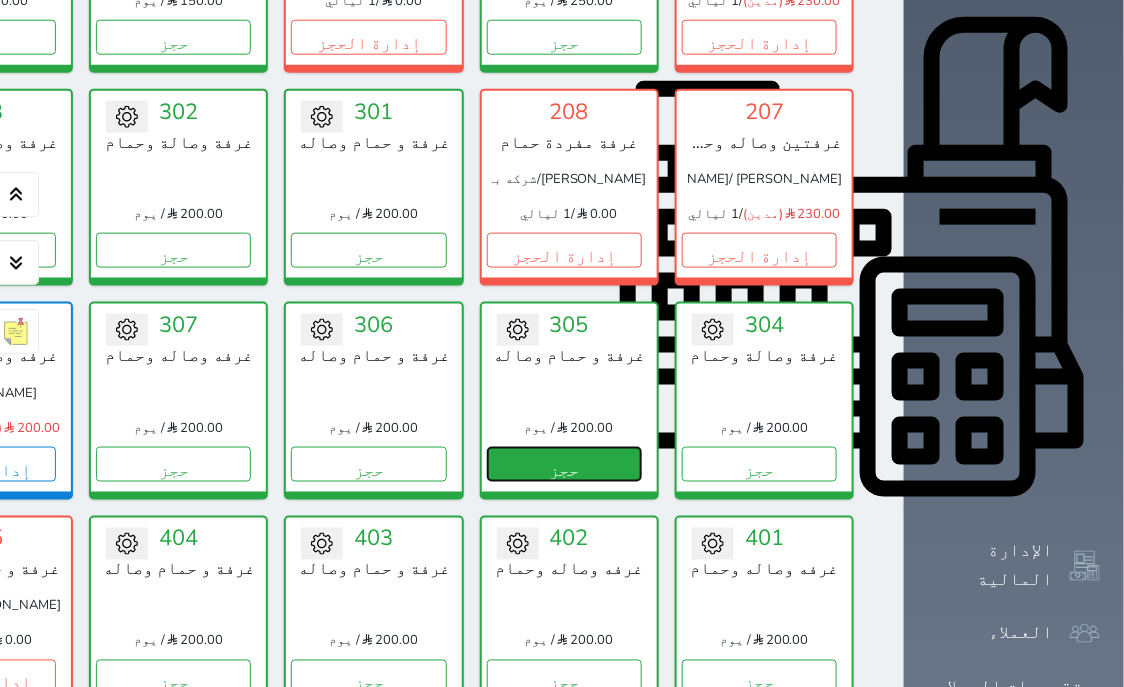 click on "حجز" at bounding box center [564, 464] 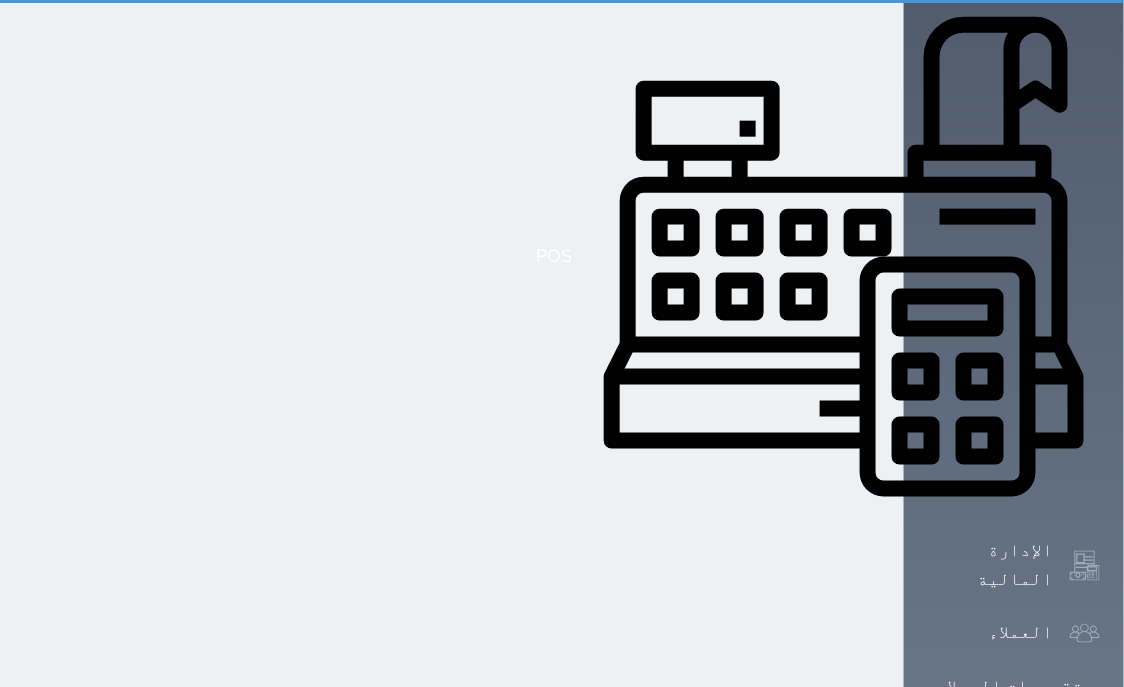 scroll, scrollTop: 0, scrollLeft: 0, axis: both 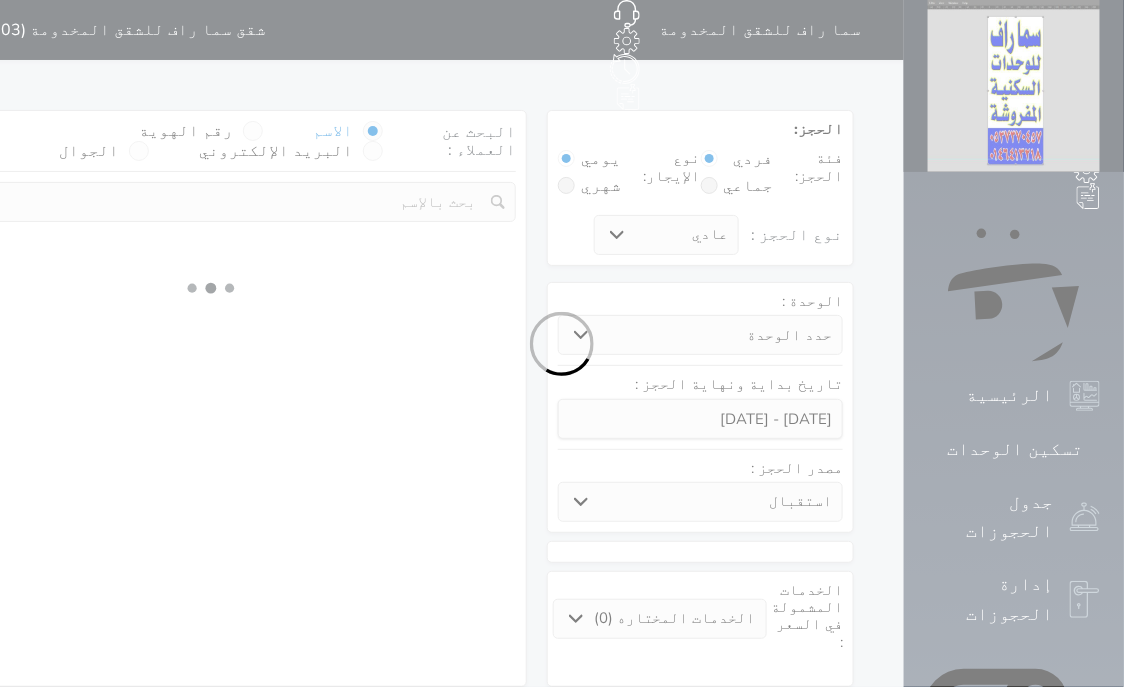 select 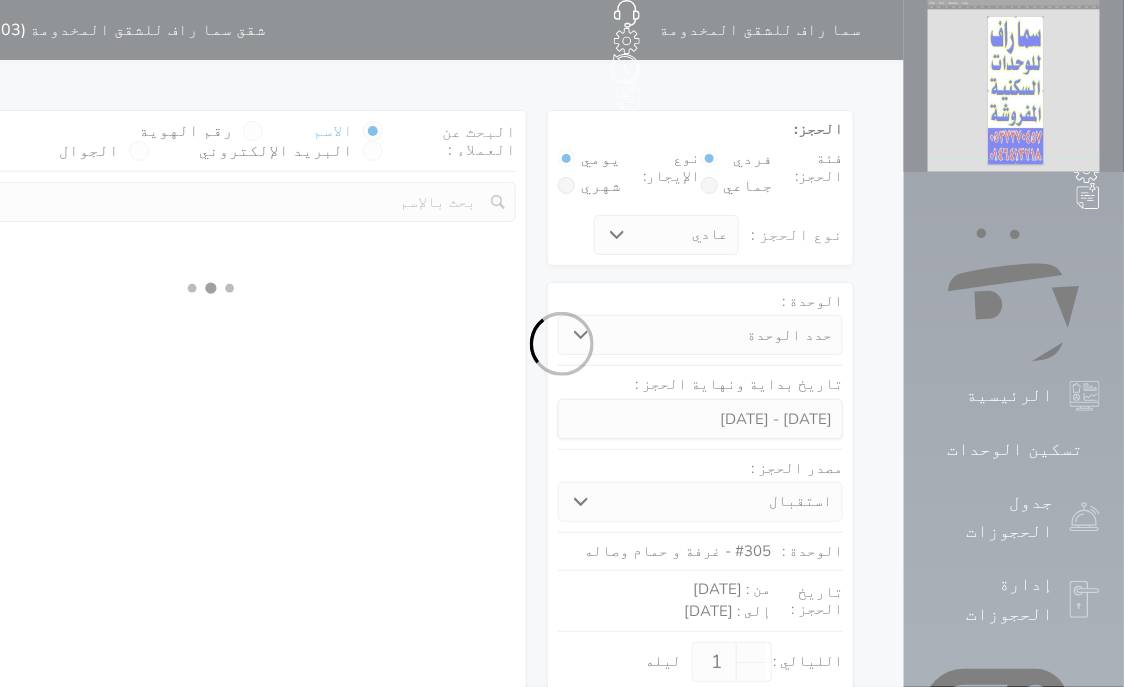 select on "1" 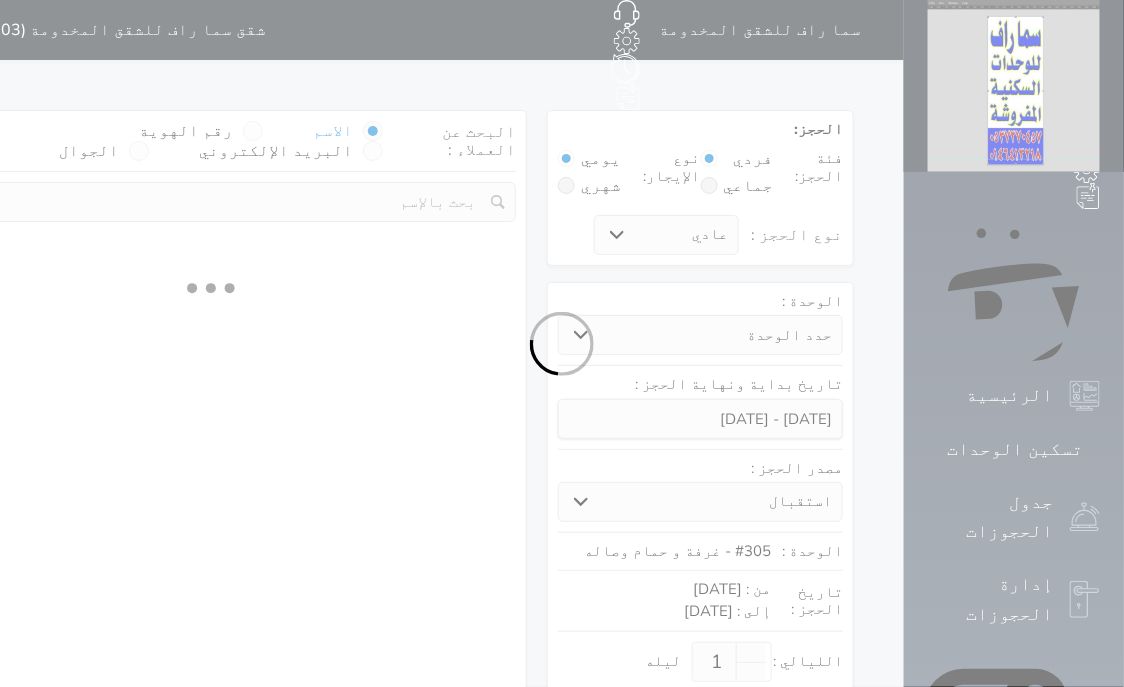 select on "113" 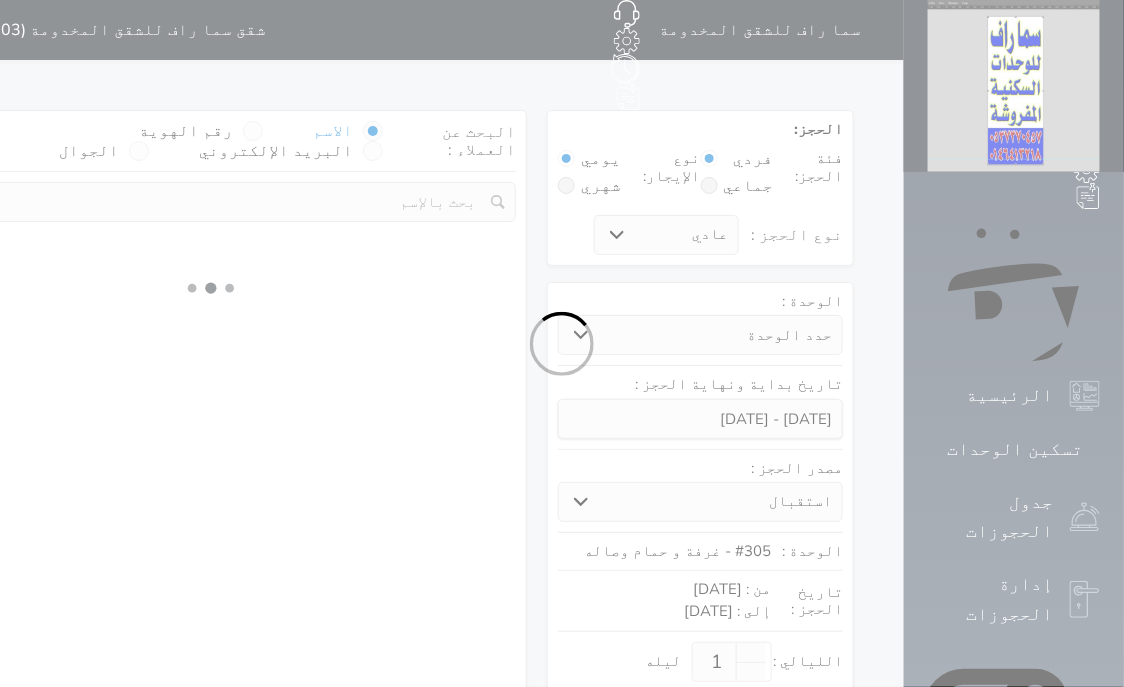 select on "1" 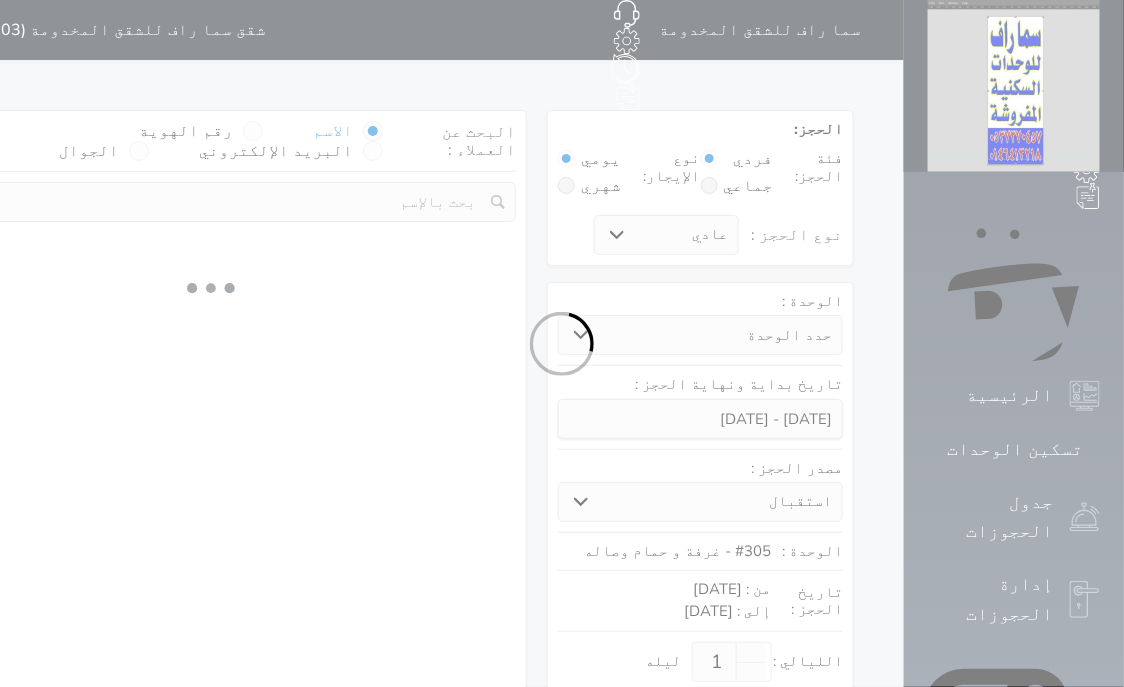 select 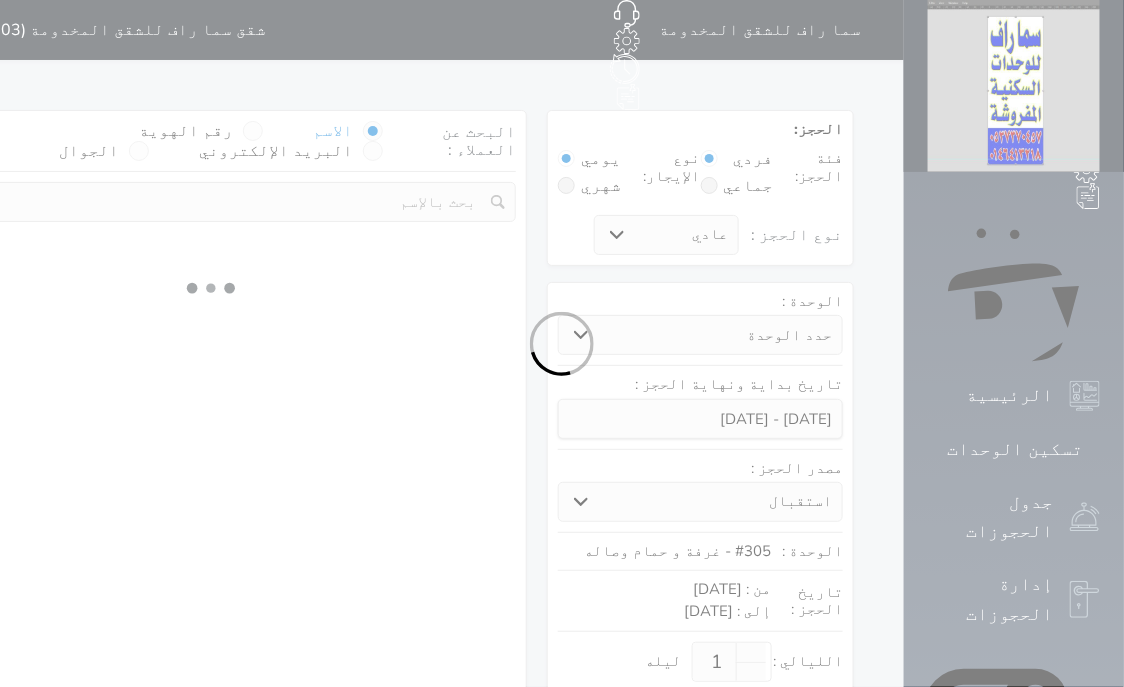select on "7" 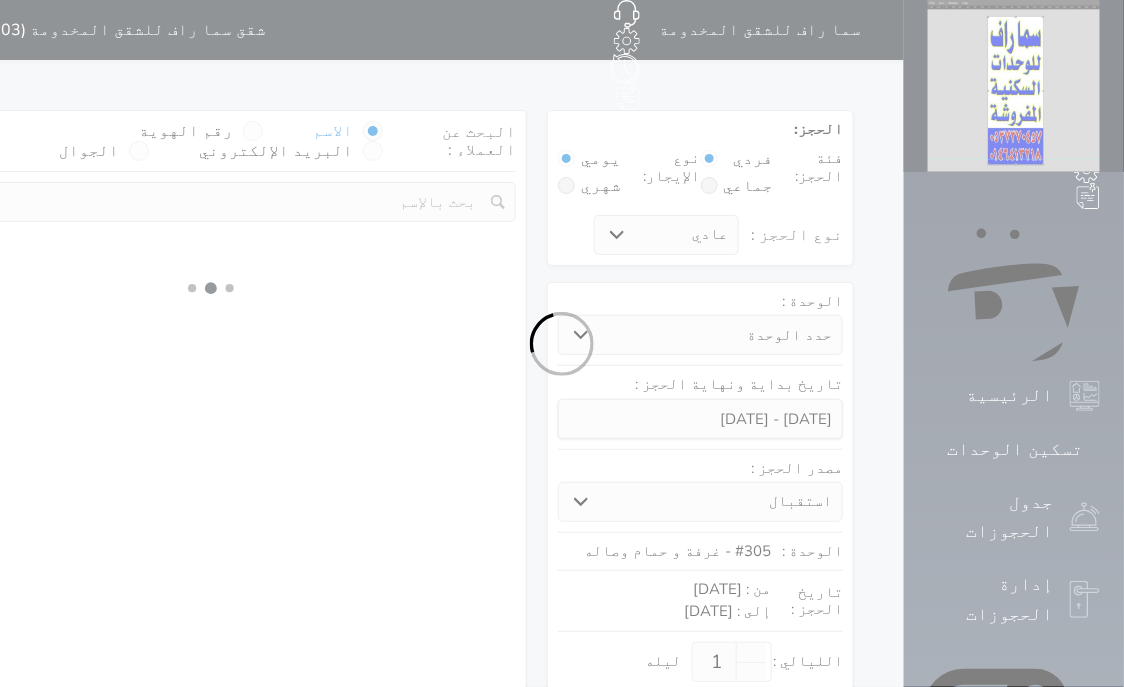 select 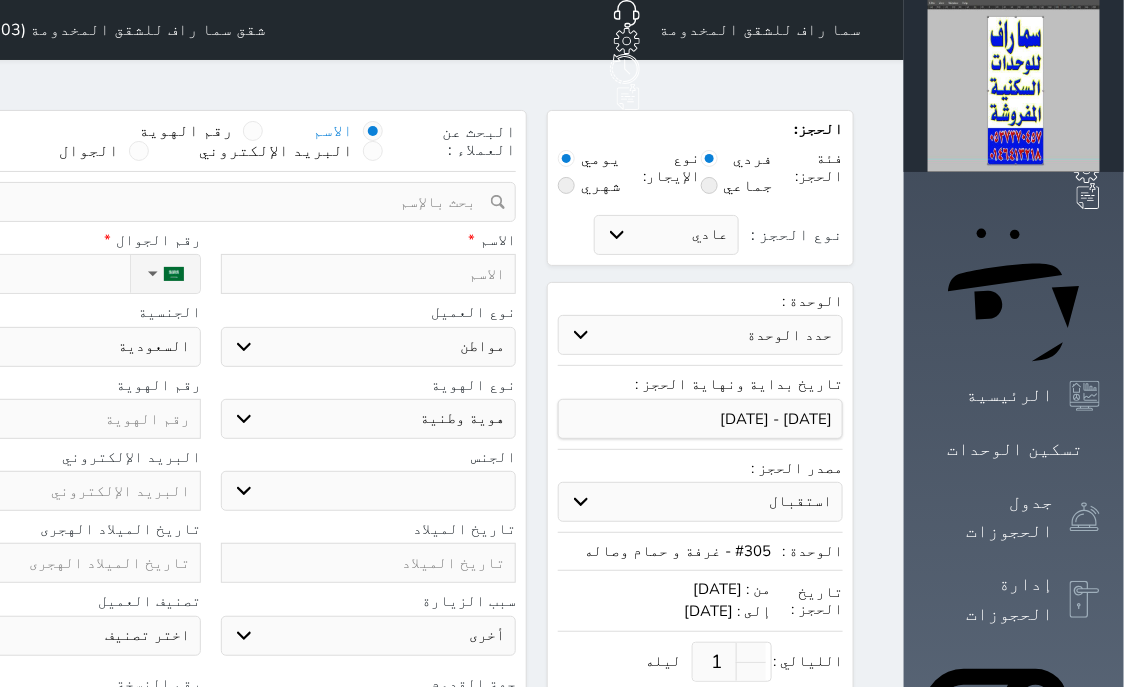 select 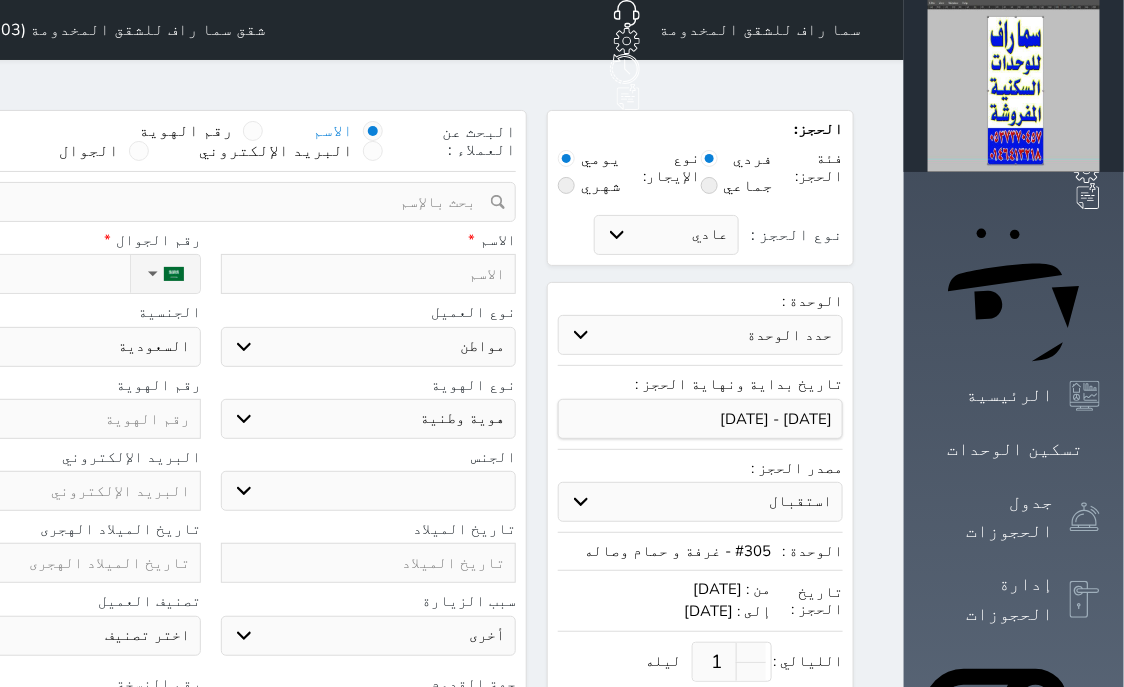 select 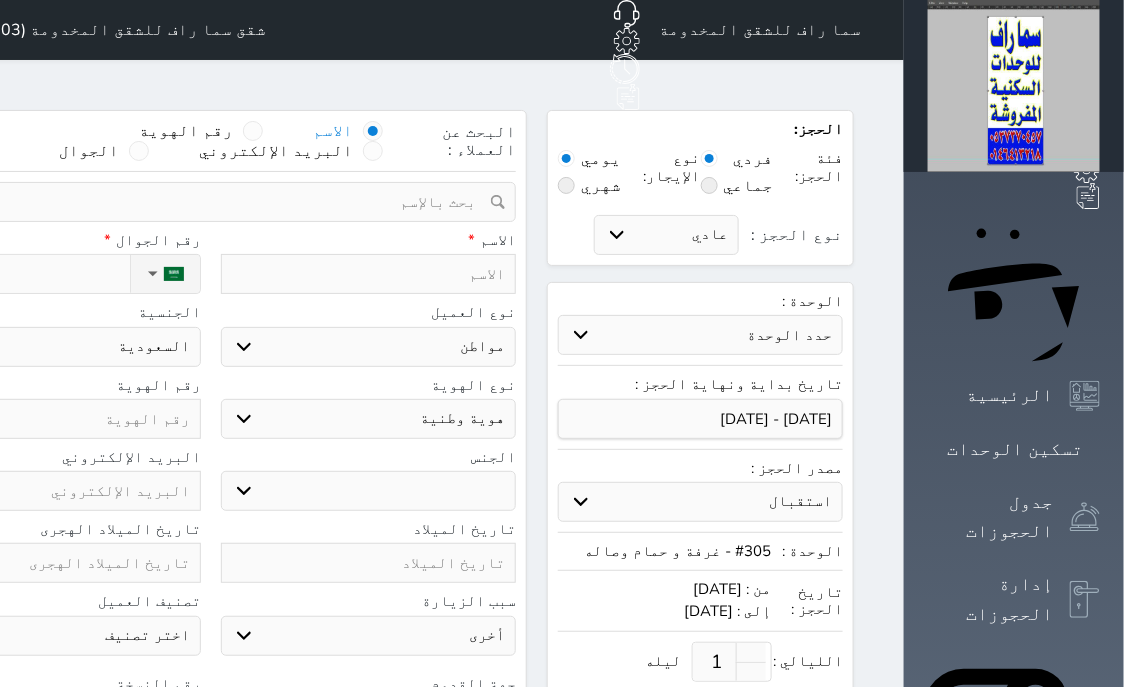 select 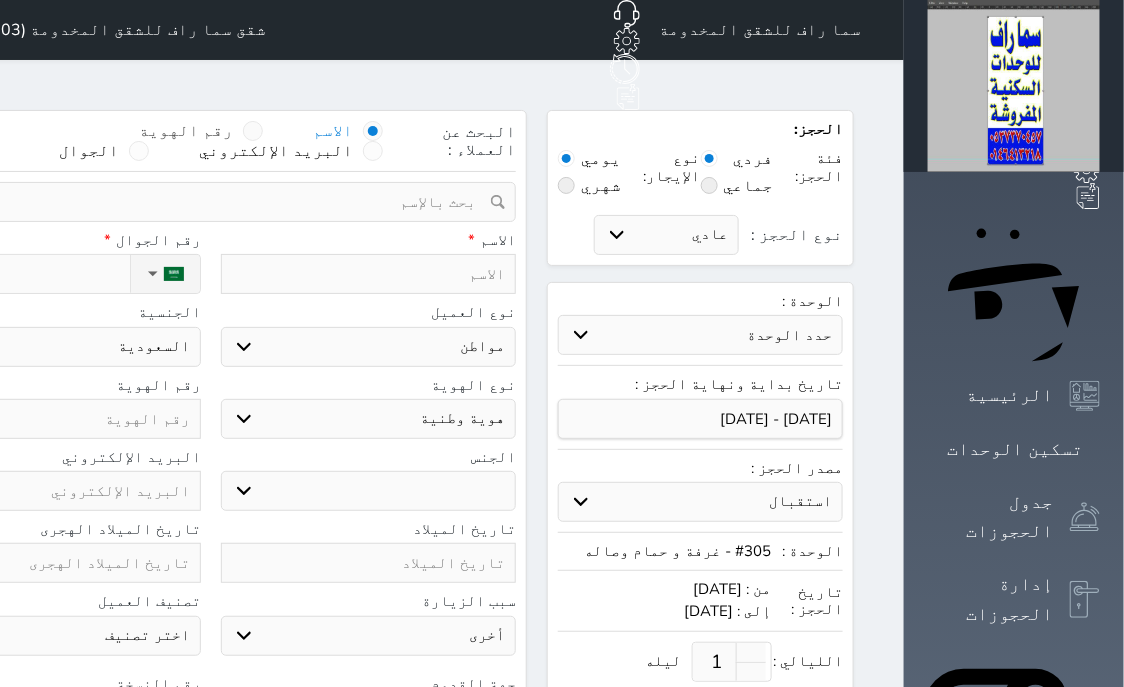 select 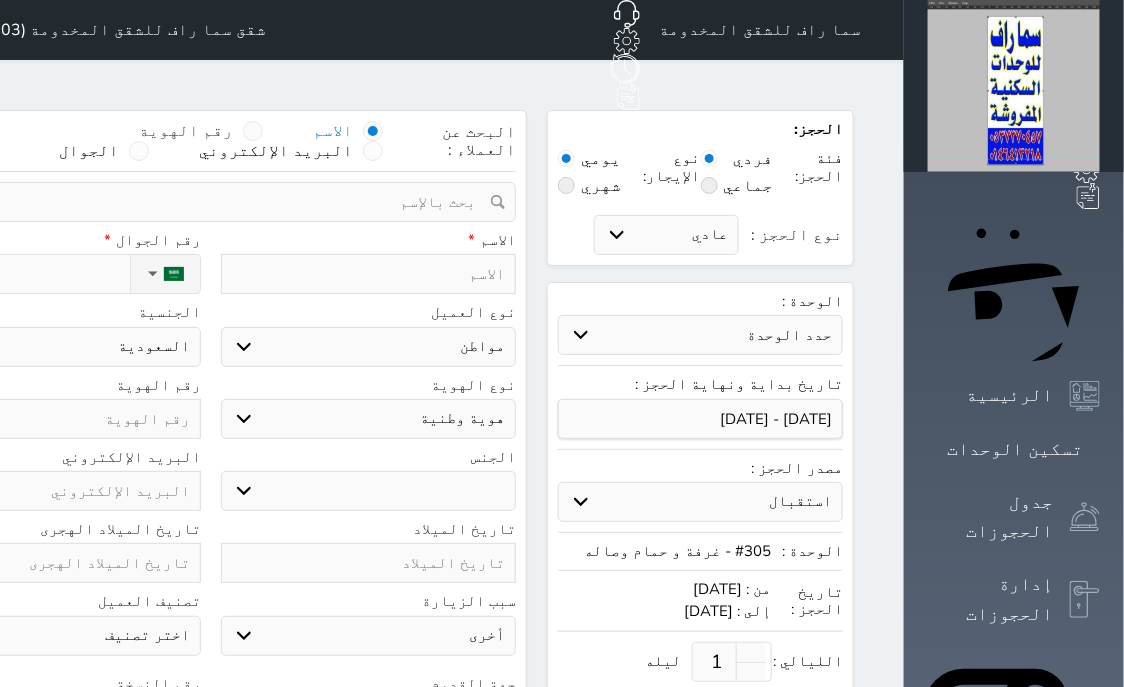 click at bounding box center [253, 131] 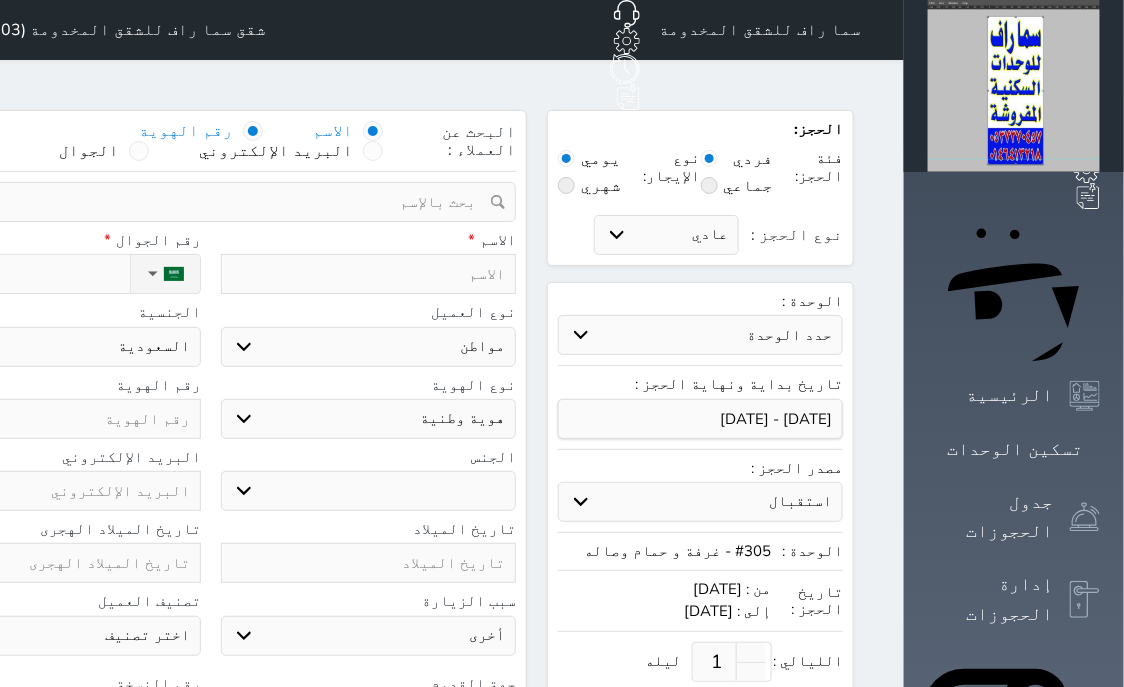 select 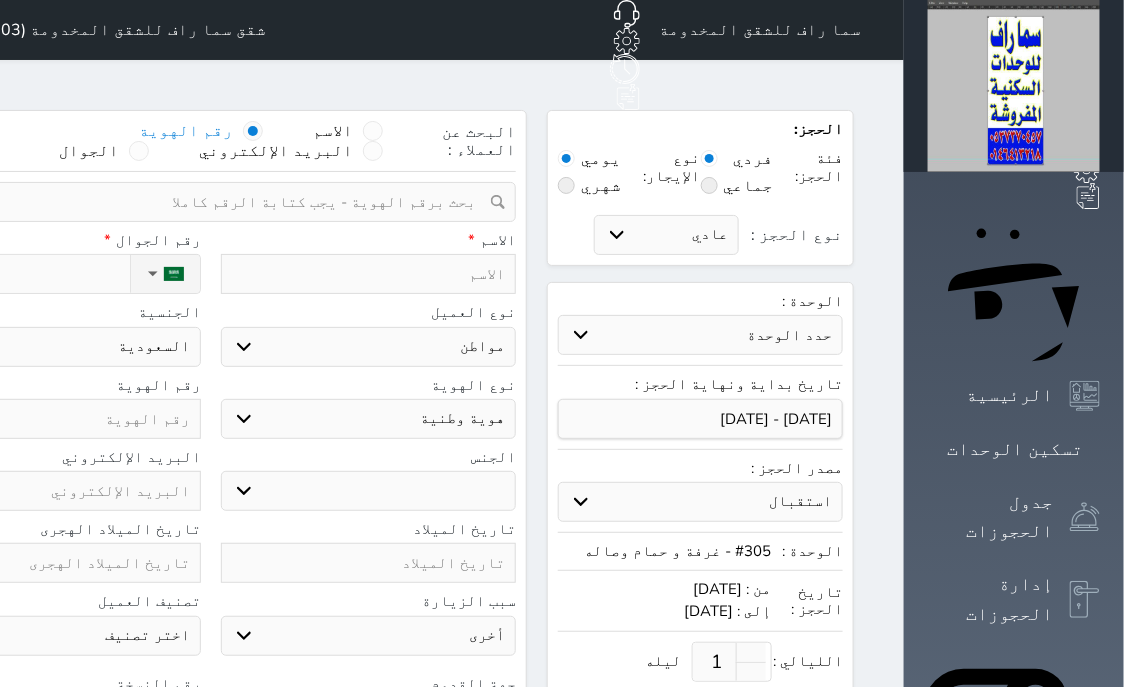 click at bounding box center (203, 202) 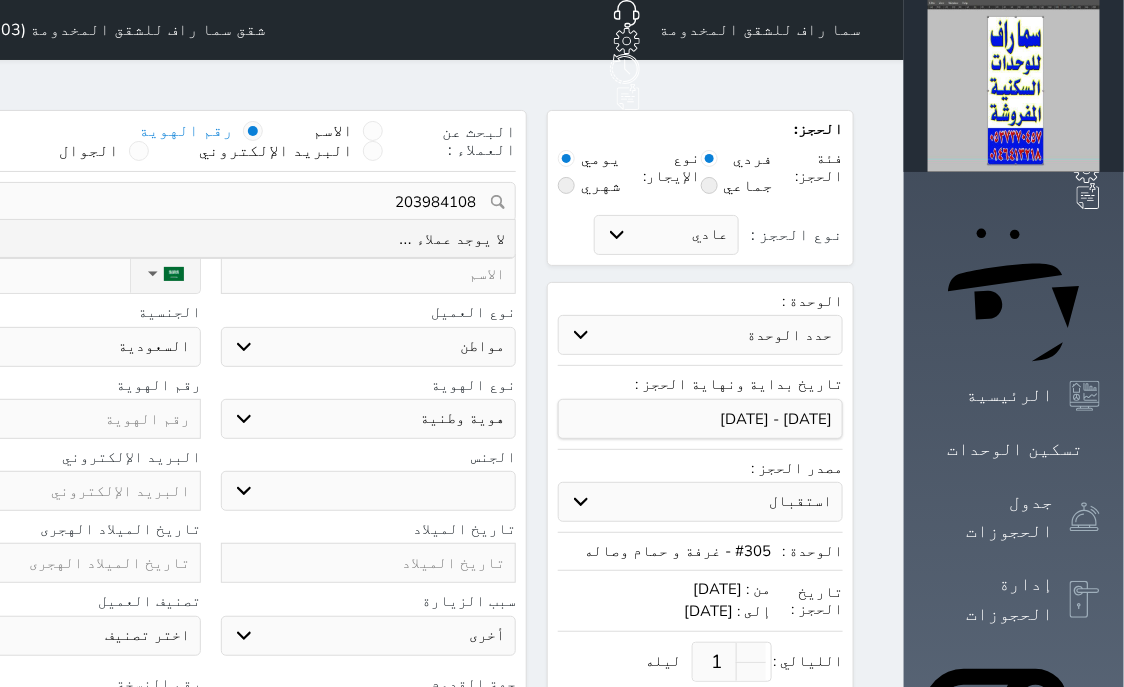 type on "2039841081" 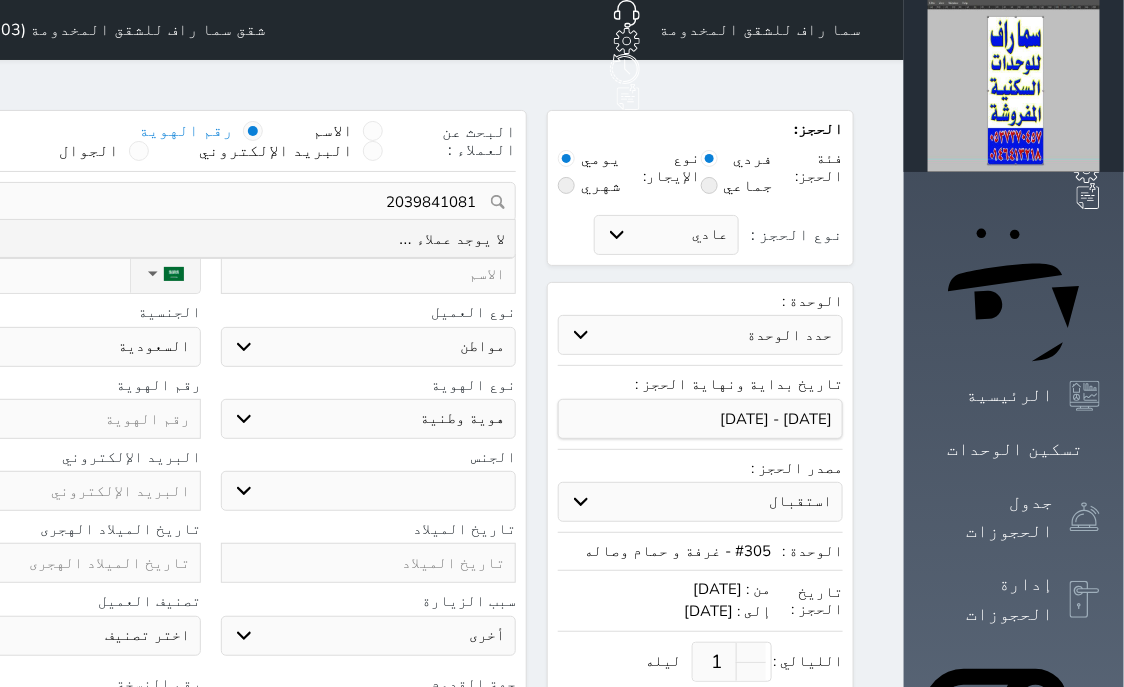 click on "2039841081" at bounding box center [210, 202] 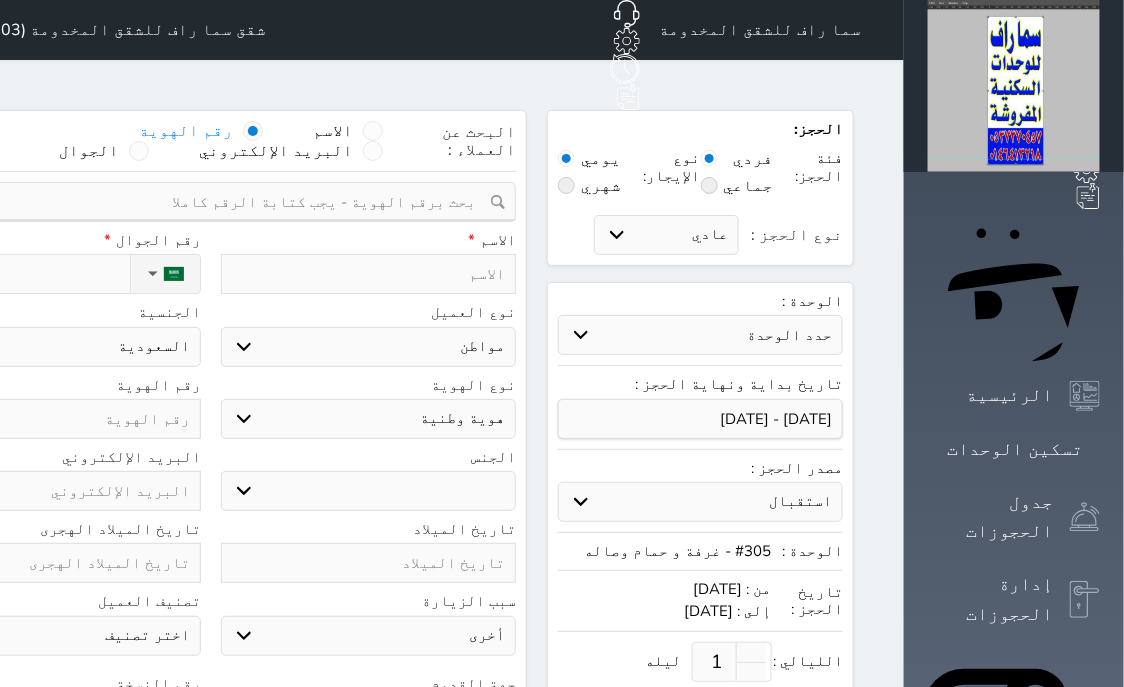 click at bounding box center [53, 419] 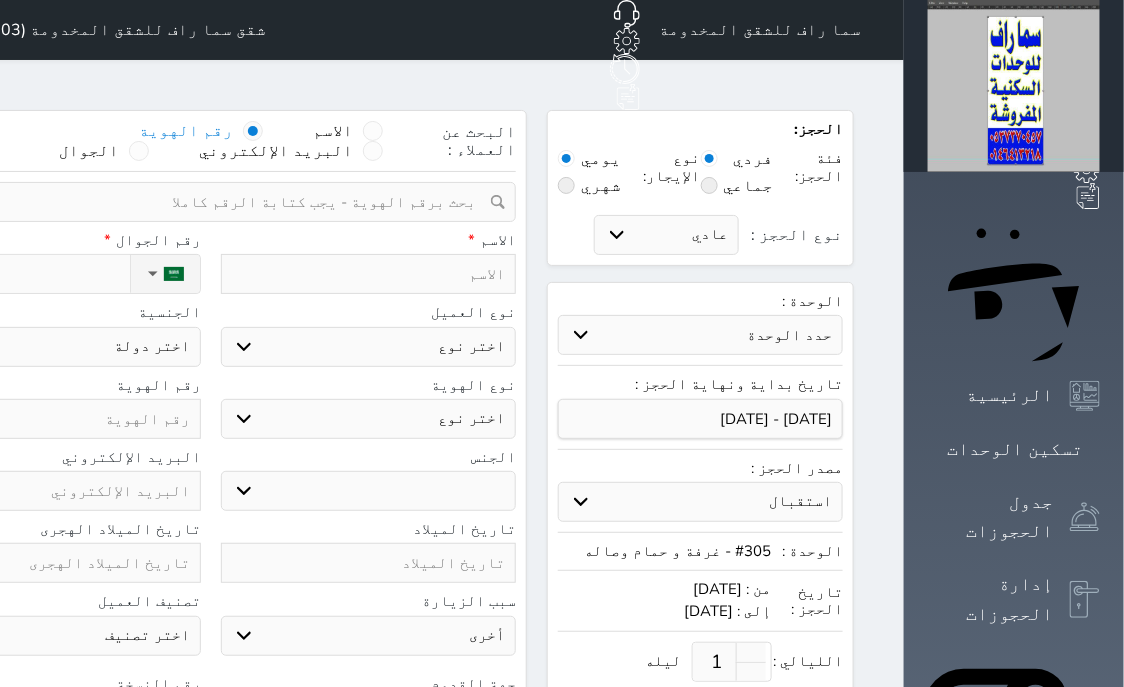 paste on "2039841081" 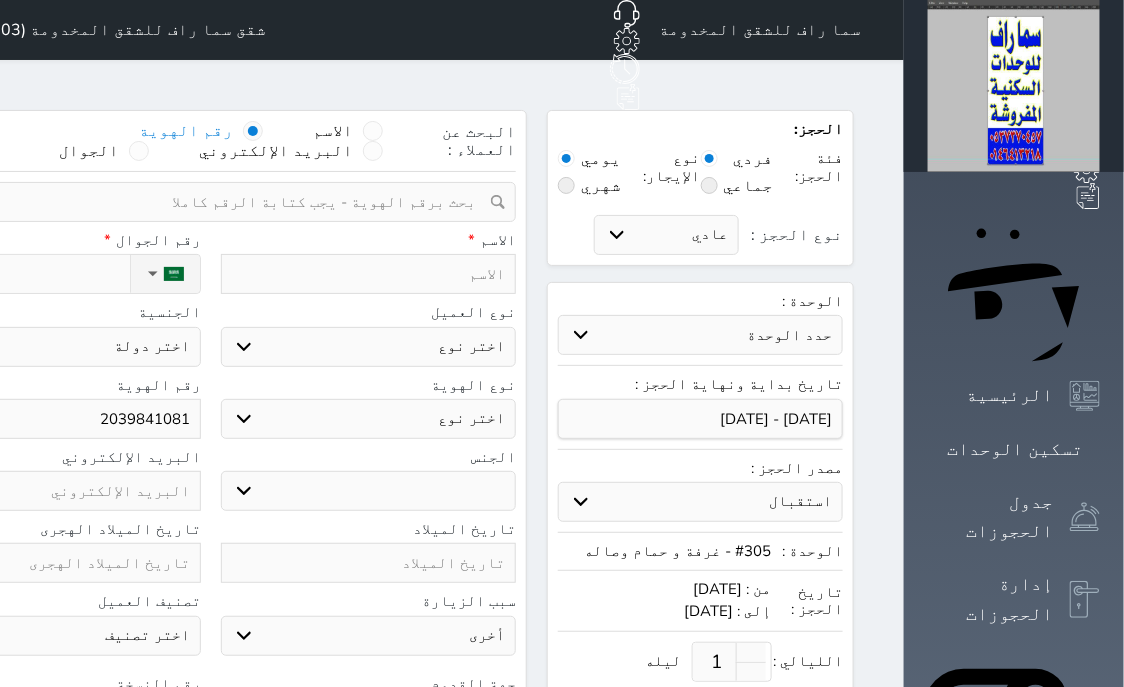 type on "2039841081" 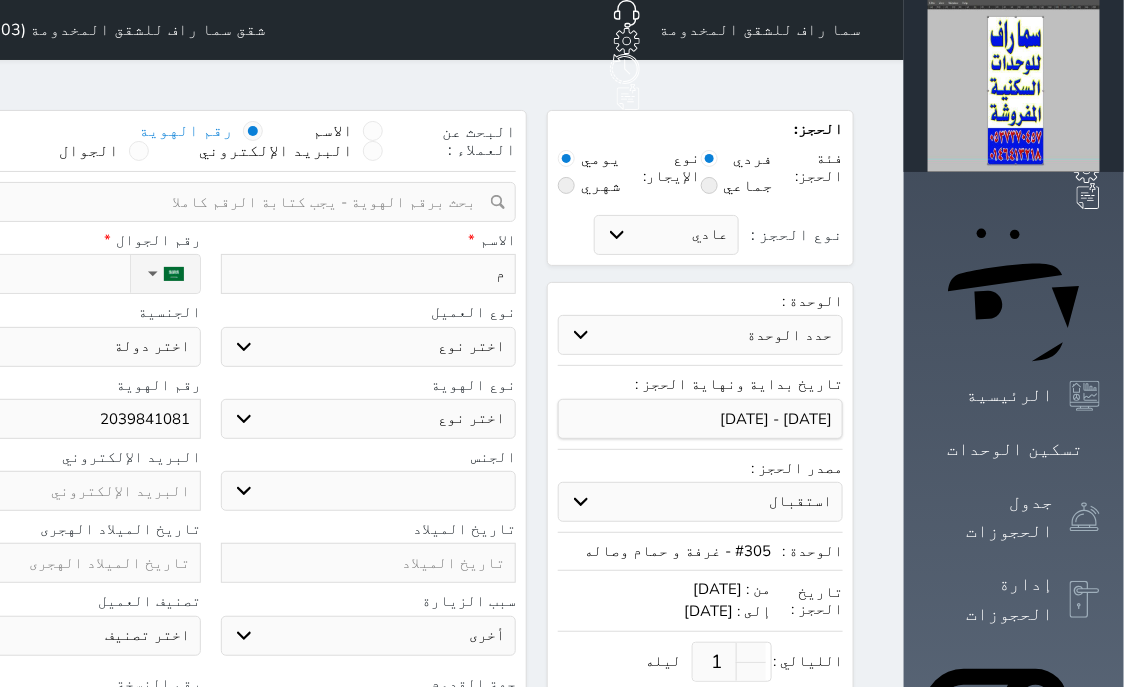 type on "مح" 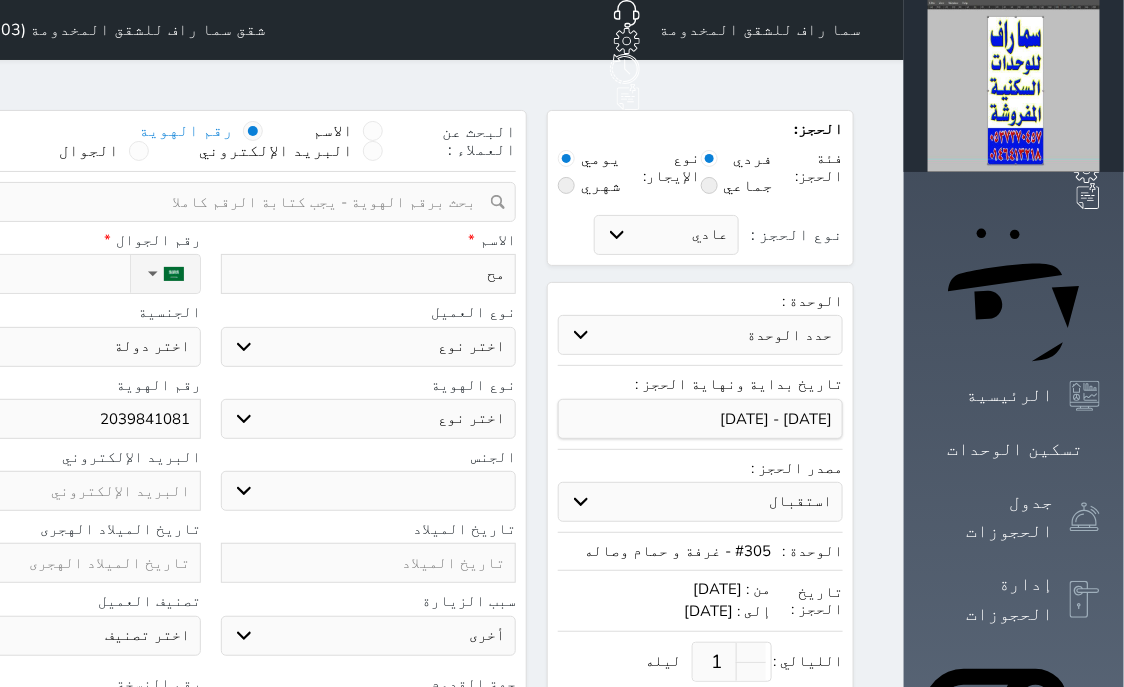 type on "محم" 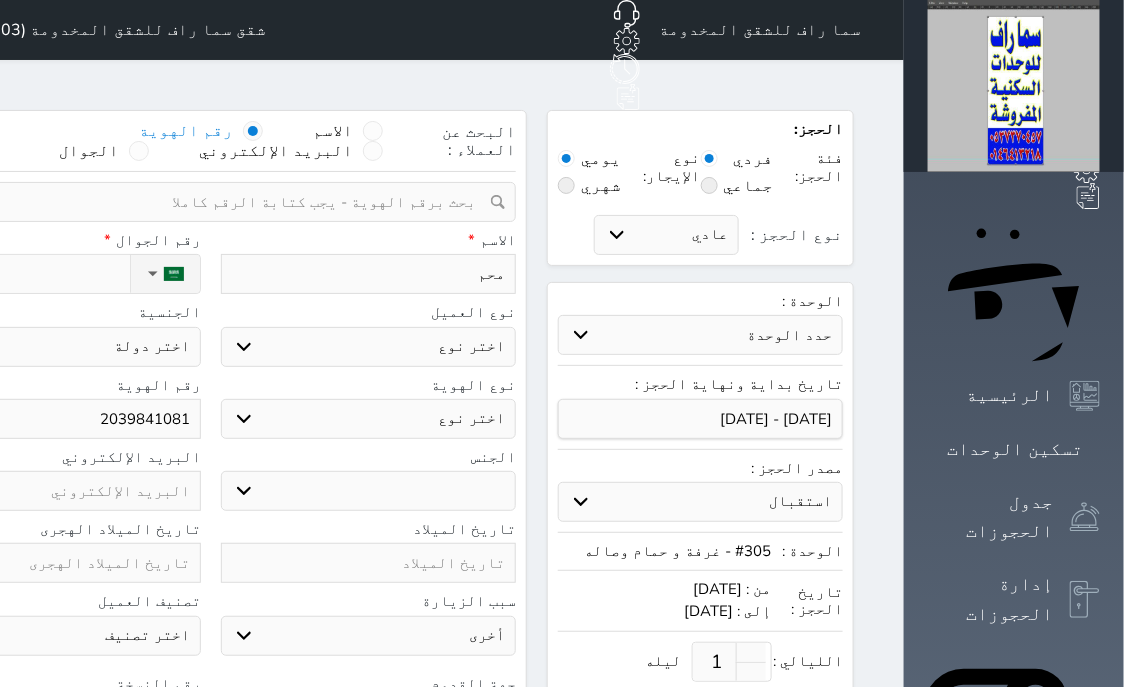 type on "[PERSON_NAME]" 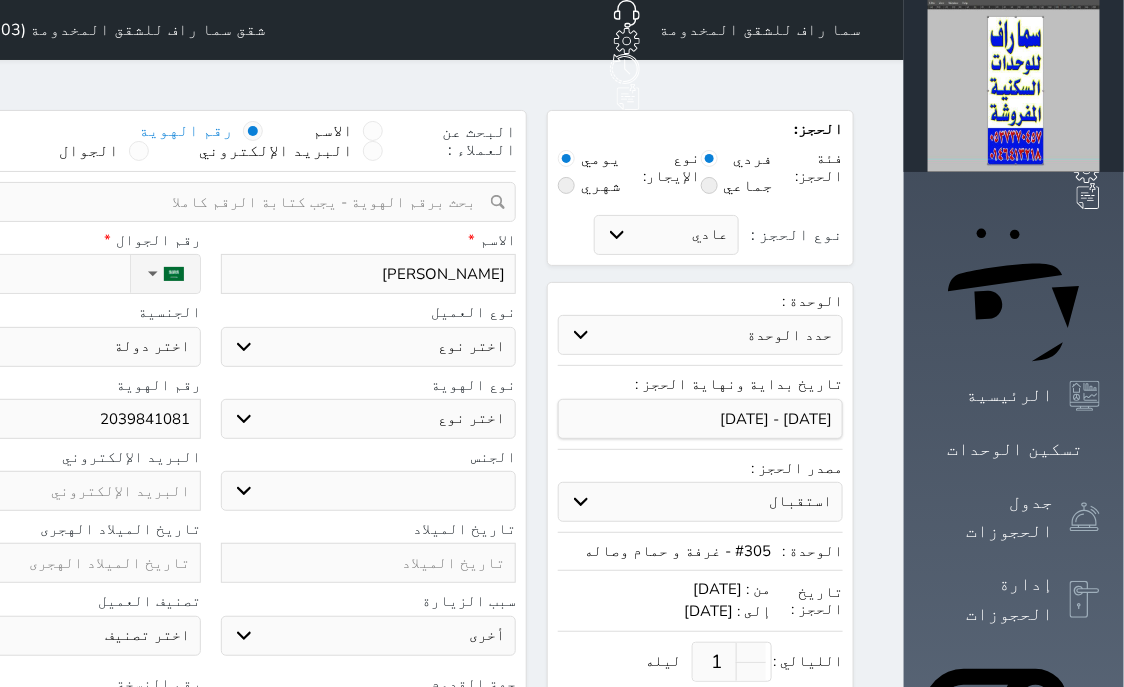 type on "[PERSON_NAME]" 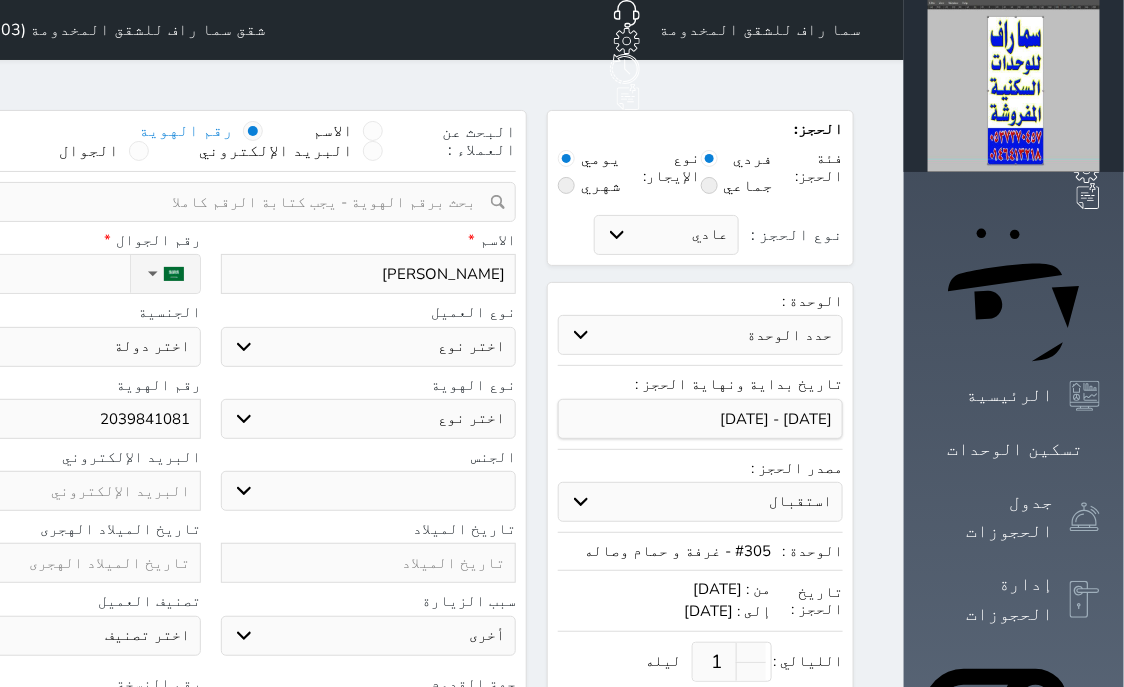 select 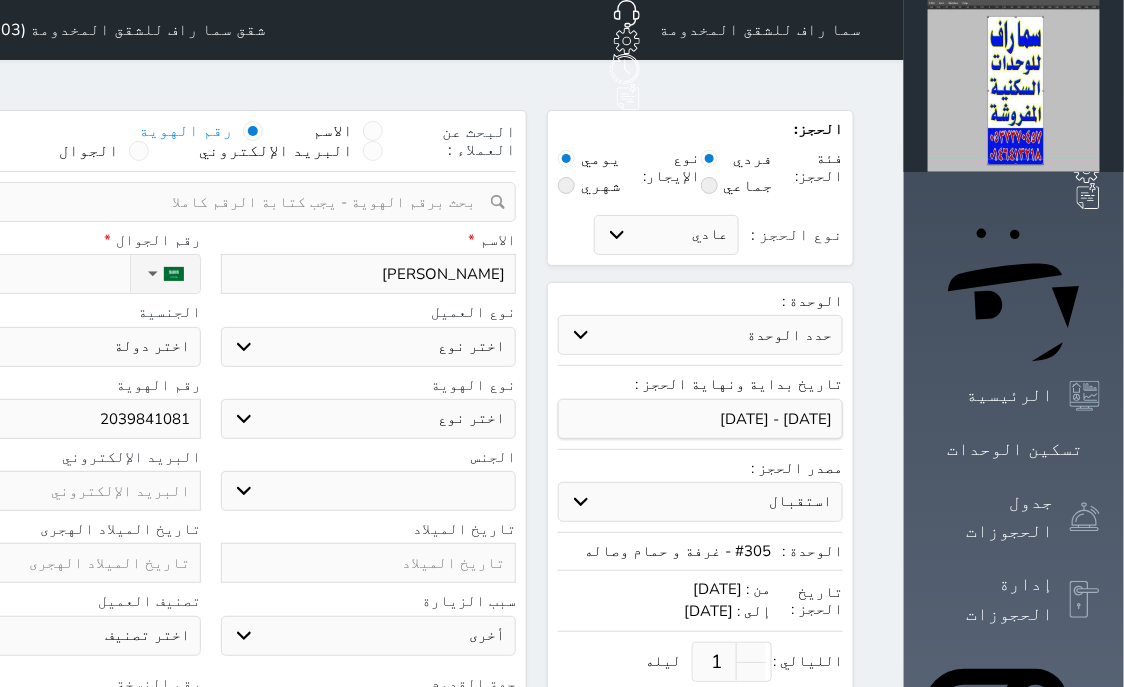 type on "[PERSON_NAME]" 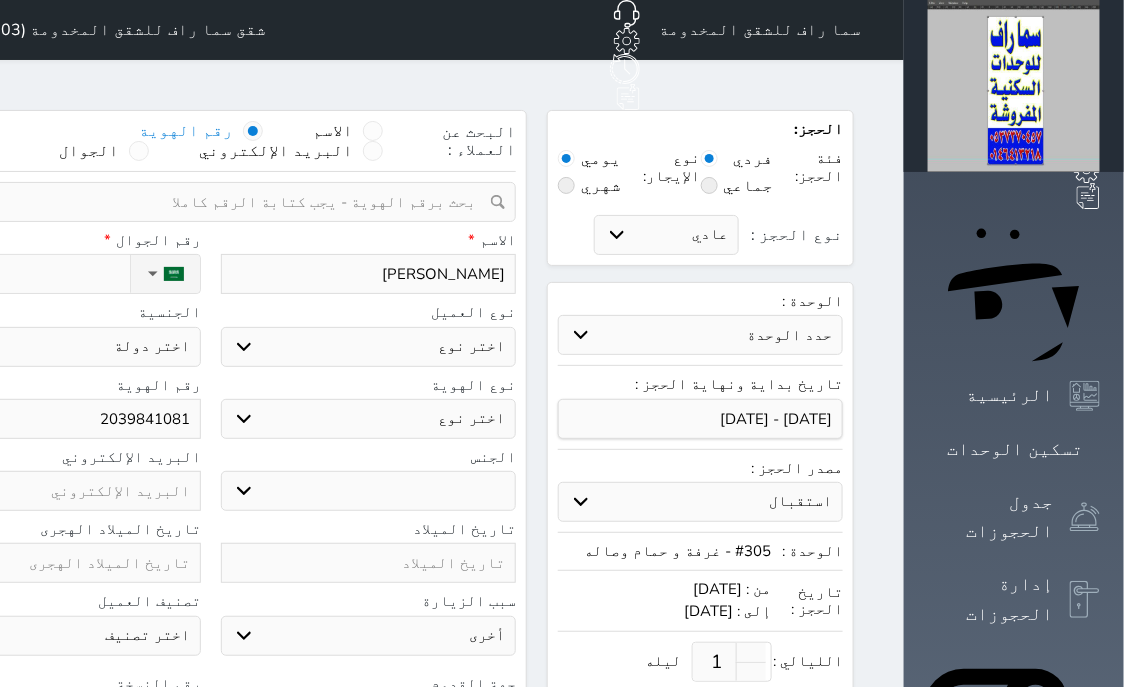 select 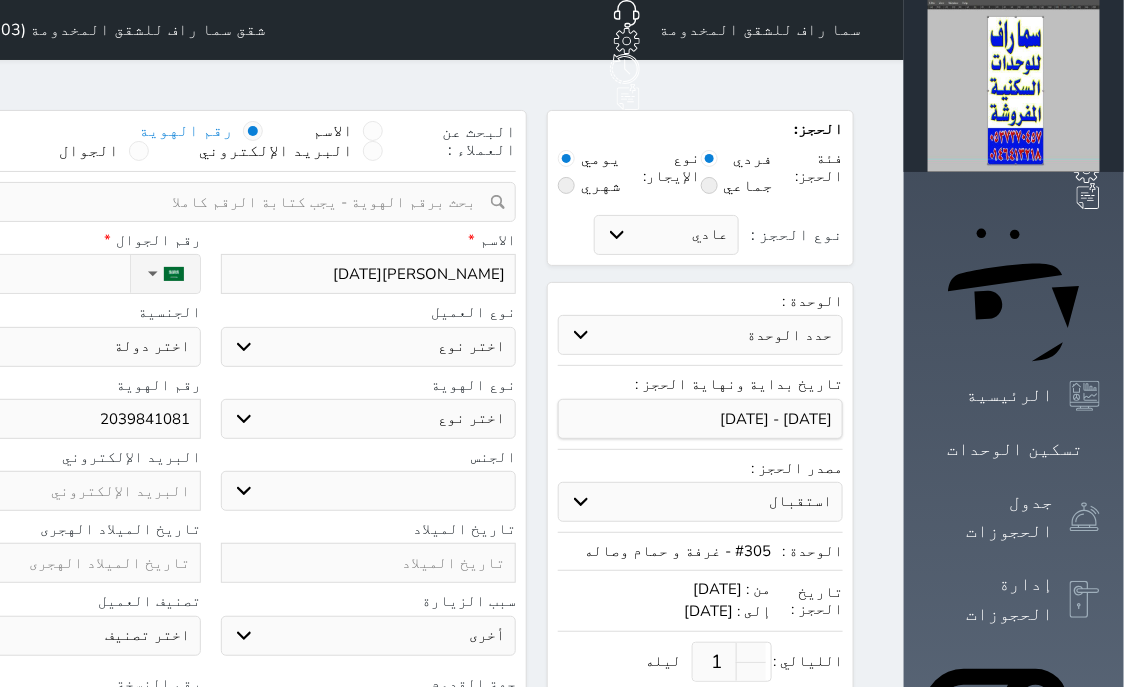 type on "[PERSON_NAME][DATE]" 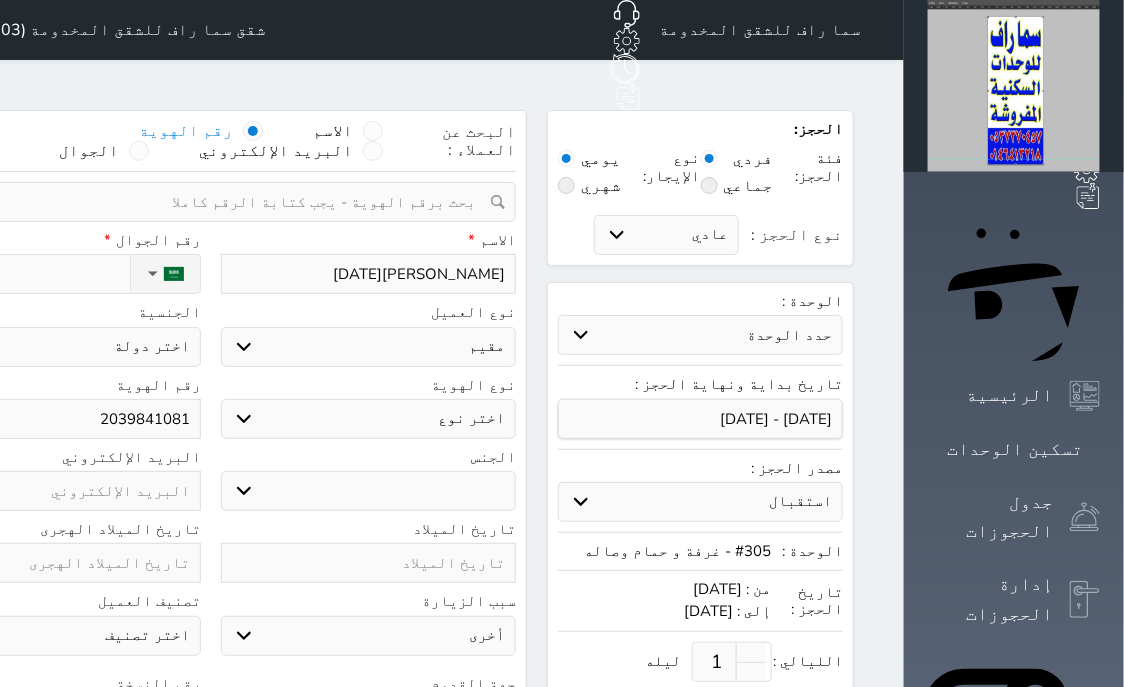 click on "مقيم" at bounding box center [0, 0] 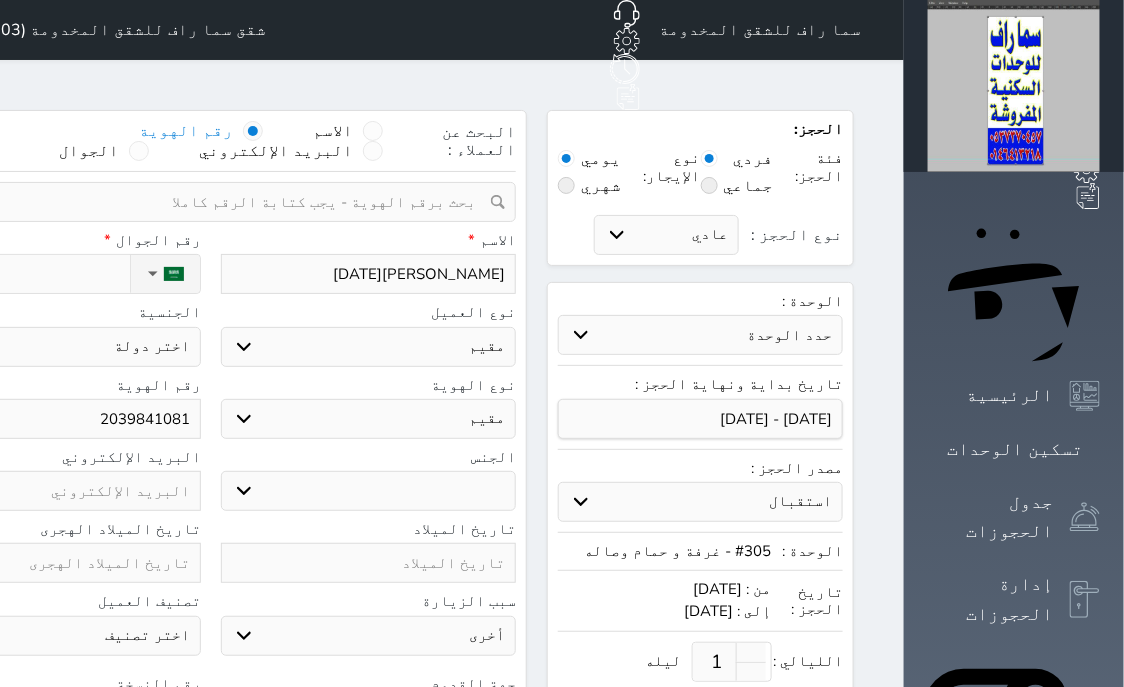 click on "مقيم" at bounding box center [0, 0] 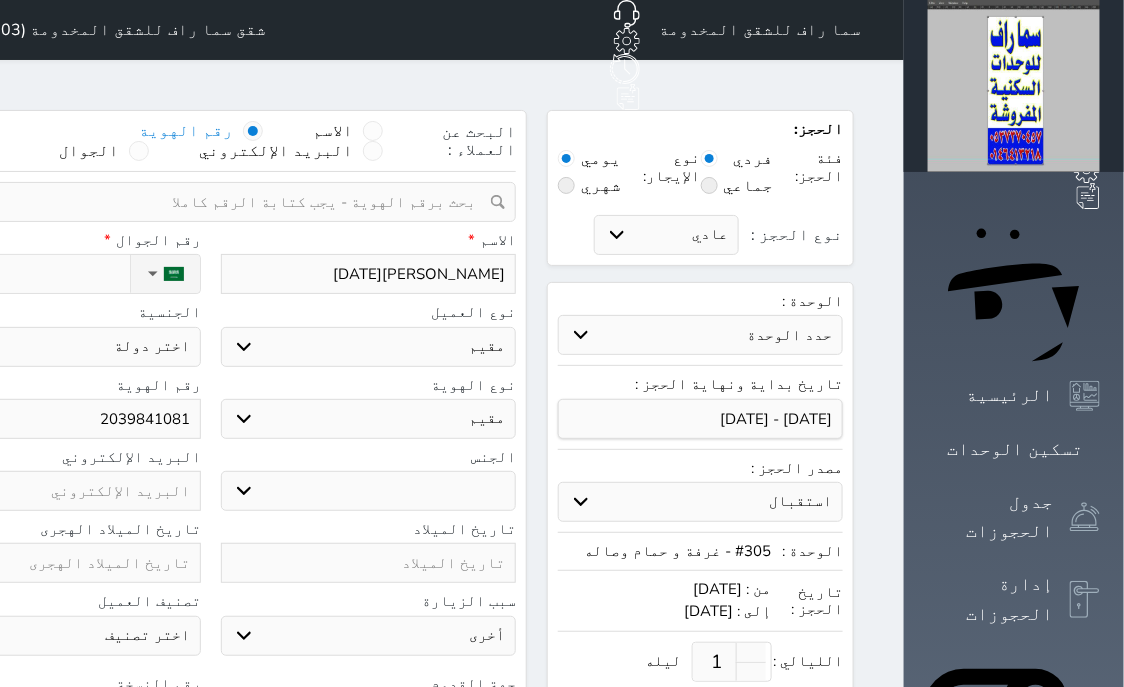 click on "ذكر" at bounding box center (0, 0) 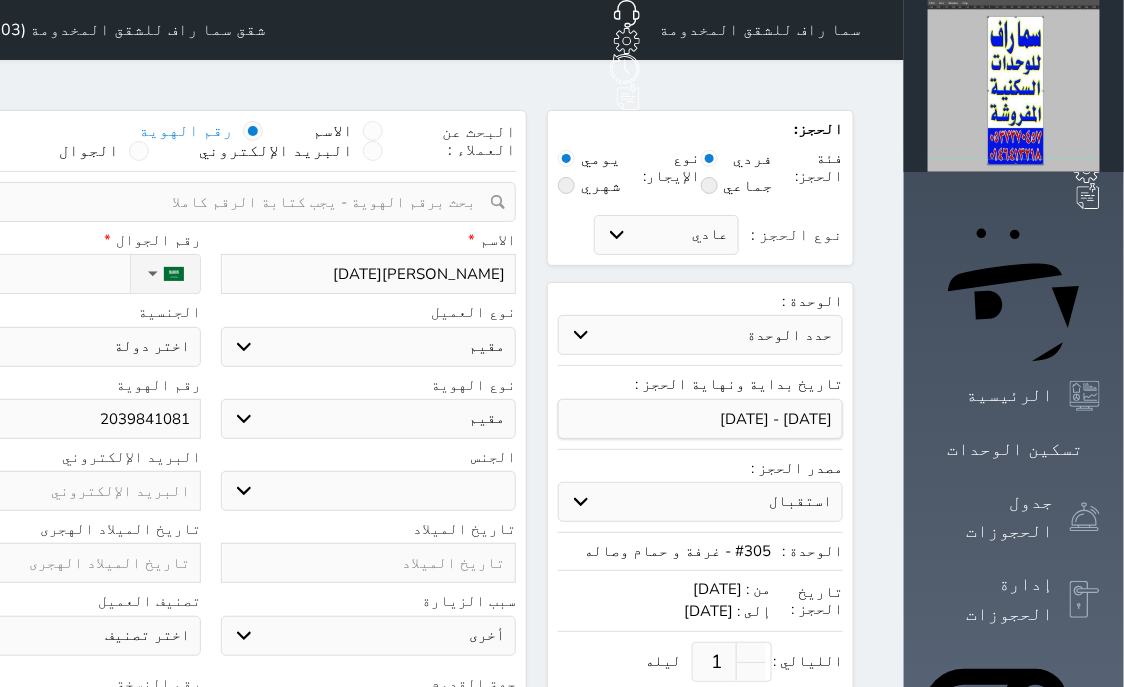 select 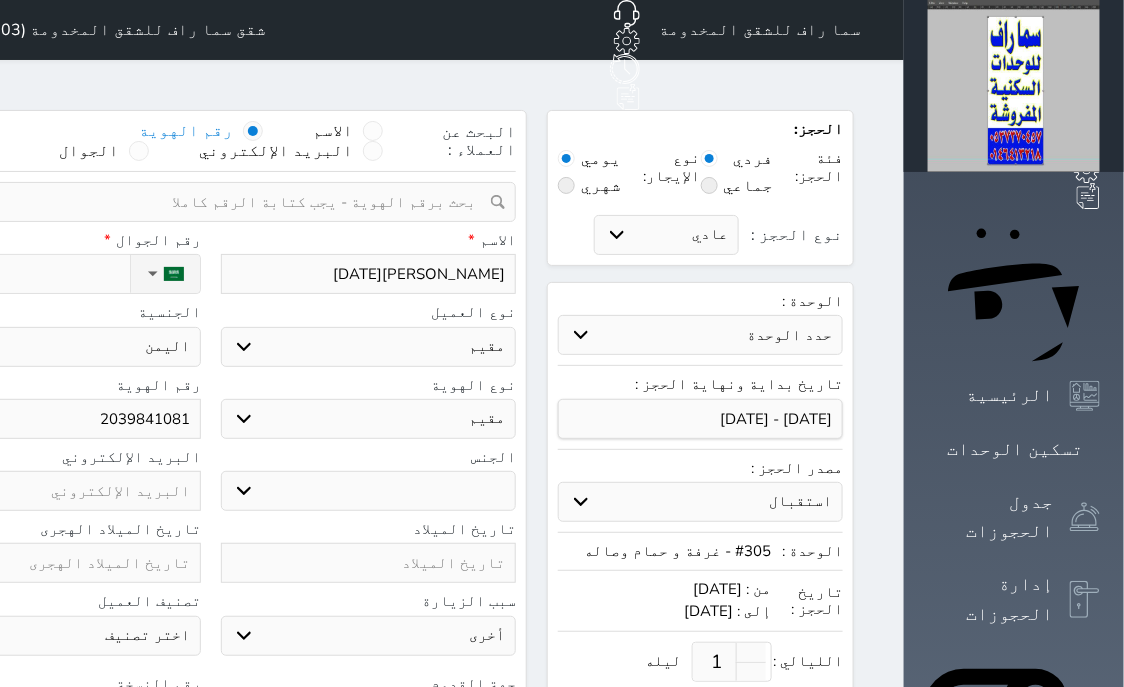 click on "اليمن" at bounding box center [0, 0] 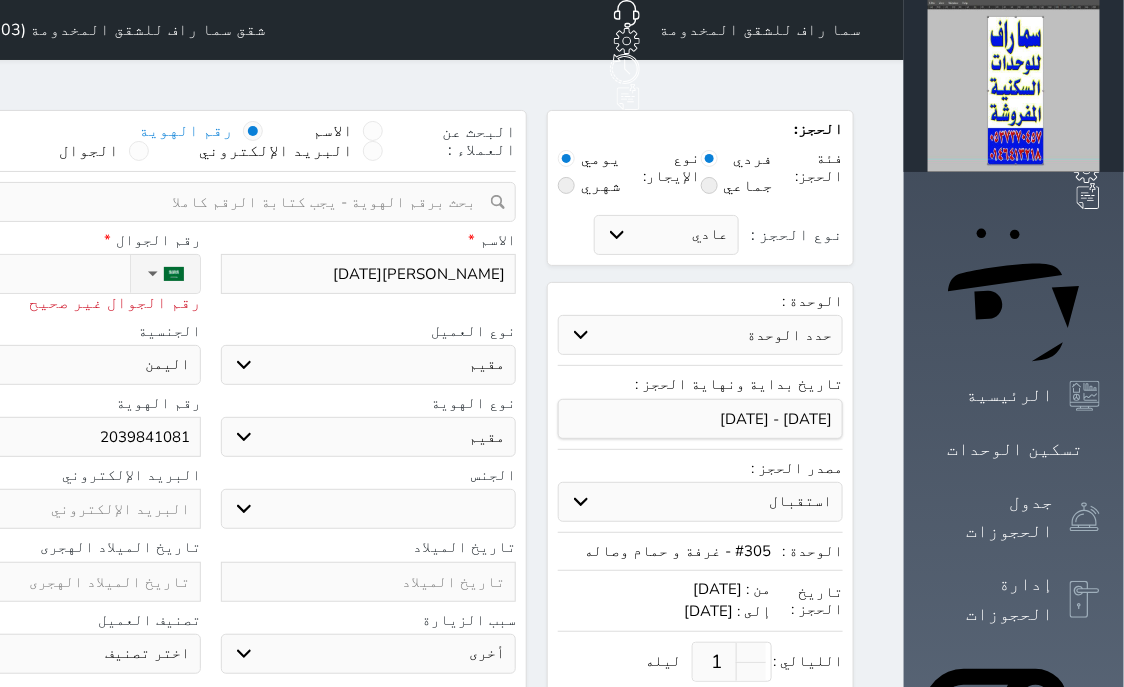 type on "+9" 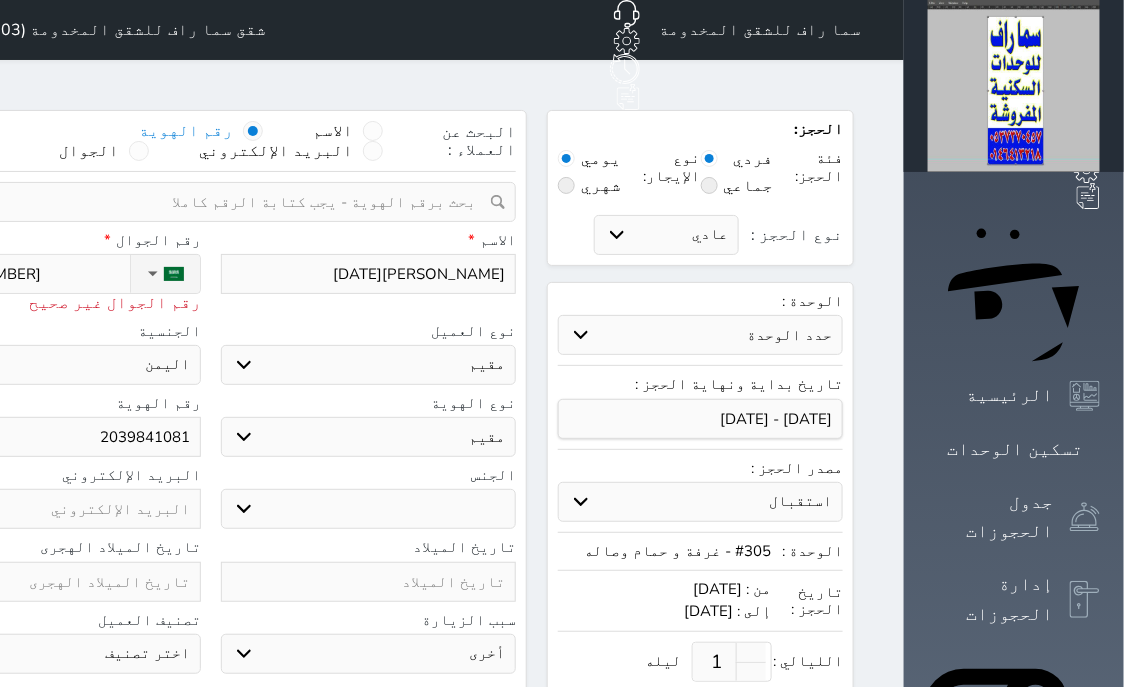 type on "[PHONE_NUMBER]" 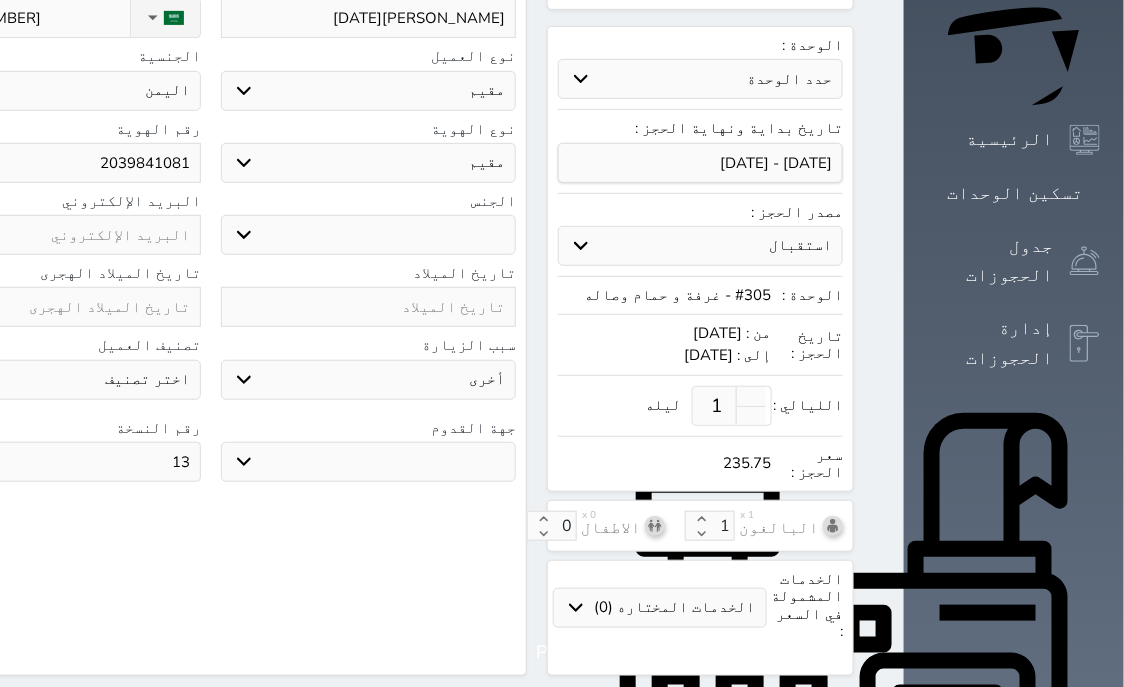 scroll, scrollTop: 621, scrollLeft: 0, axis: vertical 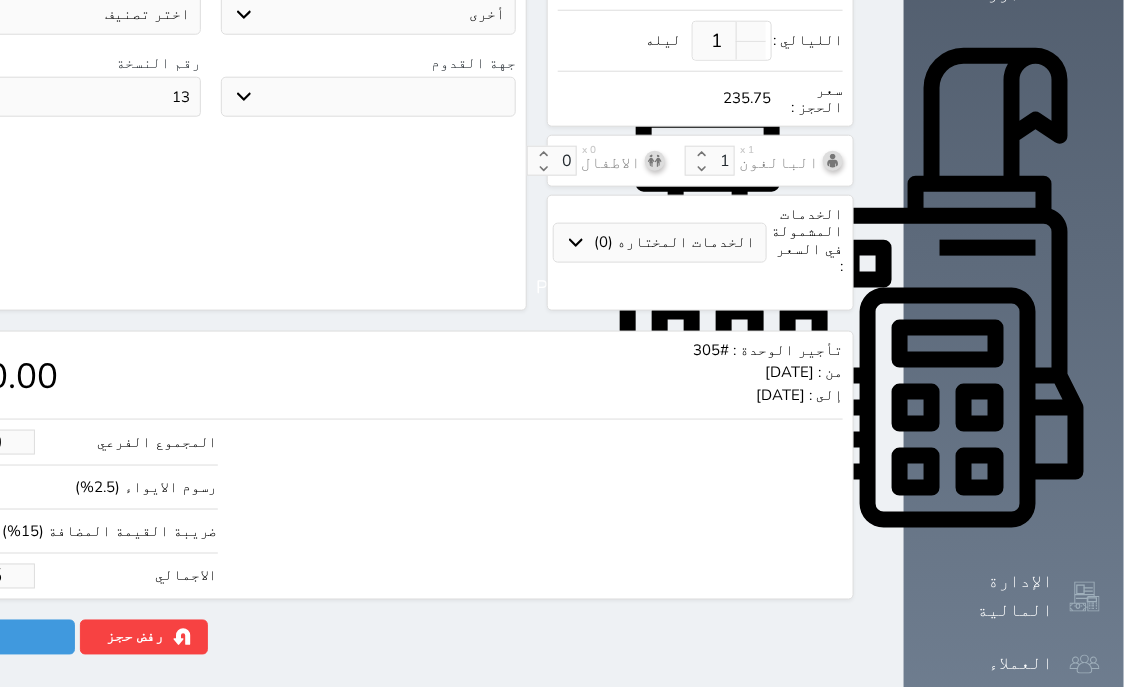 type on "[PHONE_NUMBER]" 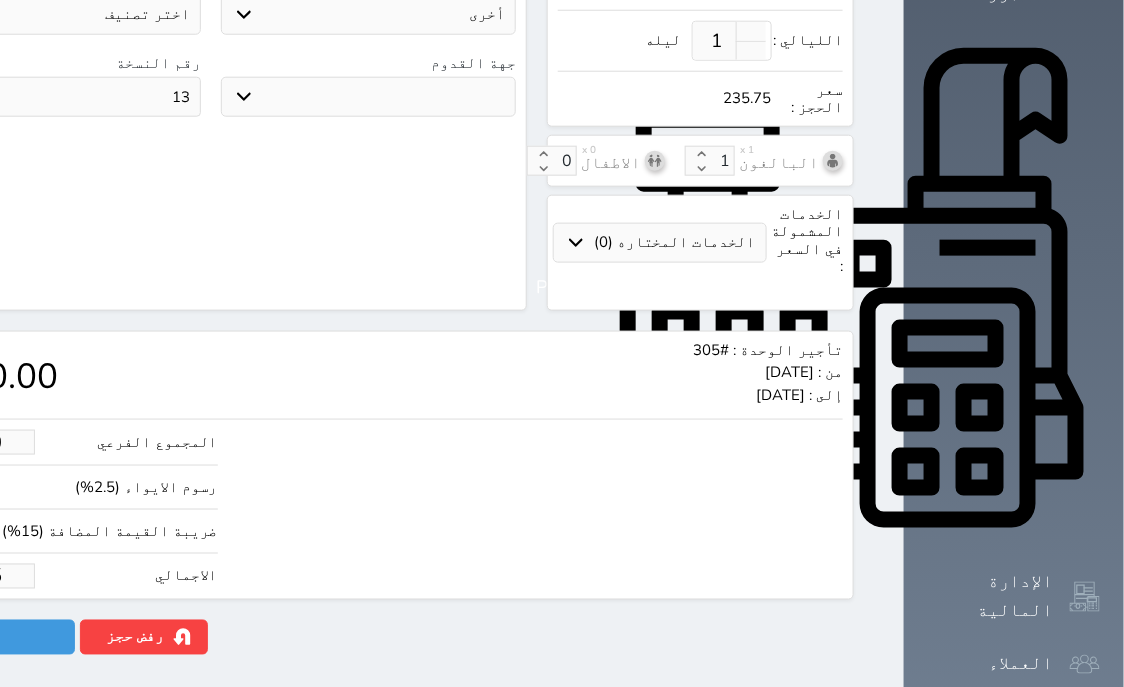 type on "1.00" 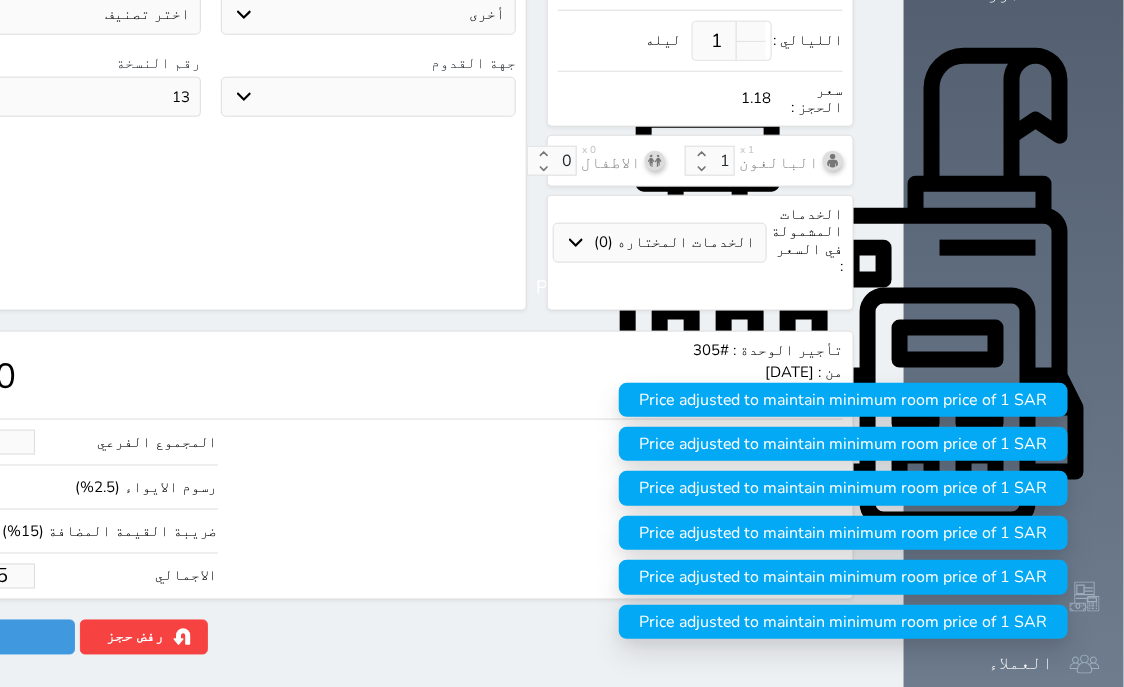 type on "1.1787" 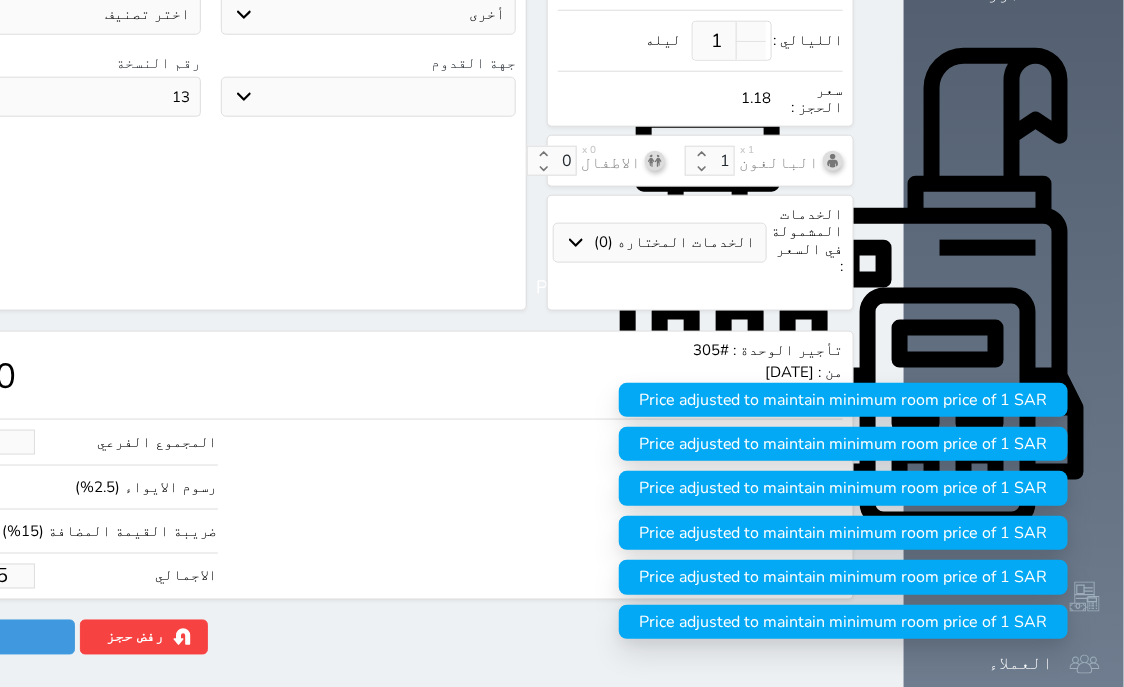 select 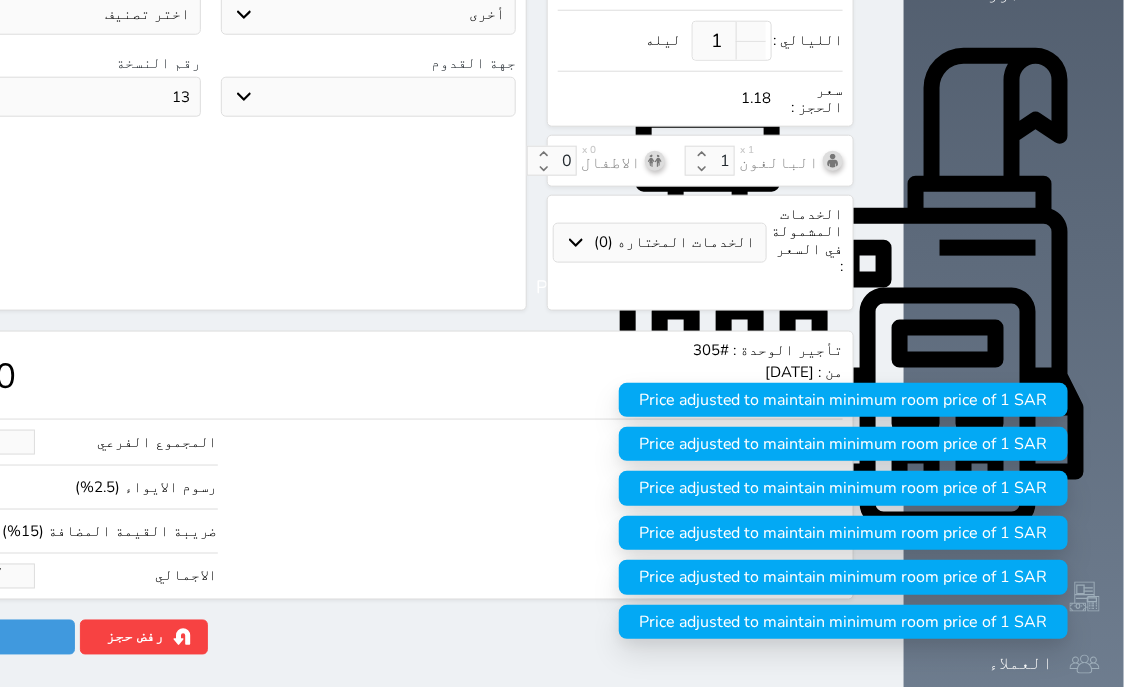 type on "1.178" 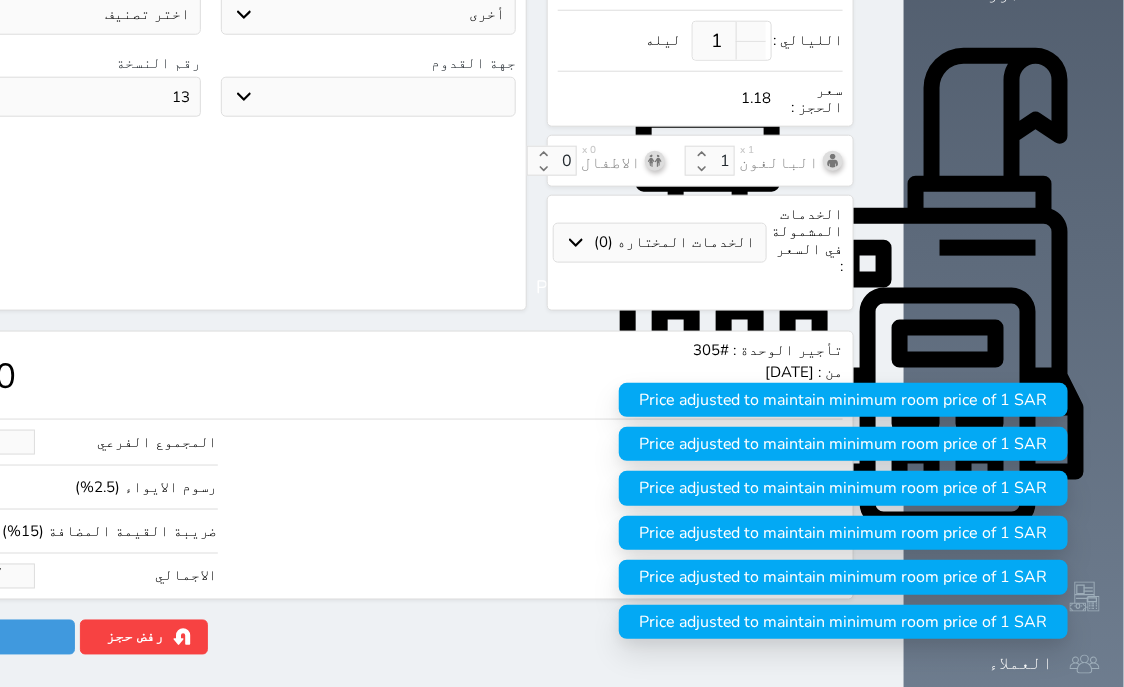 select 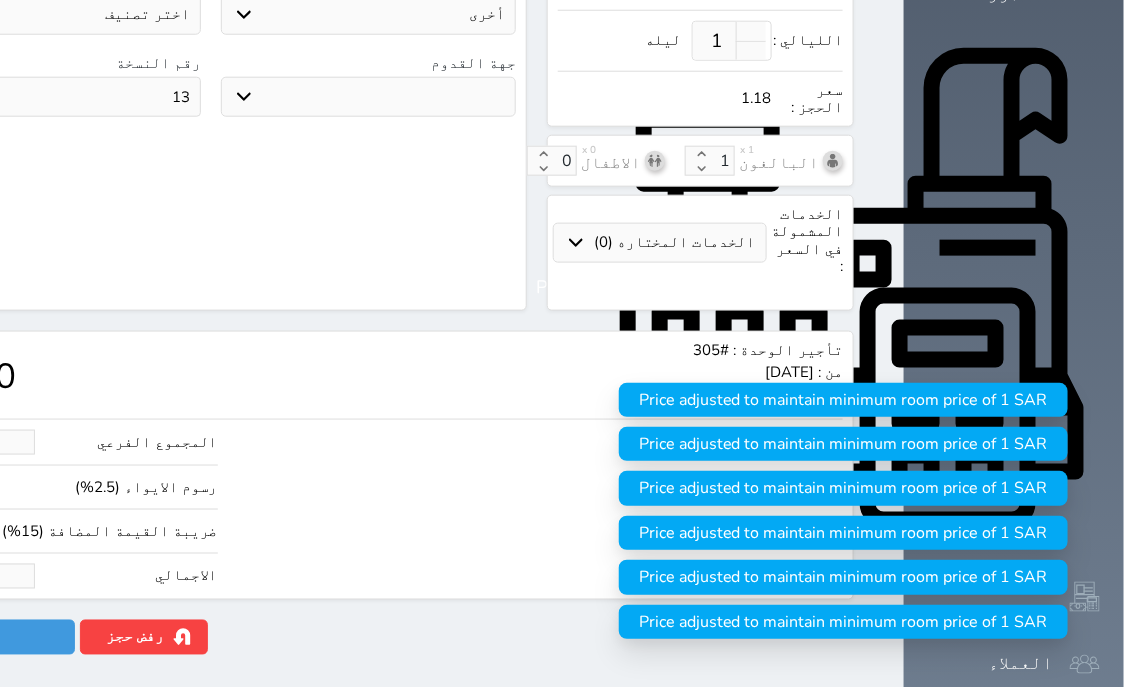 type on "1.17" 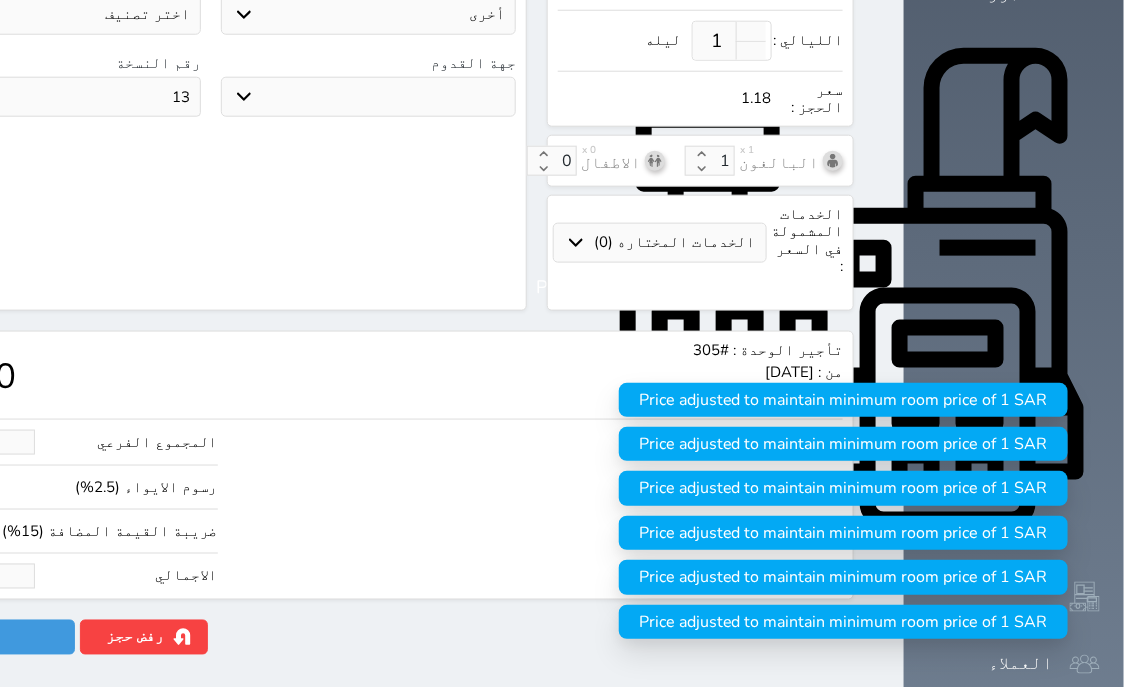 select 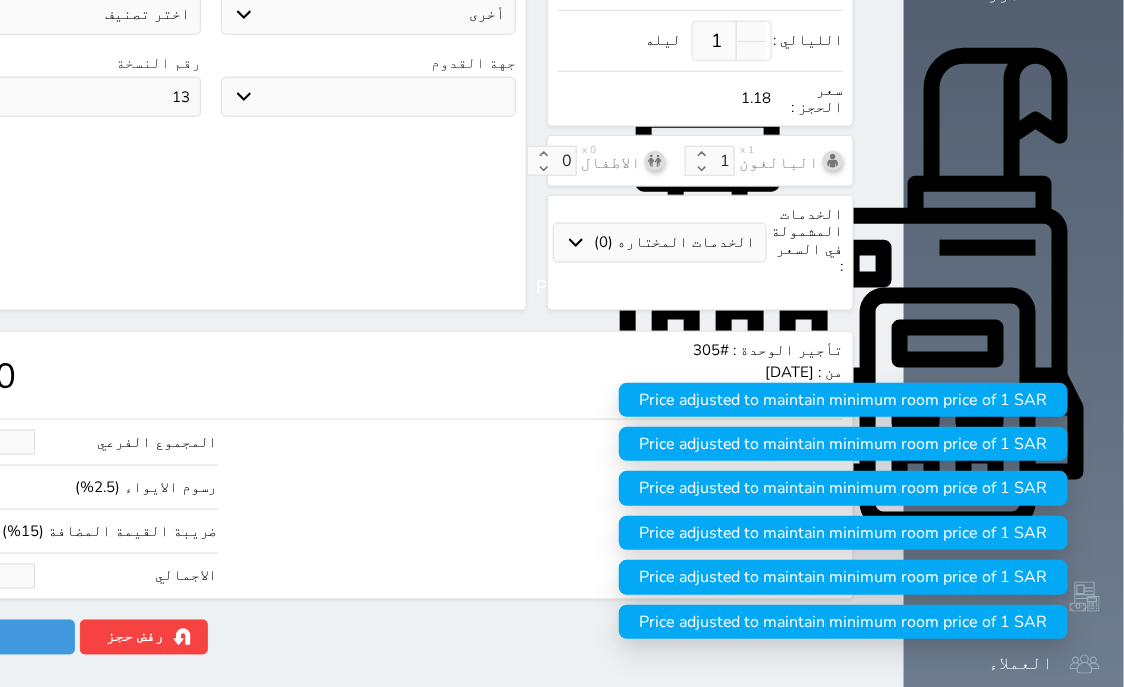 type on "1.1" 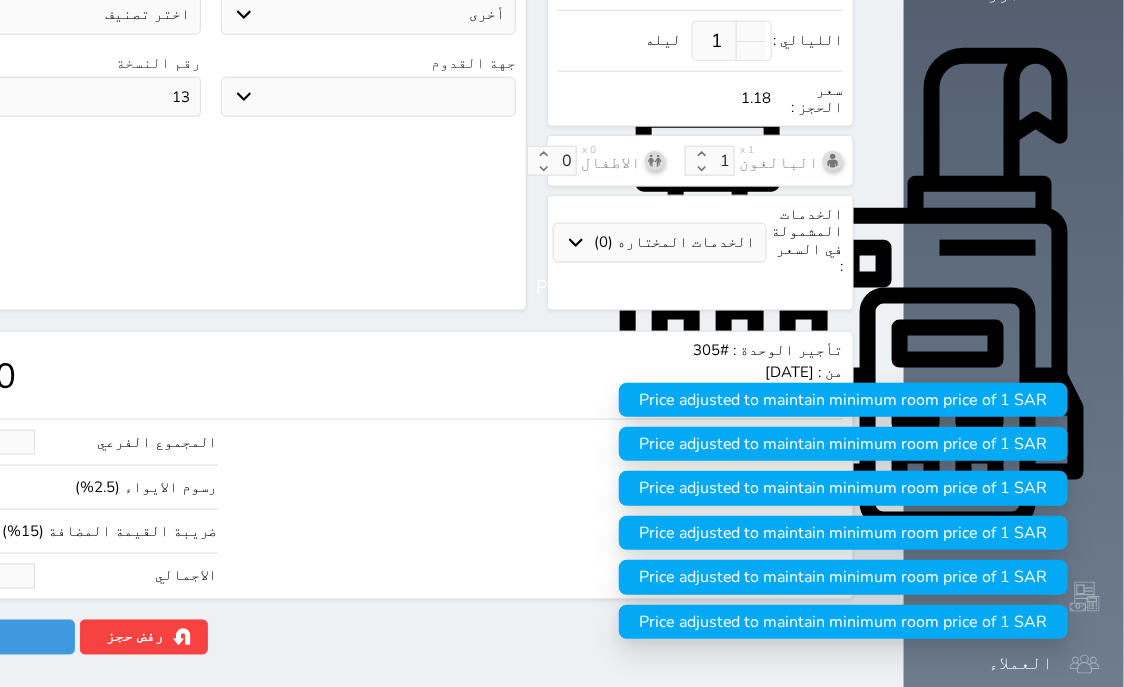 select 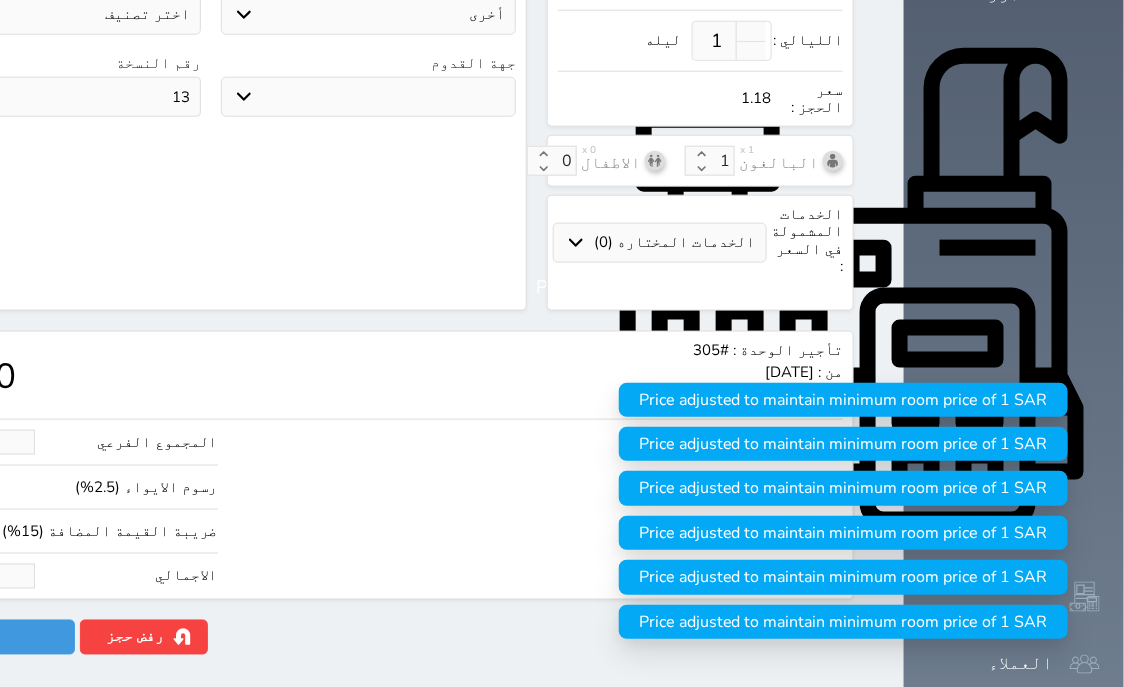 type on "1." 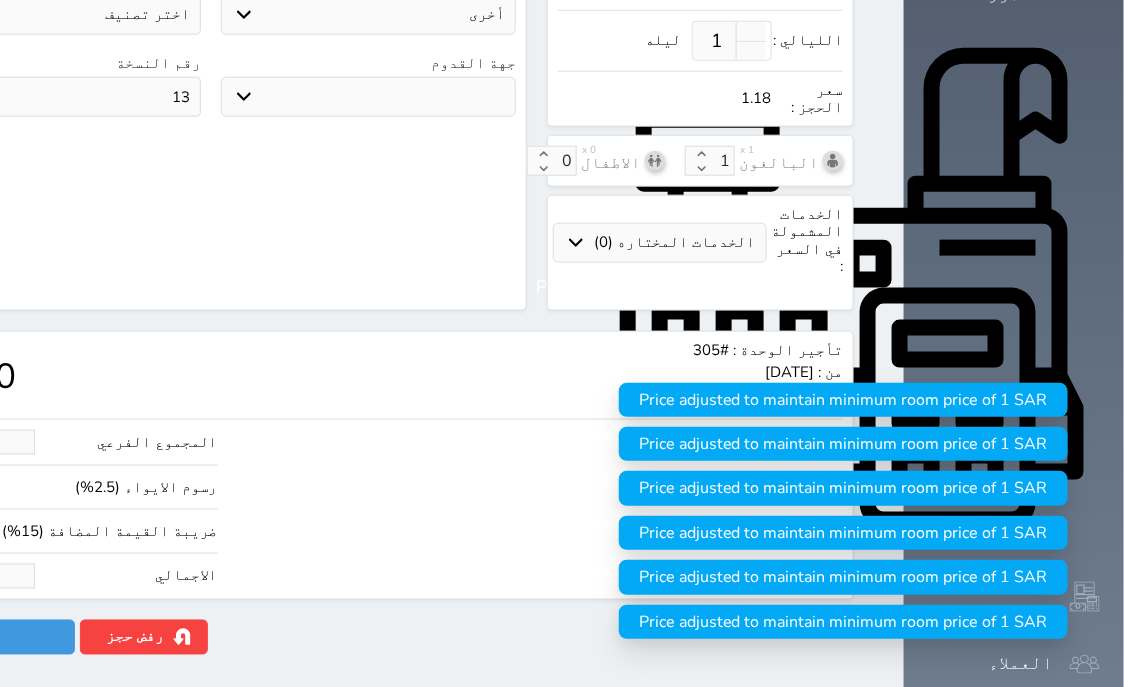 select 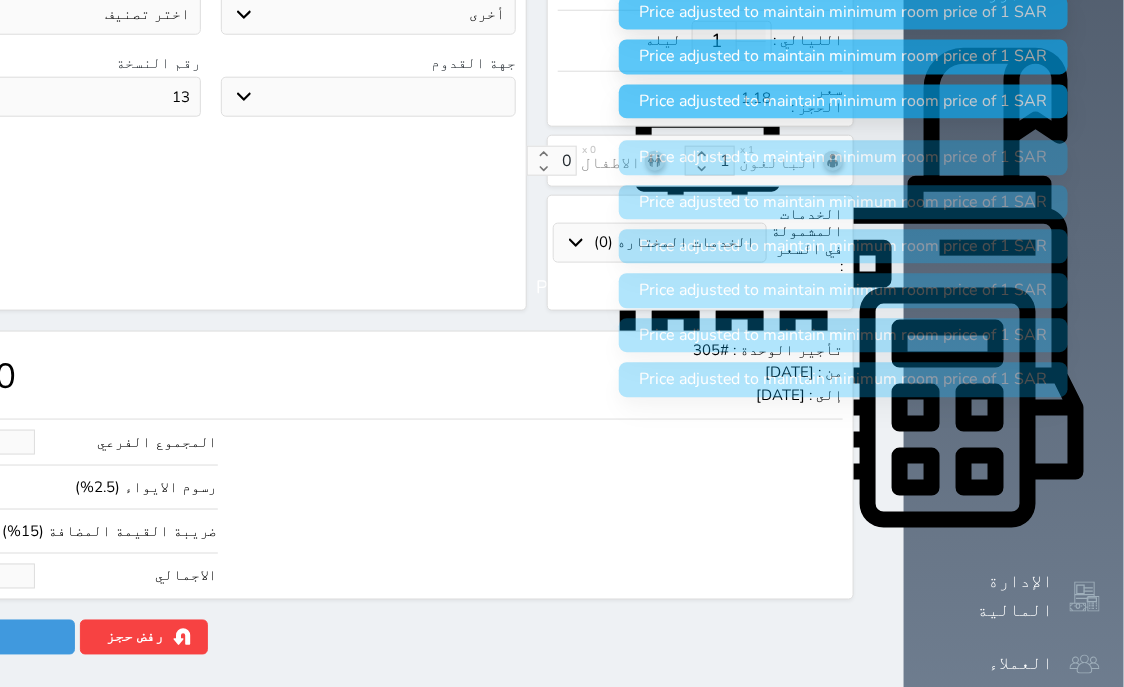 type on "1" 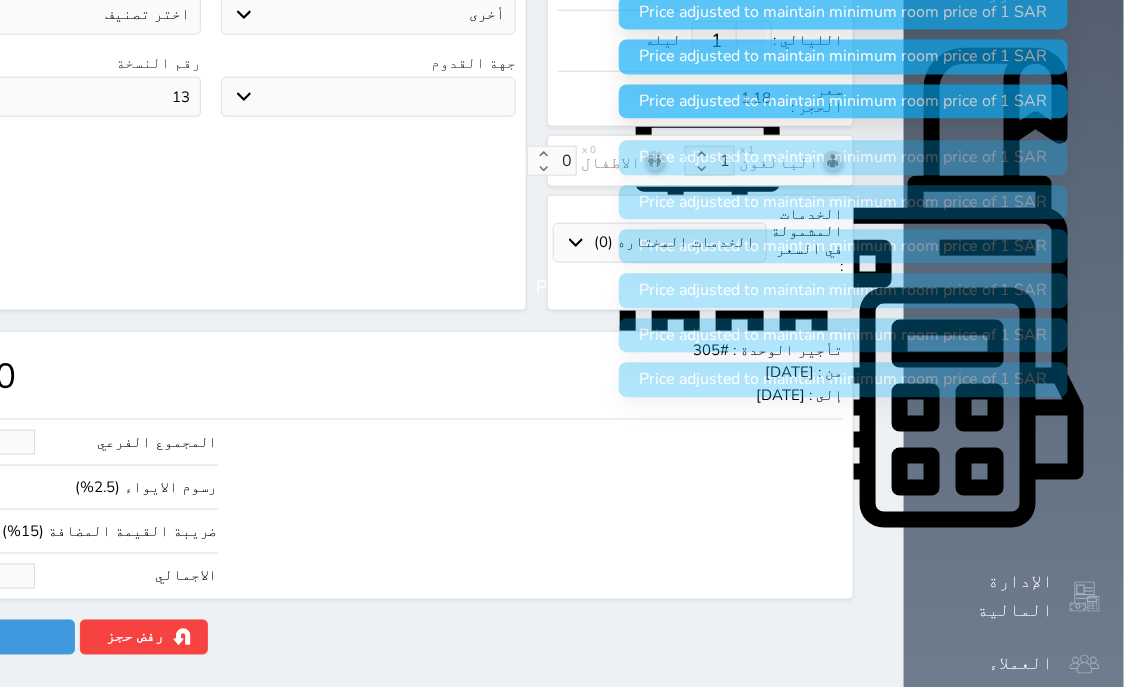 select 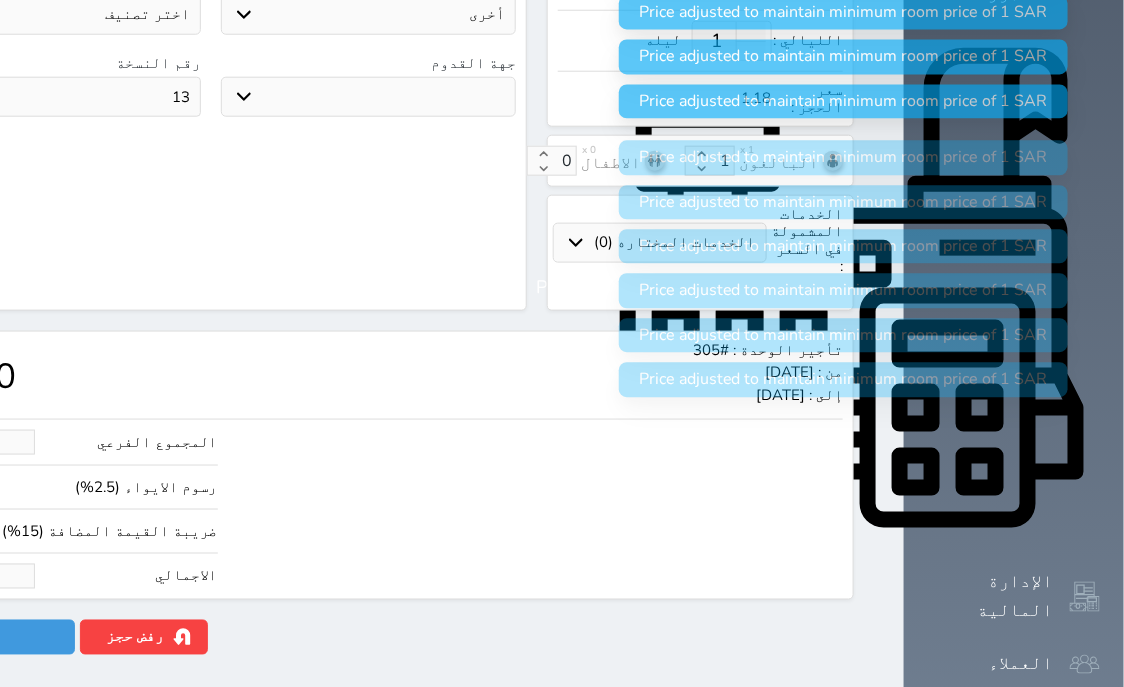 type 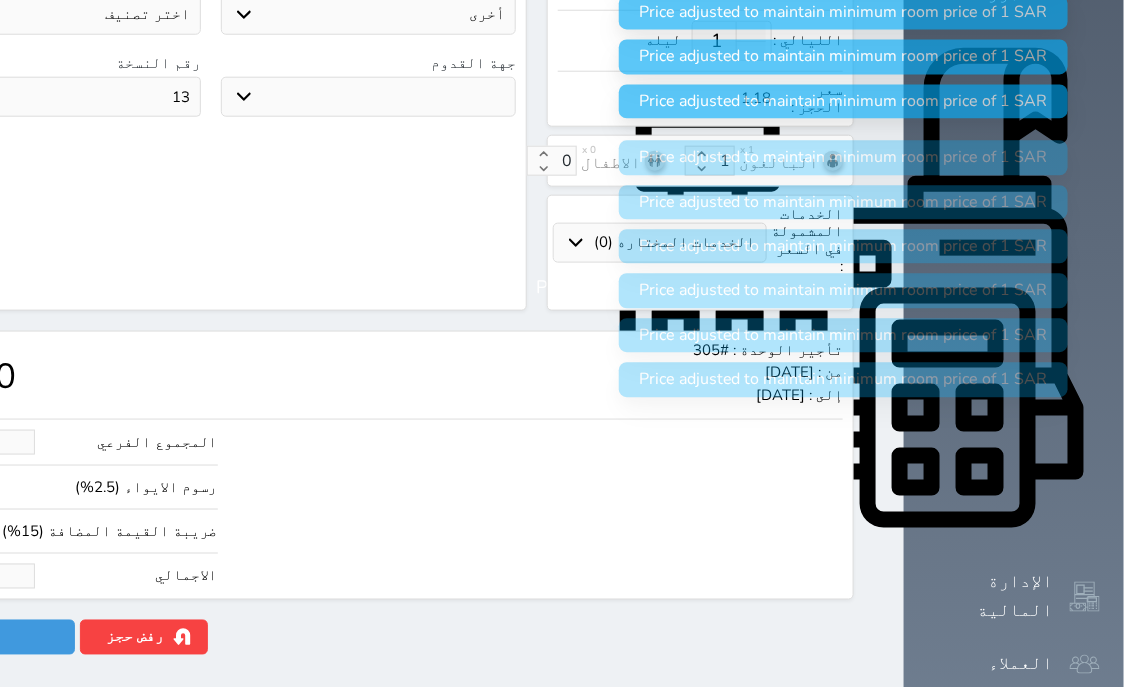 select 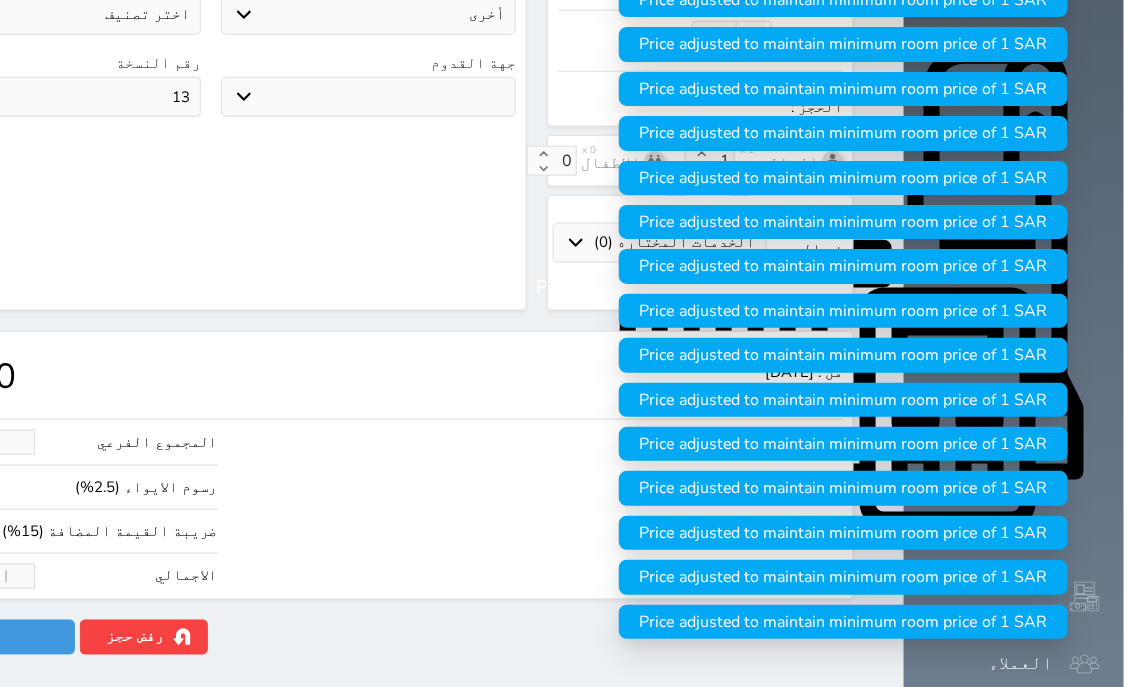 type on "1.70" 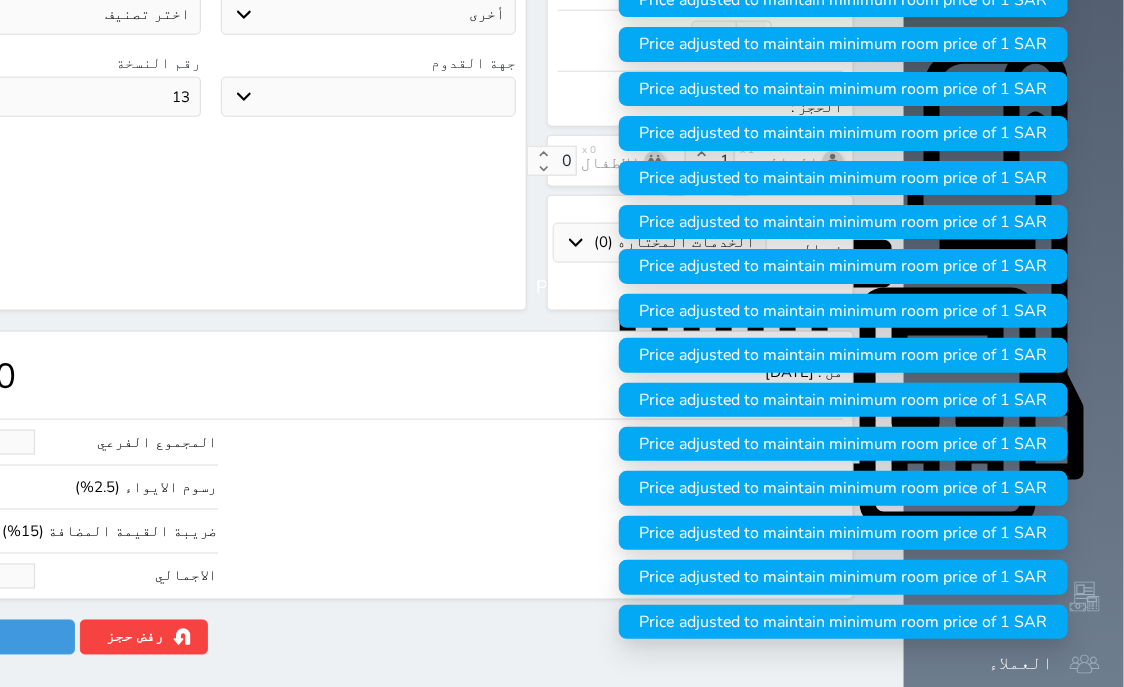 type on "16.97" 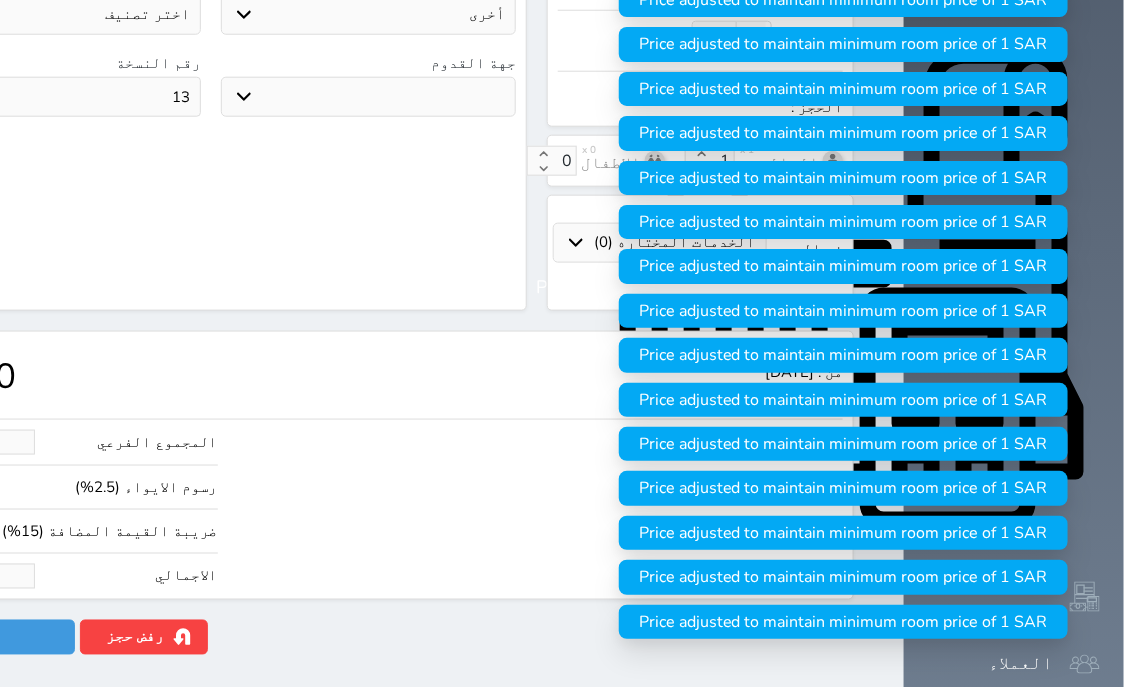 type on "20" 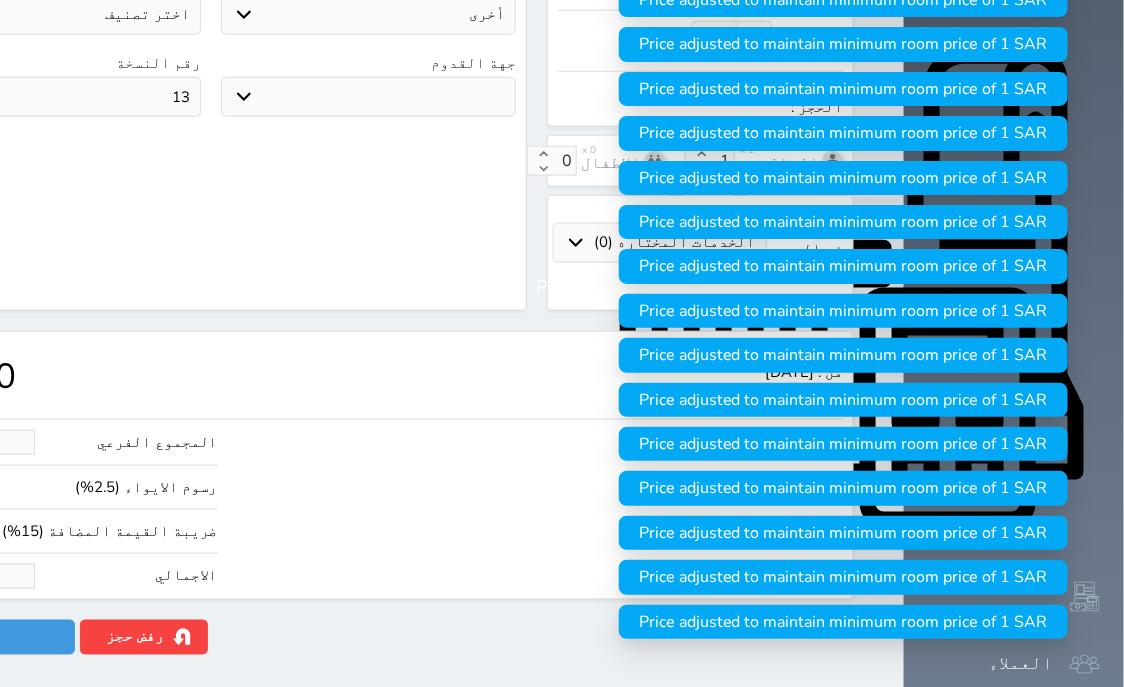type on "169.67" 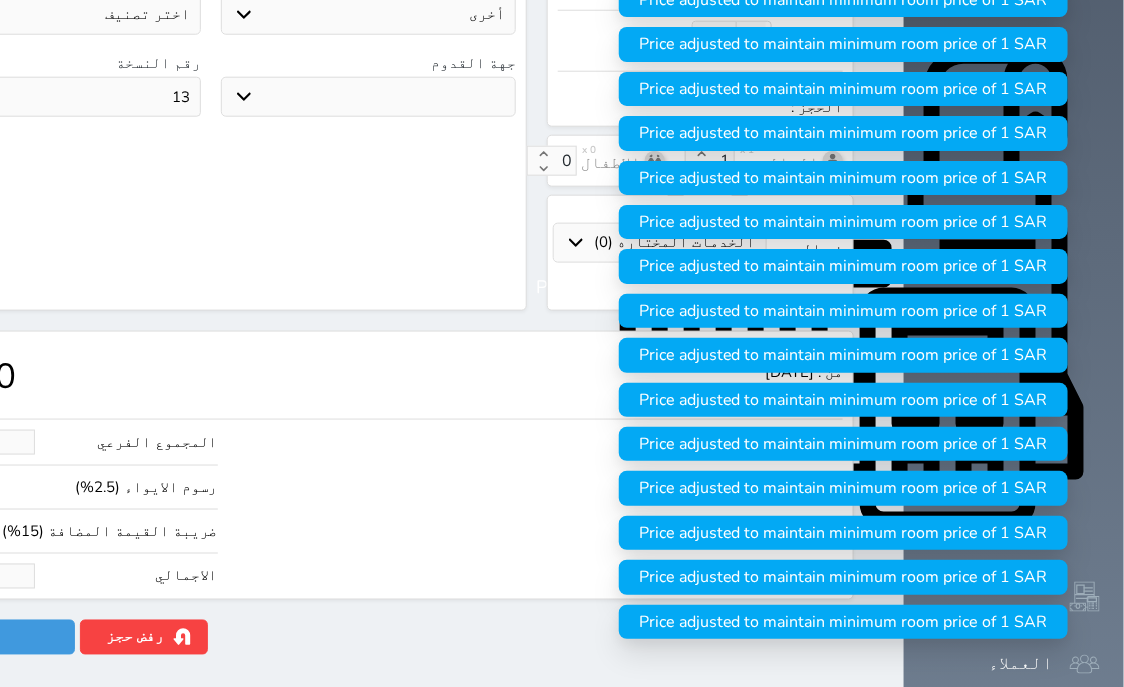 type on "200" 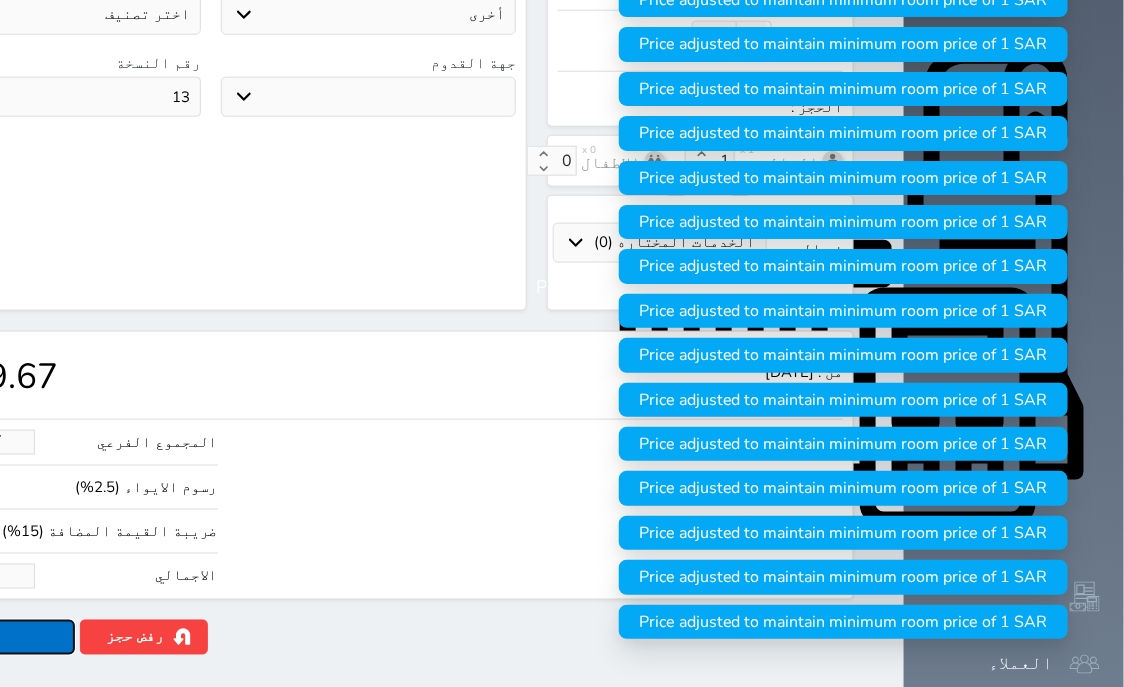 type on "200.00" 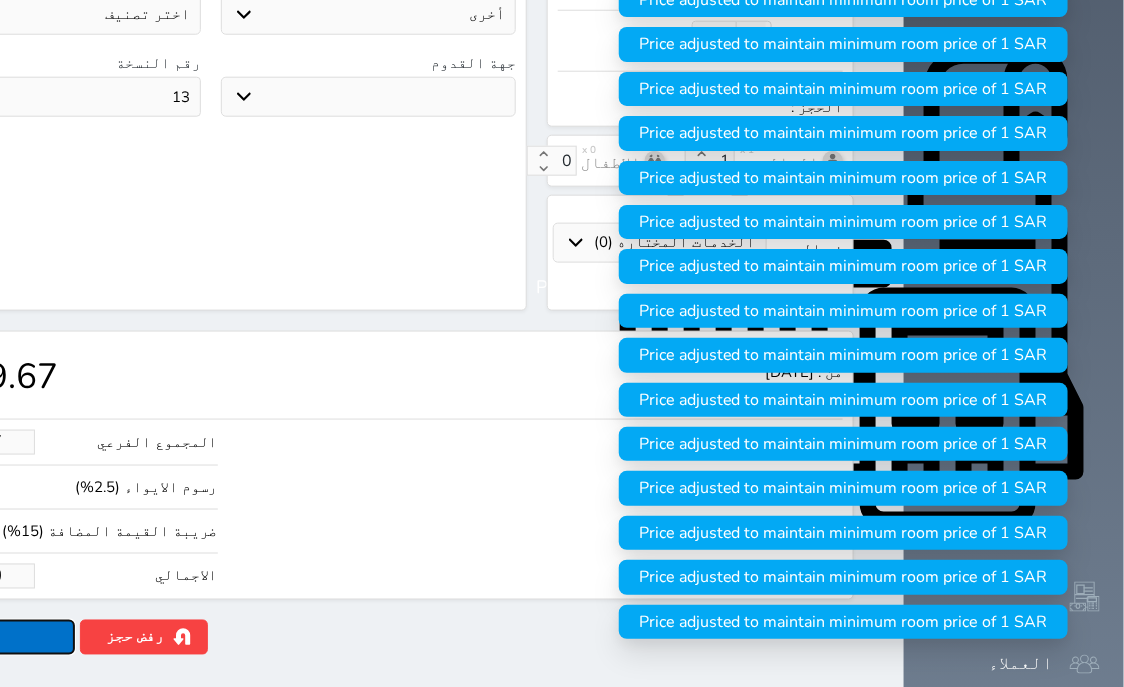 click on "حجز" at bounding box center (-13, 637) 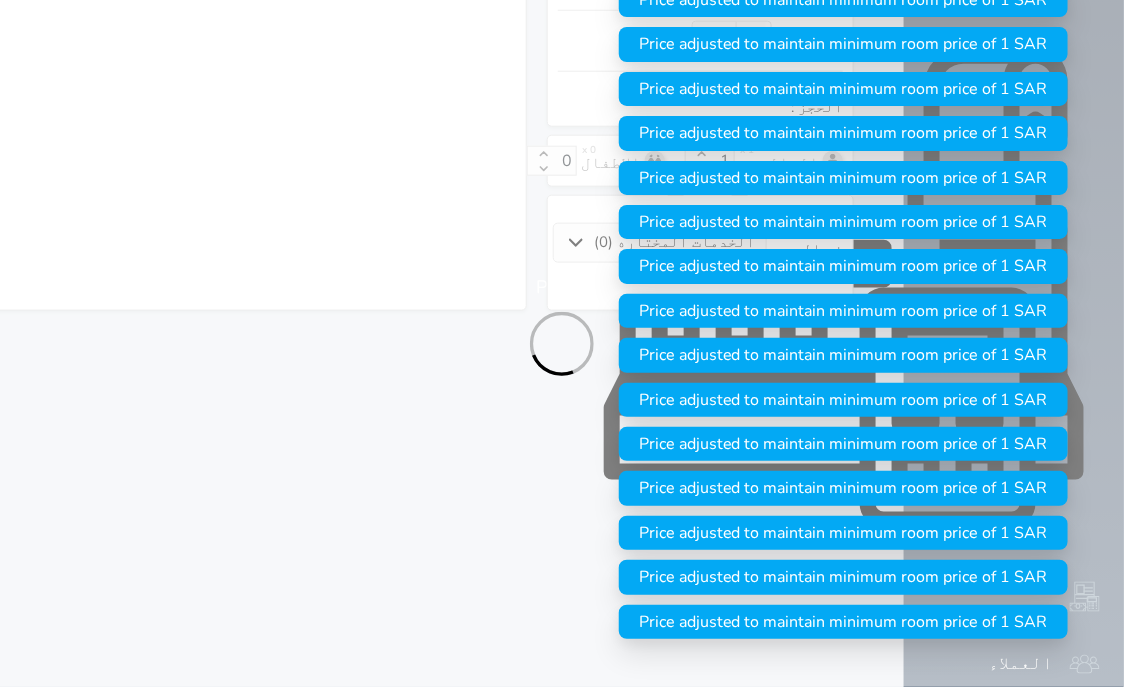 select on "4" 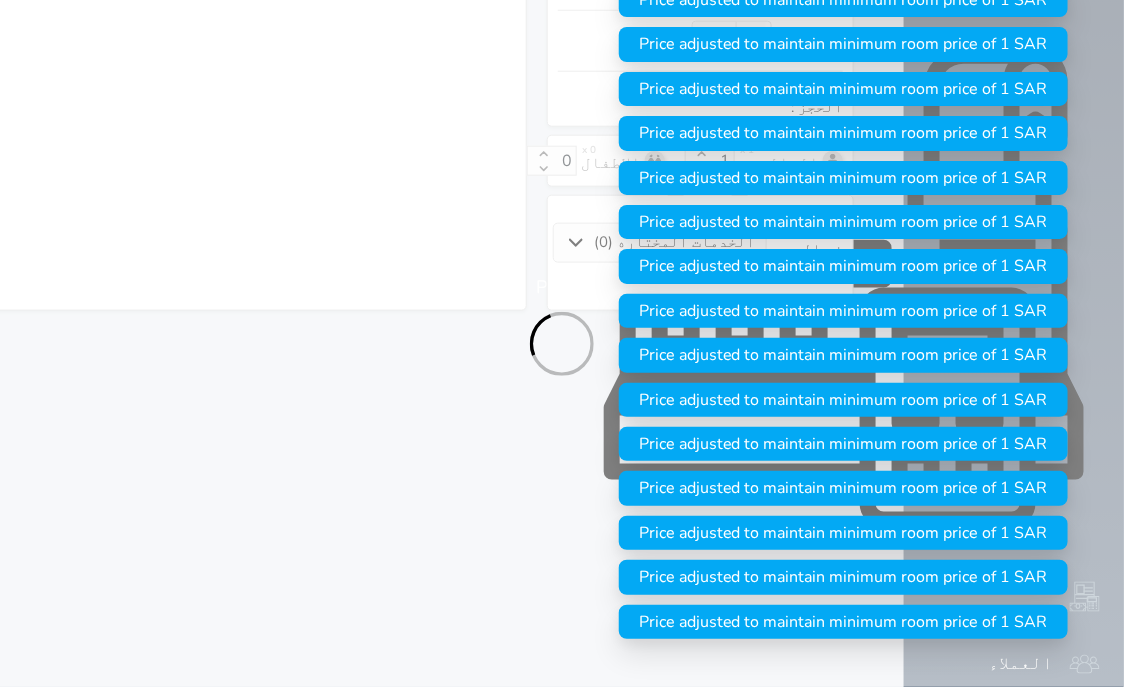 select on "111" 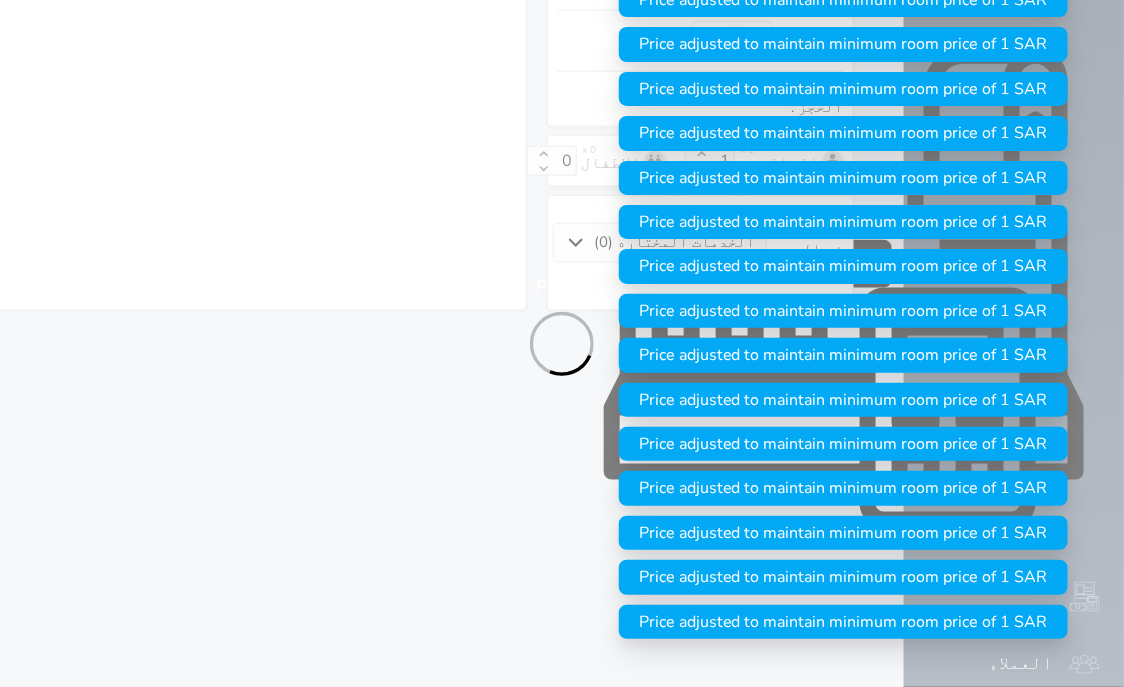 select on "4" 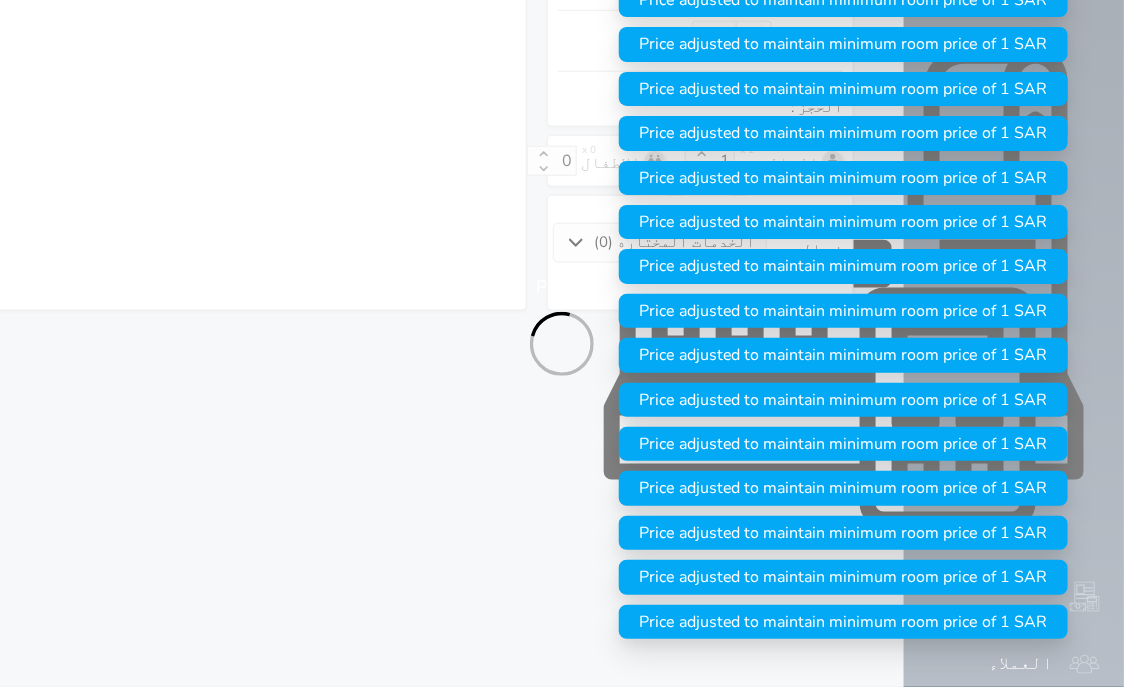 select on "7" 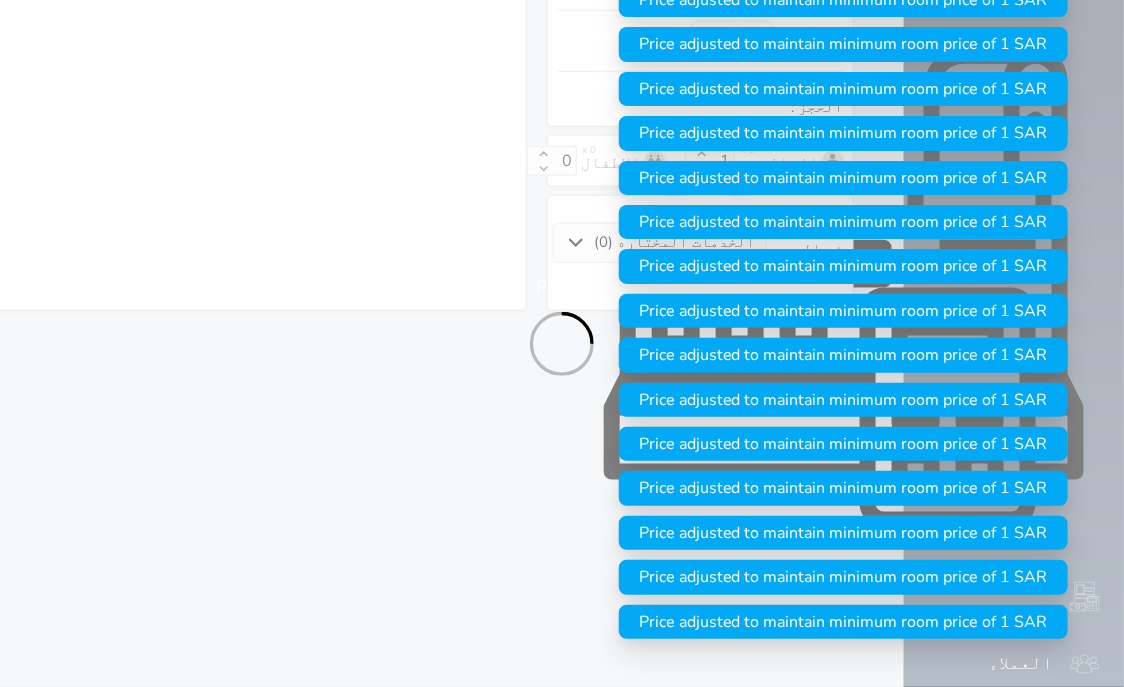 select 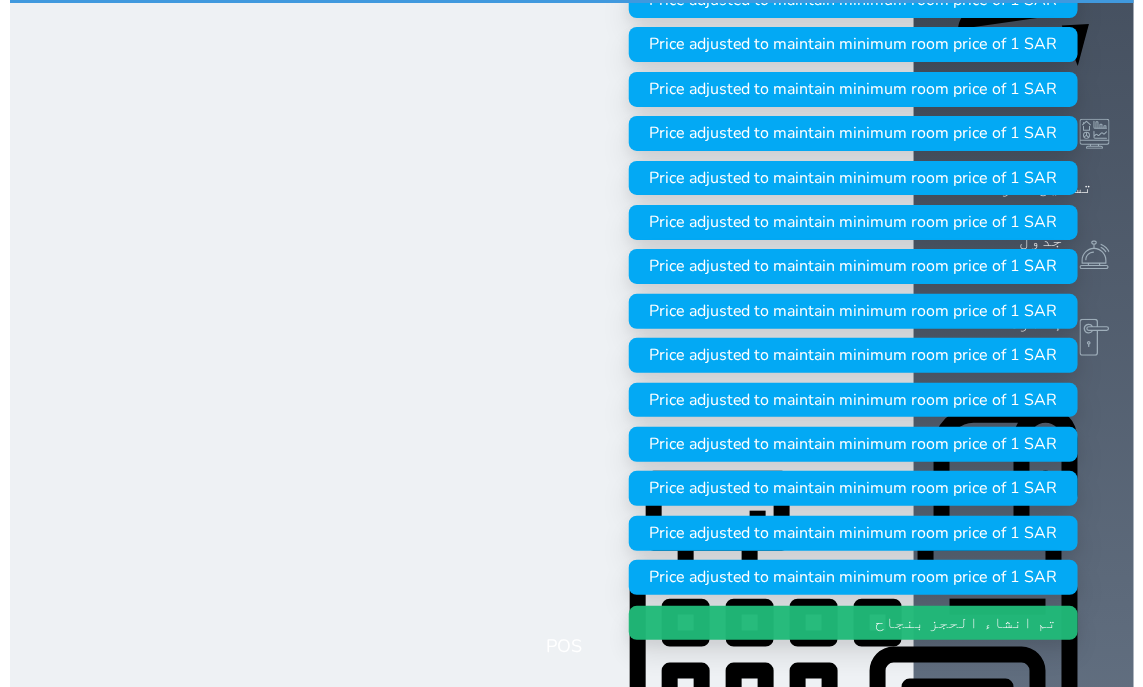 scroll, scrollTop: 0, scrollLeft: 0, axis: both 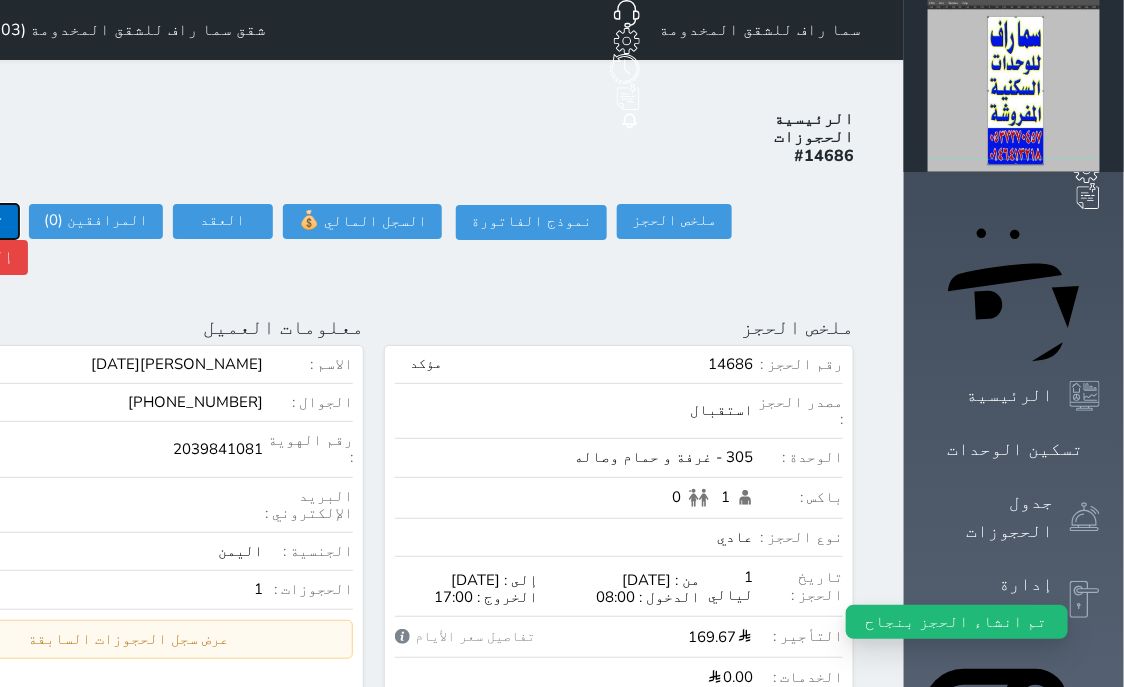 click on "تسجيل دخول" at bounding box center (-39, 221) 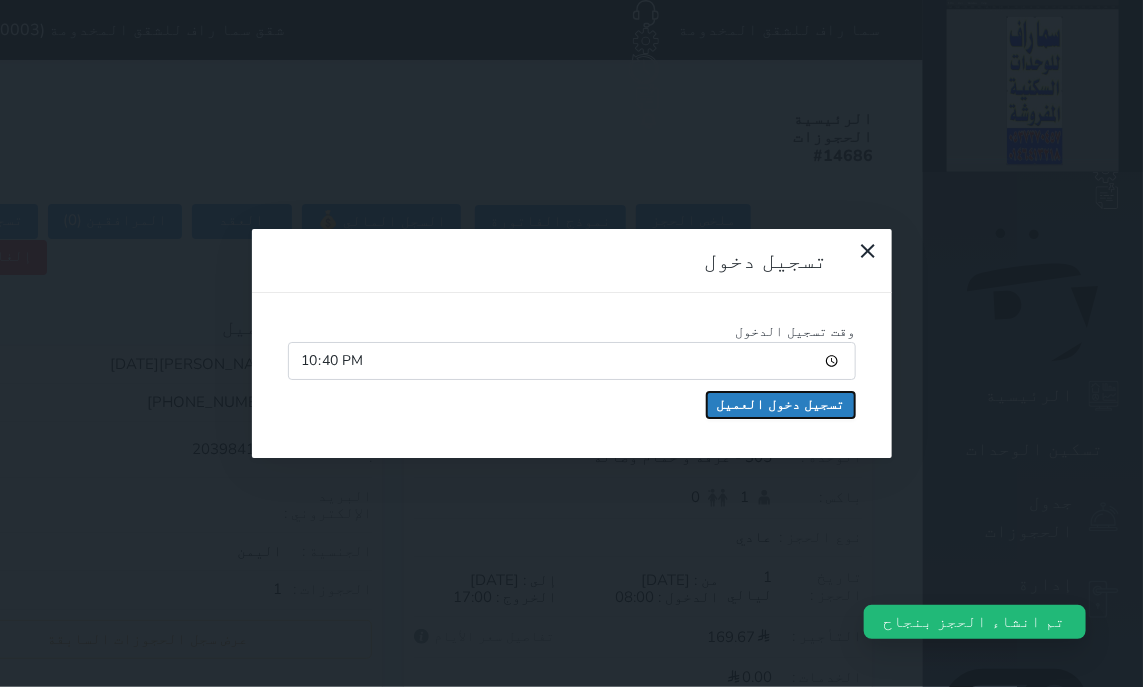 click on "تسجيل دخول العميل" at bounding box center (781, 405) 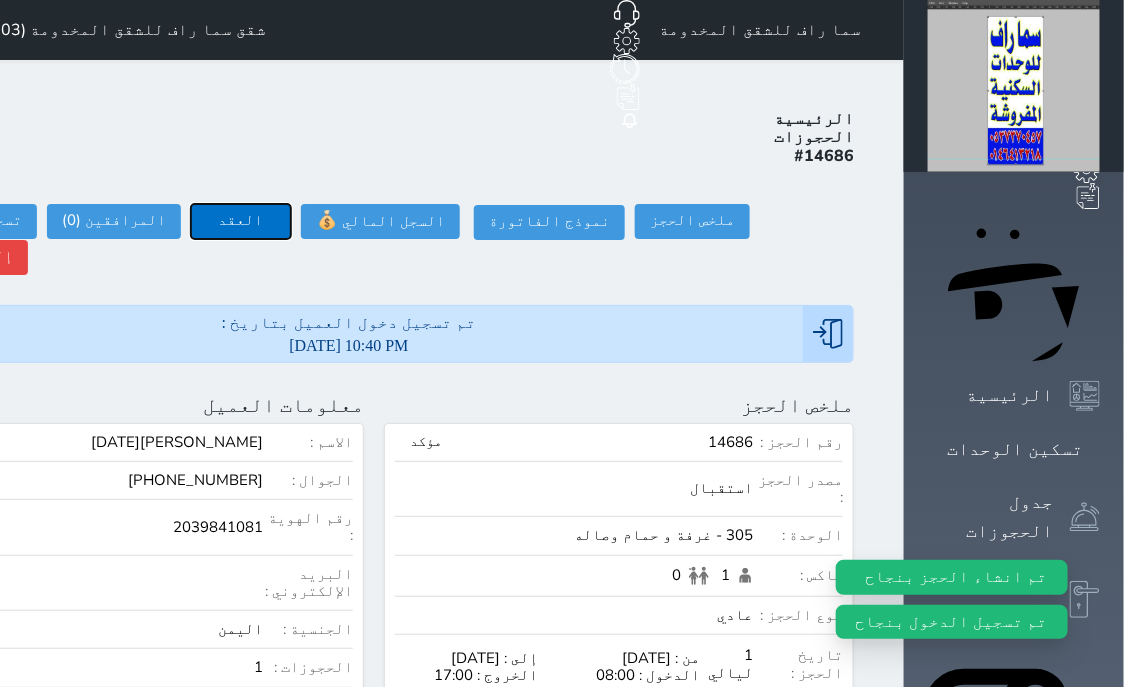 click on "العقد" at bounding box center (241, 221) 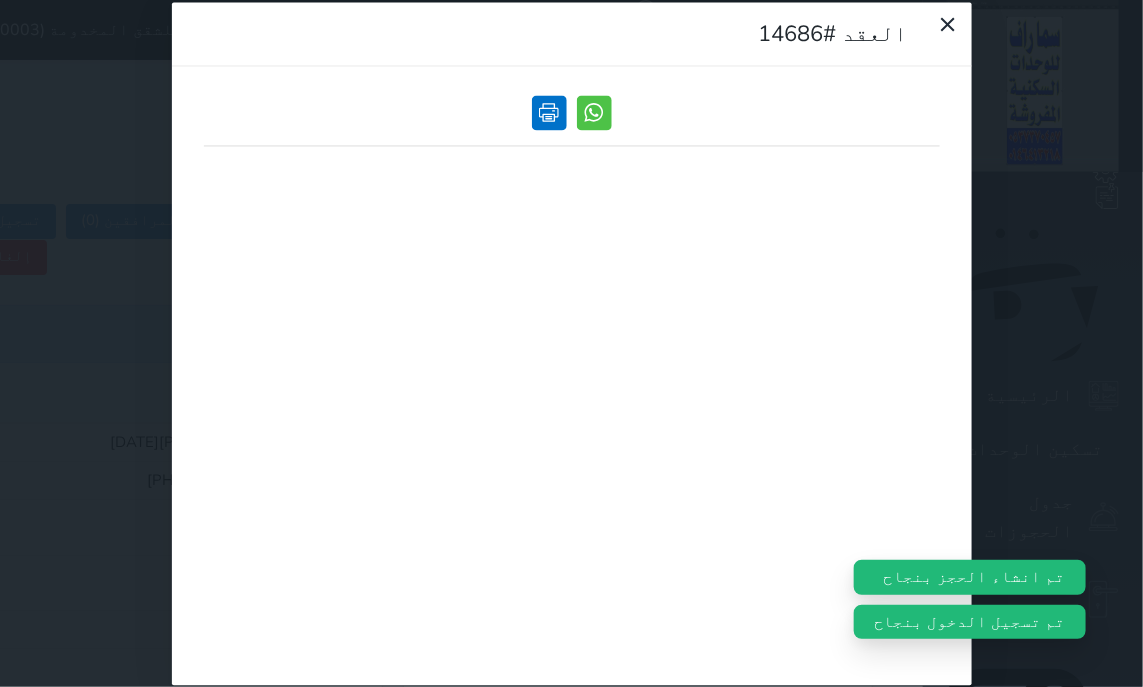 click at bounding box center [549, 112] 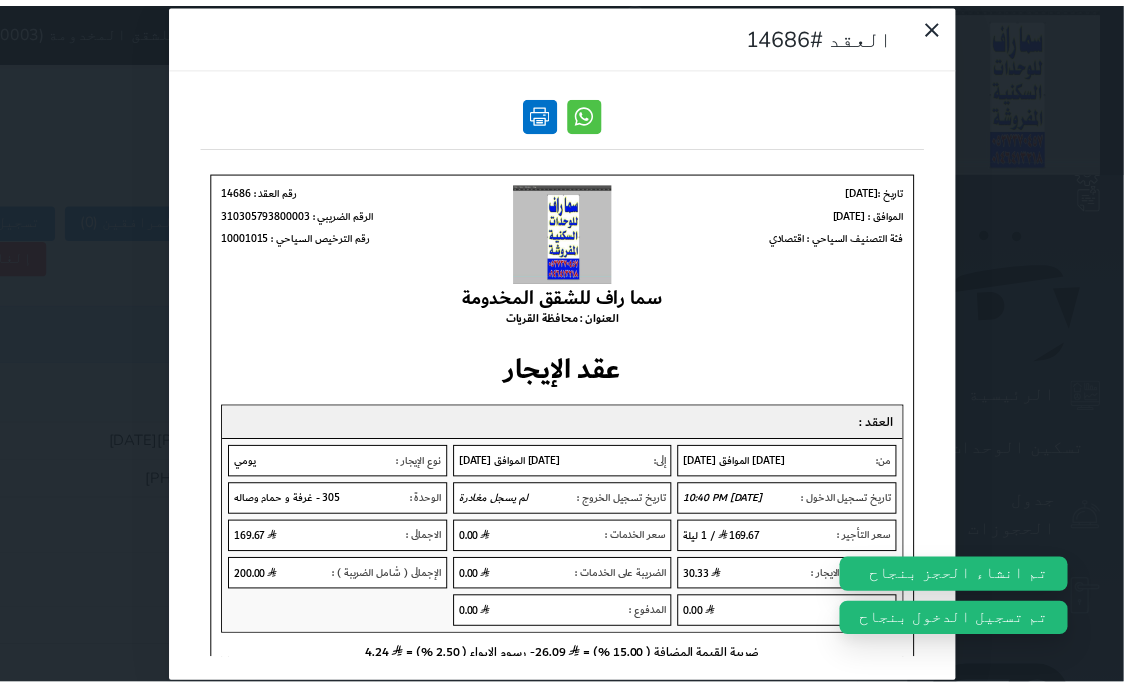 scroll, scrollTop: 0, scrollLeft: 0, axis: both 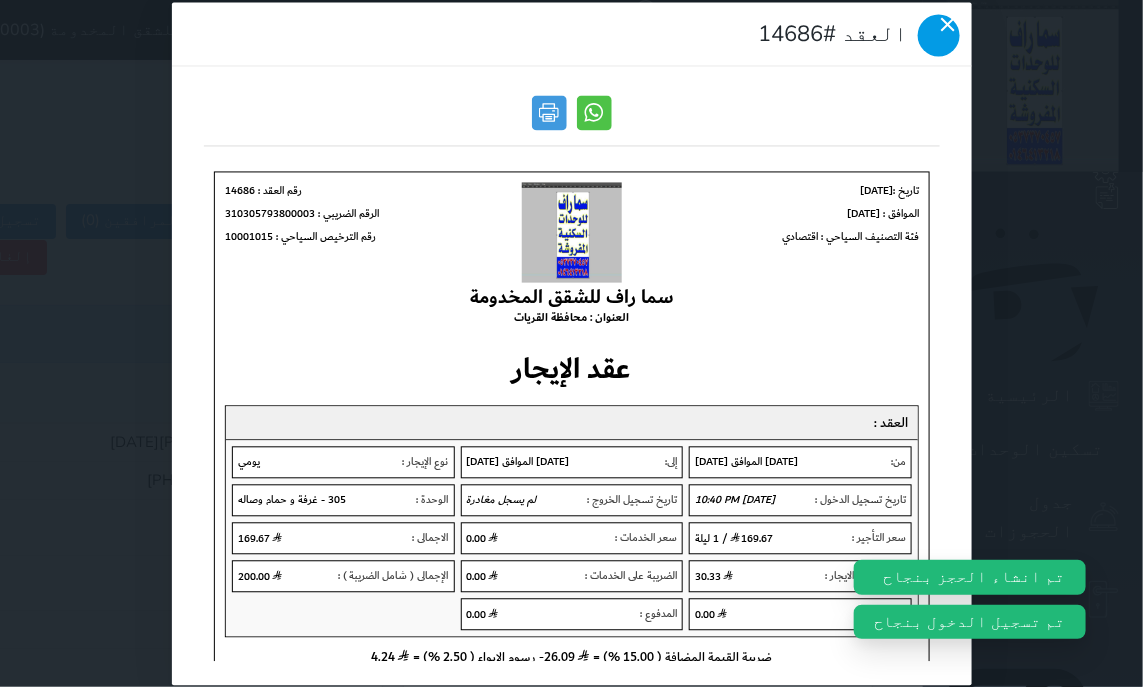 click 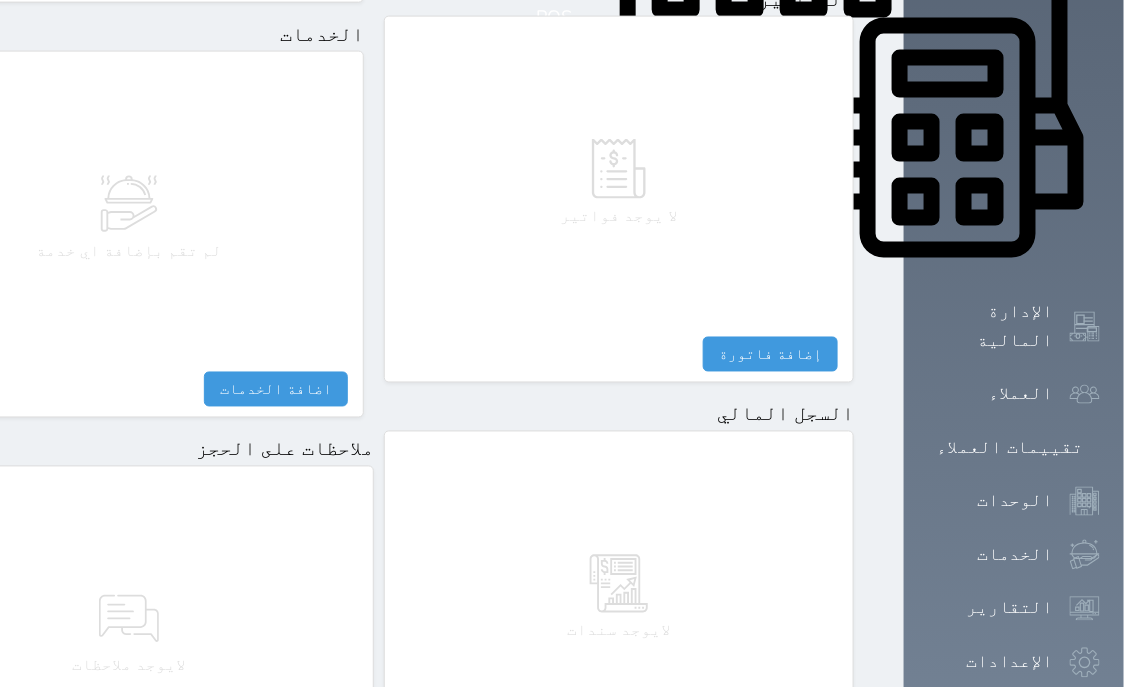 scroll, scrollTop: 1095, scrollLeft: 0, axis: vertical 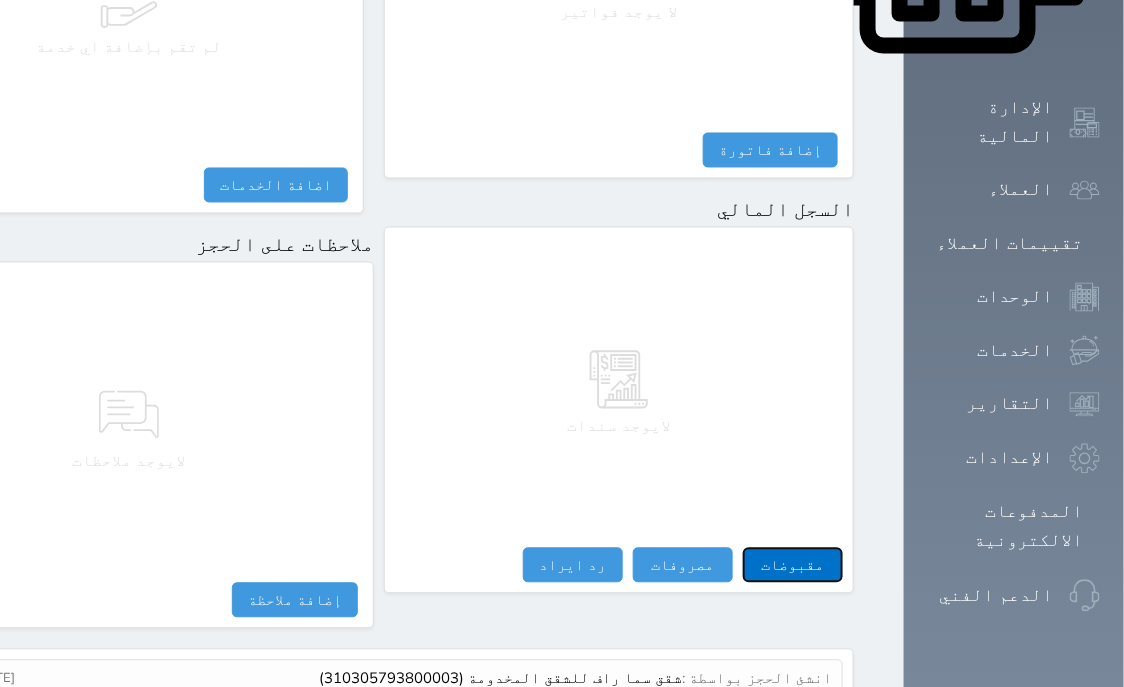 click on "مقبوضات" at bounding box center [793, 565] 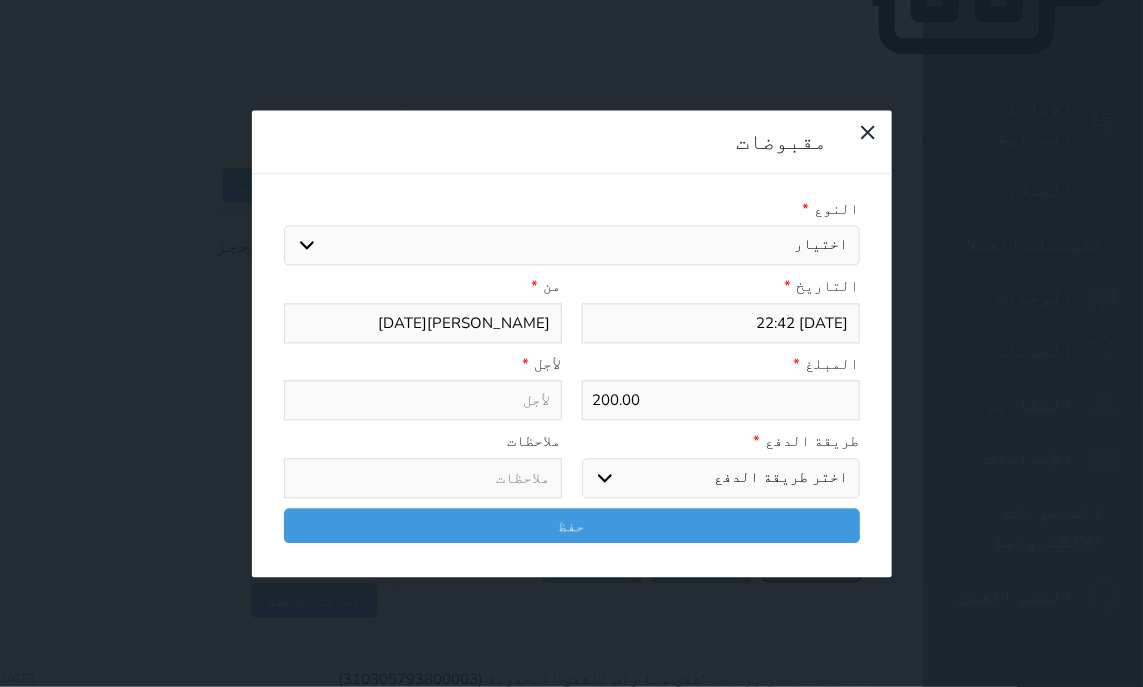 select 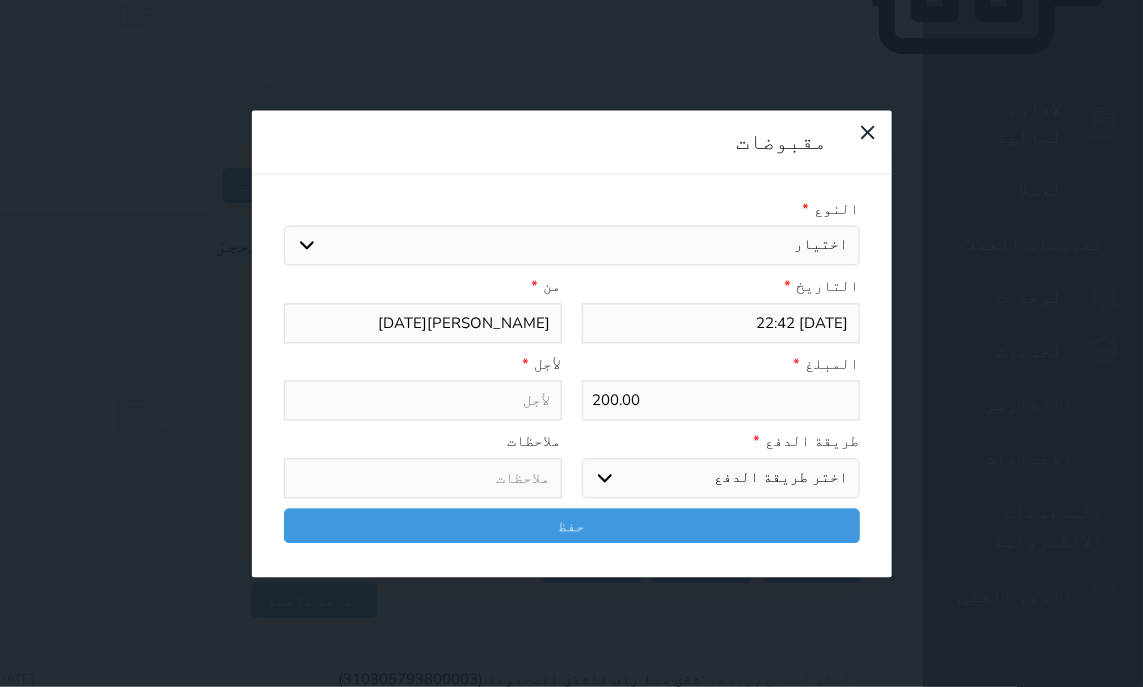 click on "اختيار   مقبوضات عامة قيمة إيجار فواتير تامين عربون لا ينطبق آخر مغسلة واي فاي - الإنترنت مواقف السيارات طعام الأغذية والمشروبات مشروبات المشروبات الباردة المشروبات الساخنة الإفطار غداء عشاء مخبز و كعك حمام سباحة الصالة الرياضية سبا و خدمات الجمال اختيار وإسقاط (خدمات النقل) ميني بار كابل - تلفزيون سرير إضافي تصفيف الشعر التسوق خدمات الجولات السياحية المنظمة خدمات الدليل السياحي" at bounding box center [572, 246] 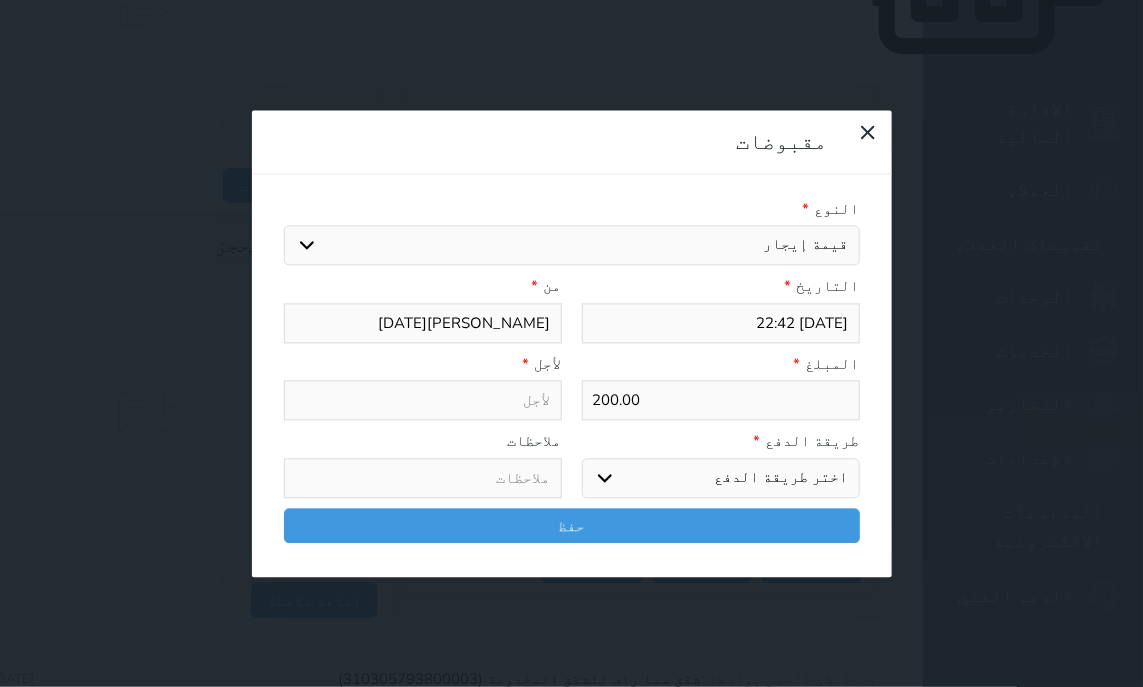 click on "قيمة إيجار" at bounding box center [0, 0] 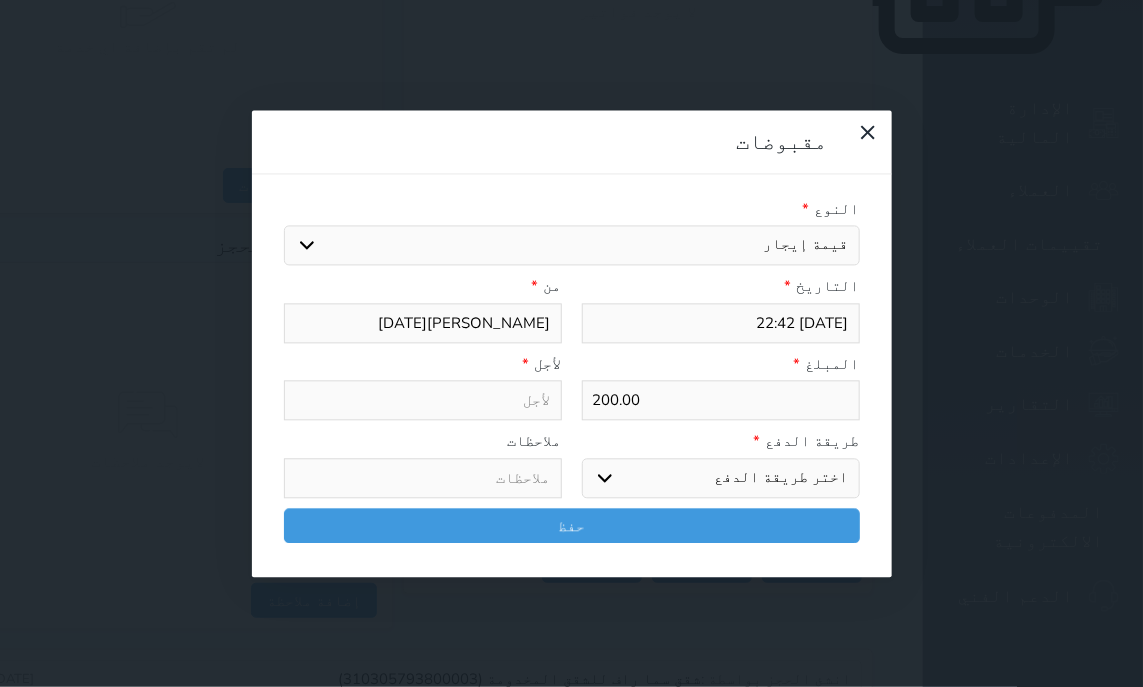 select 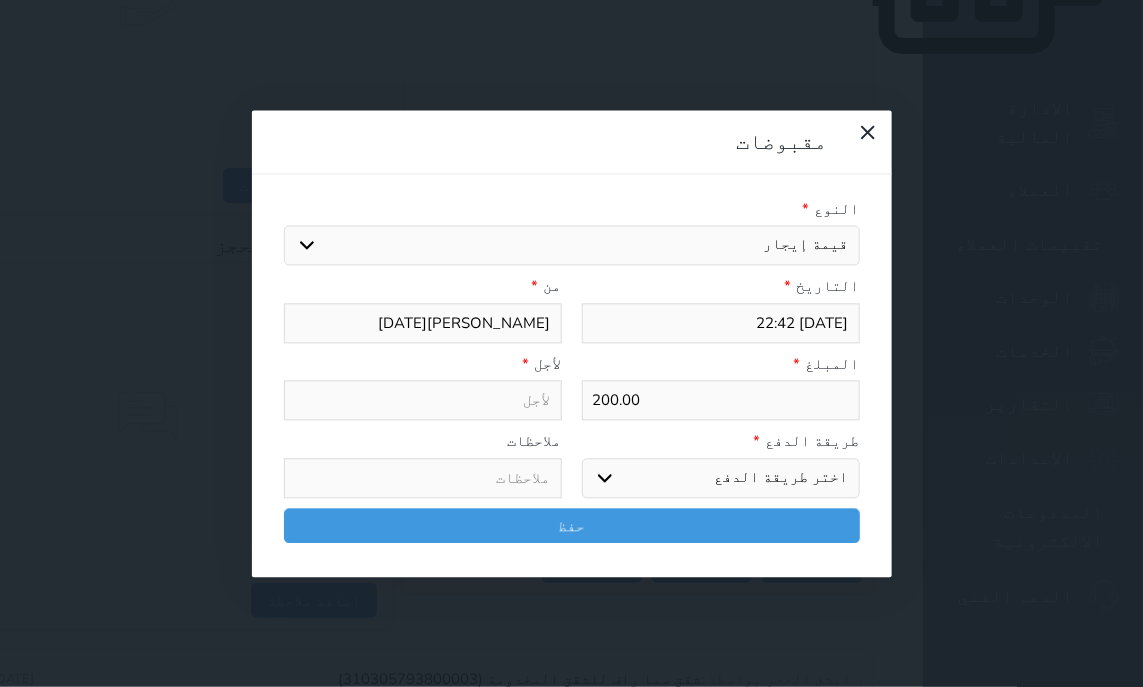 type on "قيمة إيجار - الوحدة - 305" 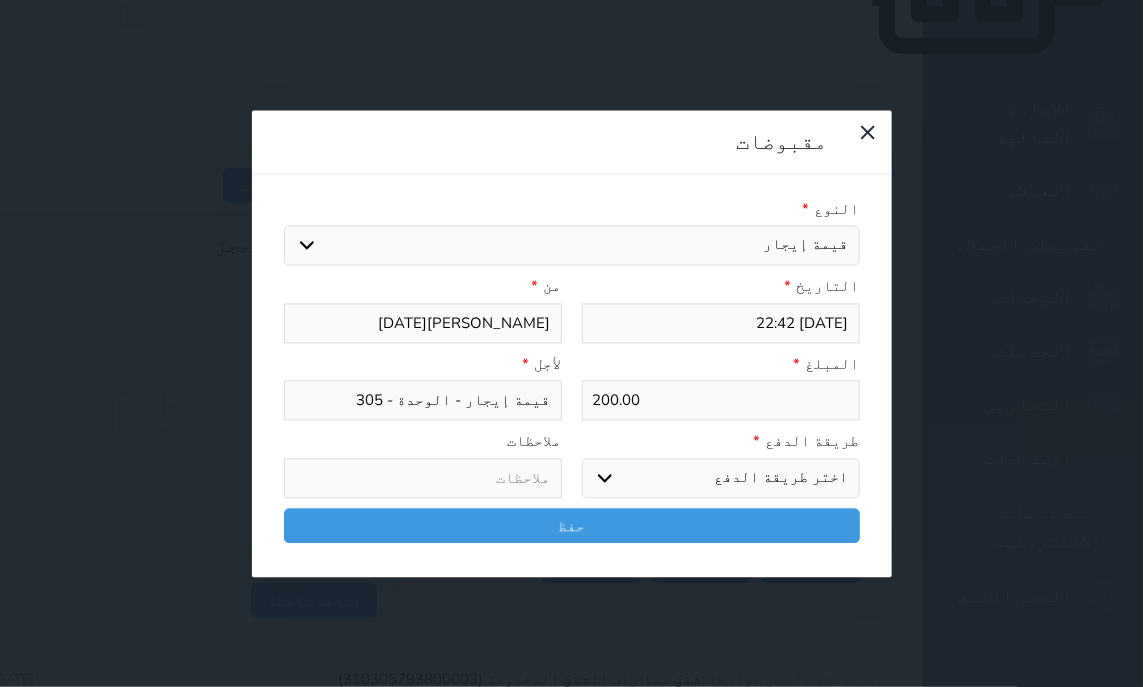click on "اختر طريقة الدفع   دفع نقدى   تحويل بنكى   مدى   بطاقة ائتمان   آجل" at bounding box center (721, 478) 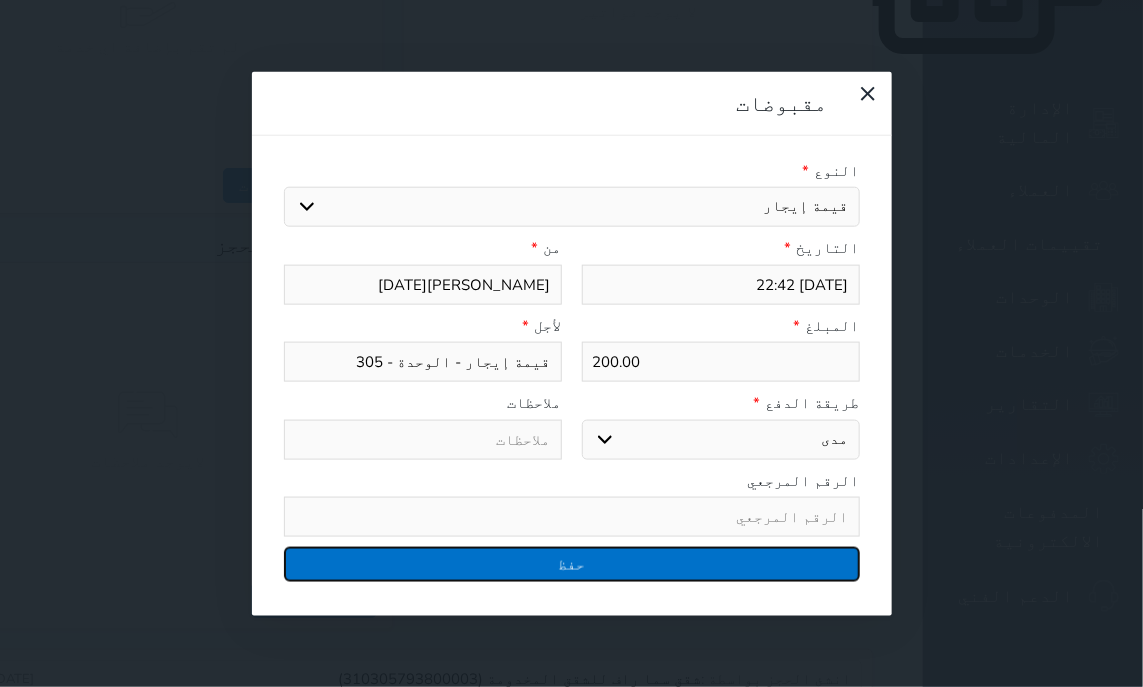 click on "حفظ" at bounding box center (572, 564) 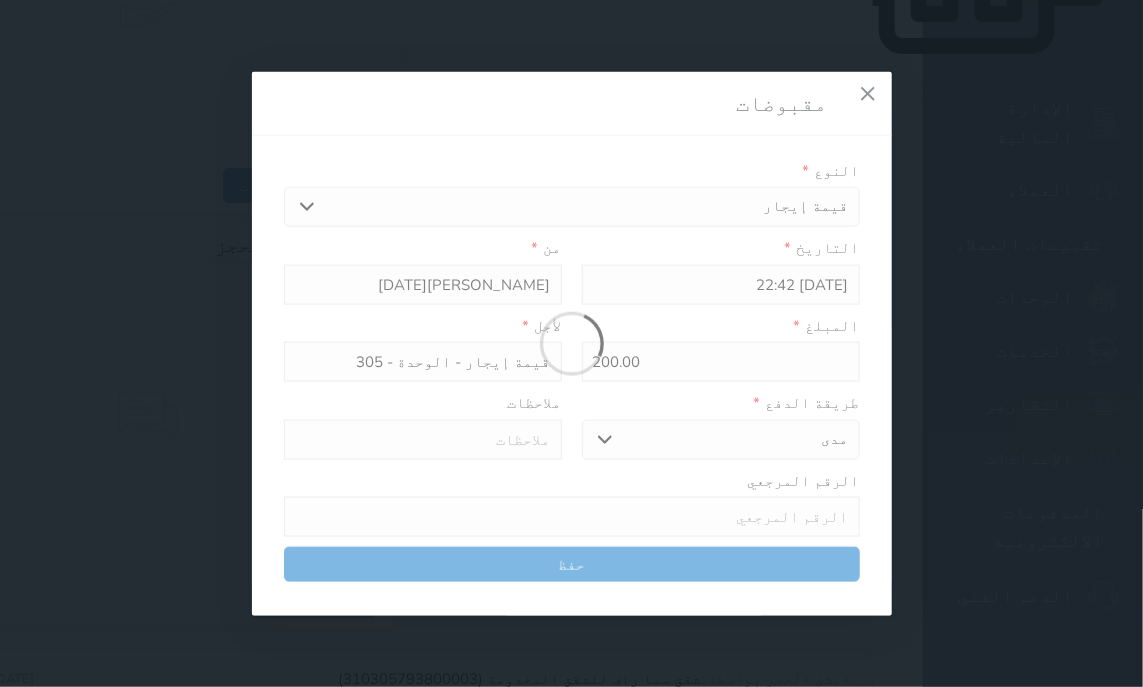 select 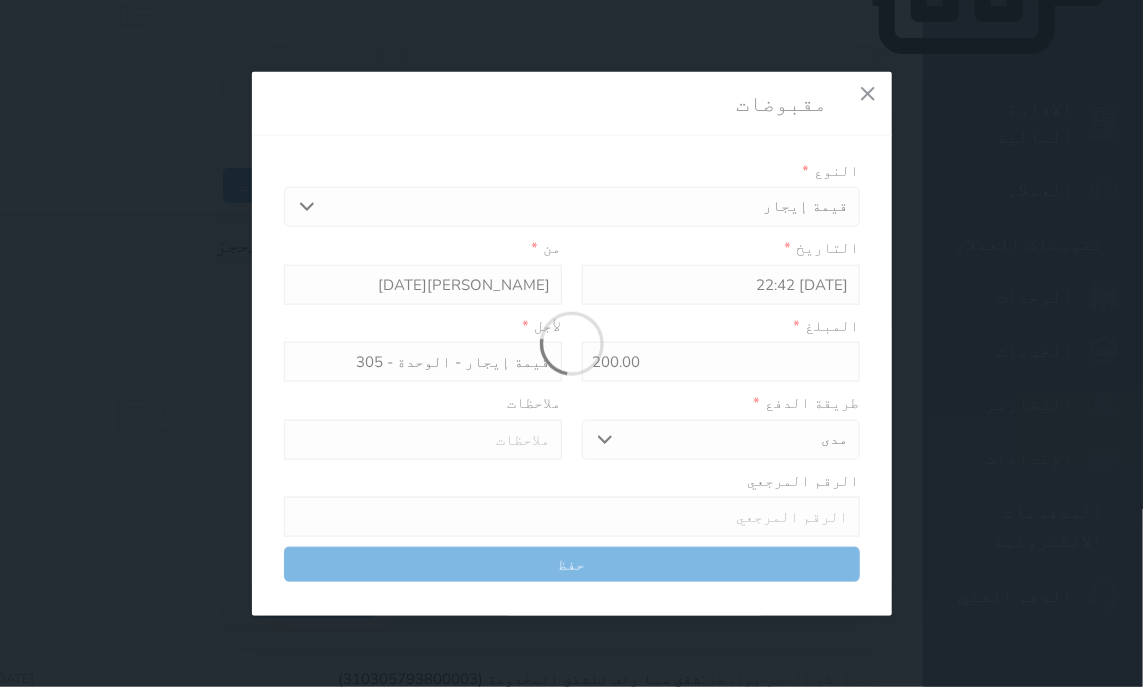 type 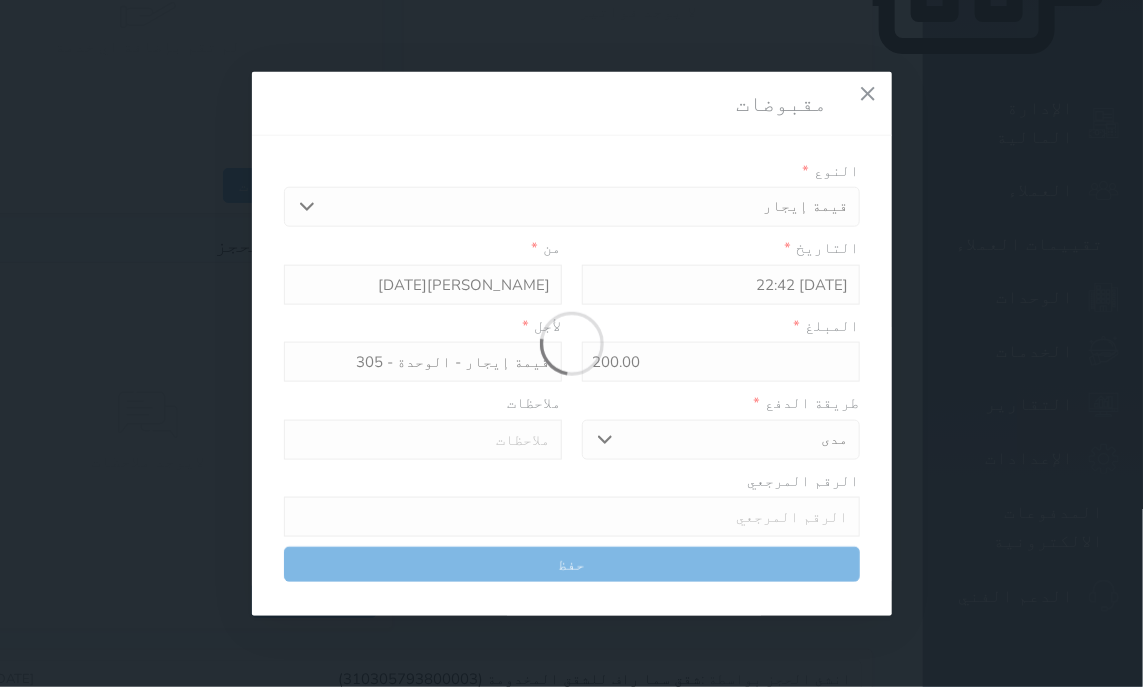 type on "0" 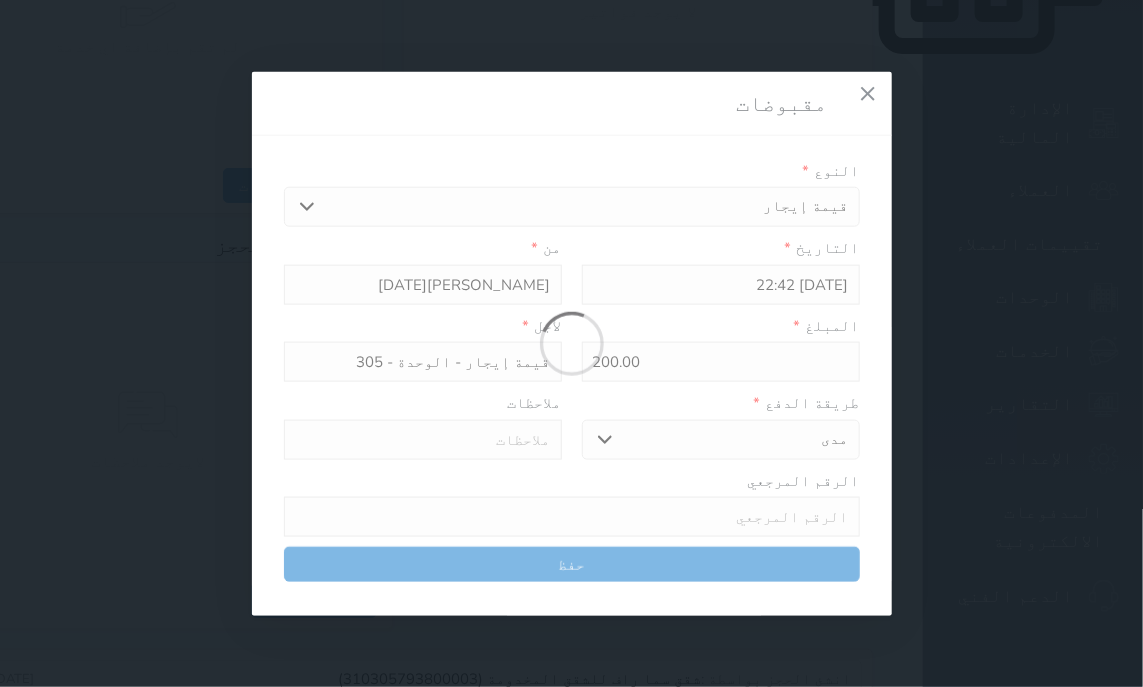 select 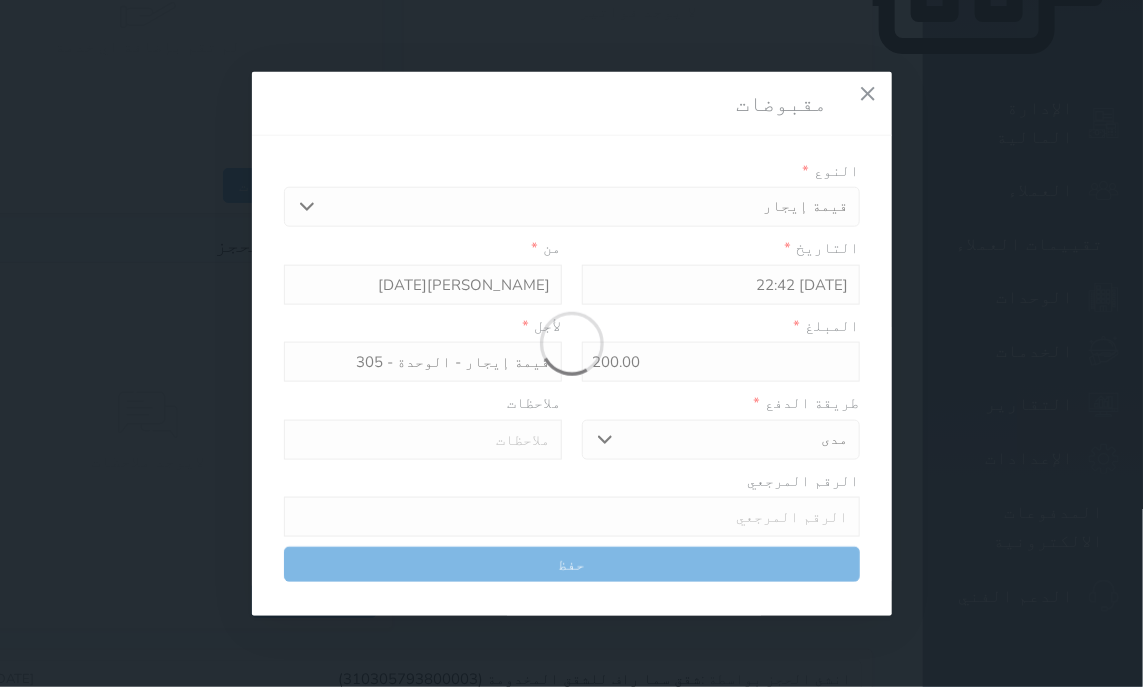 type on "0" 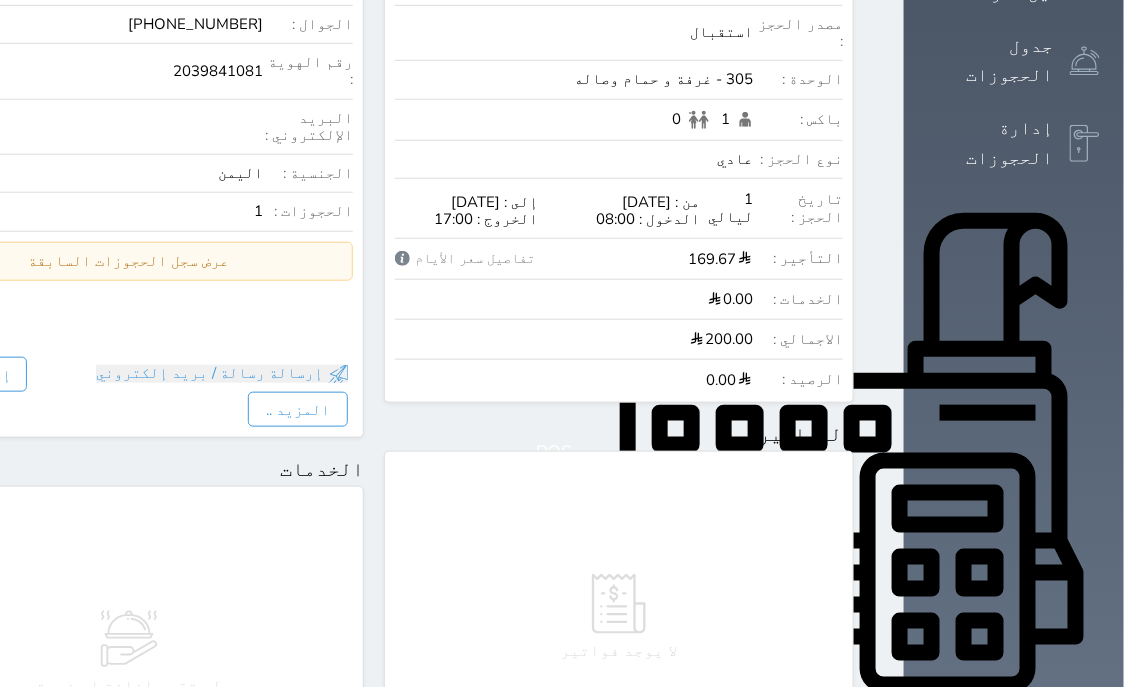 scroll, scrollTop: 0, scrollLeft: 0, axis: both 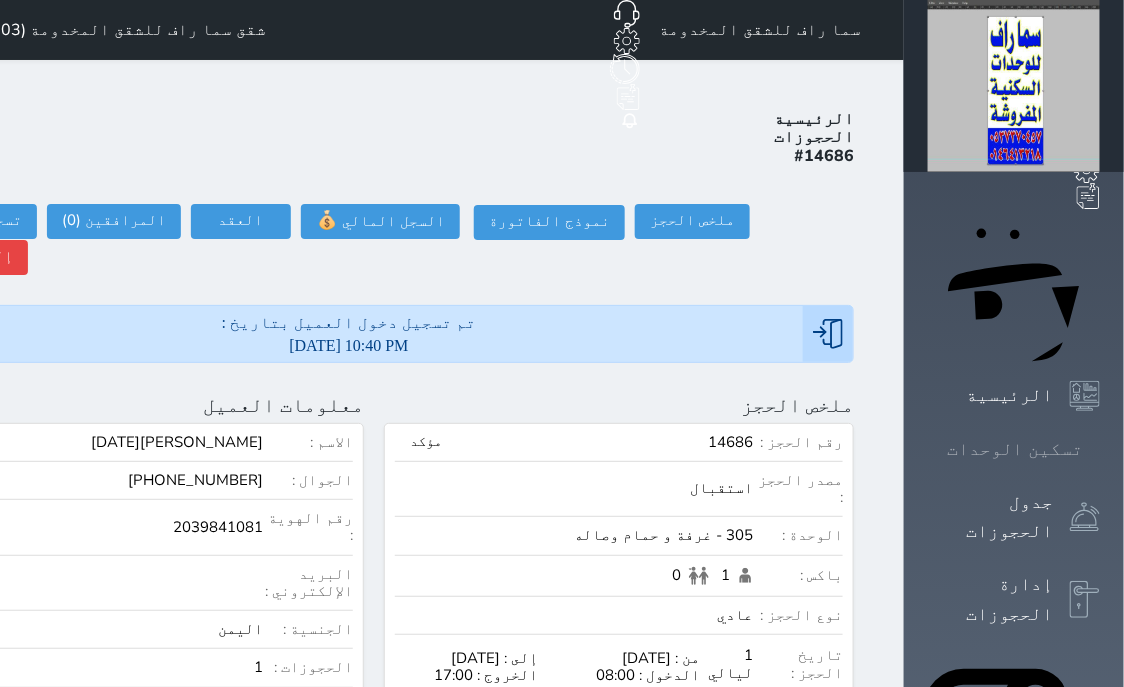 click 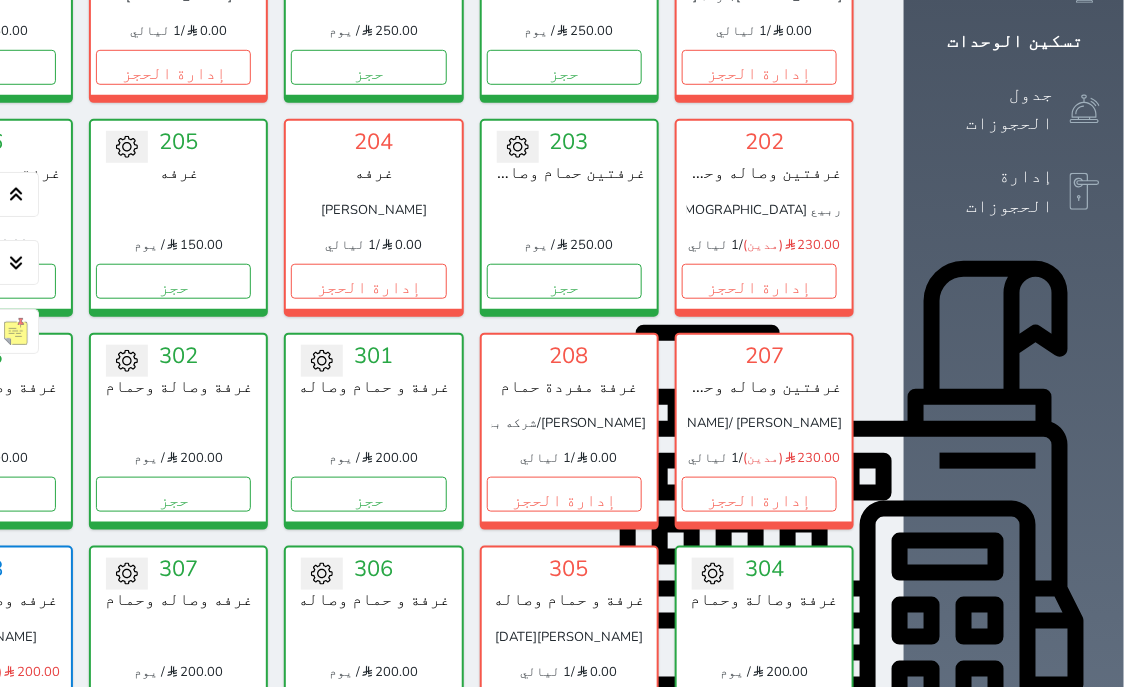 scroll, scrollTop: 281, scrollLeft: 0, axis: vertical 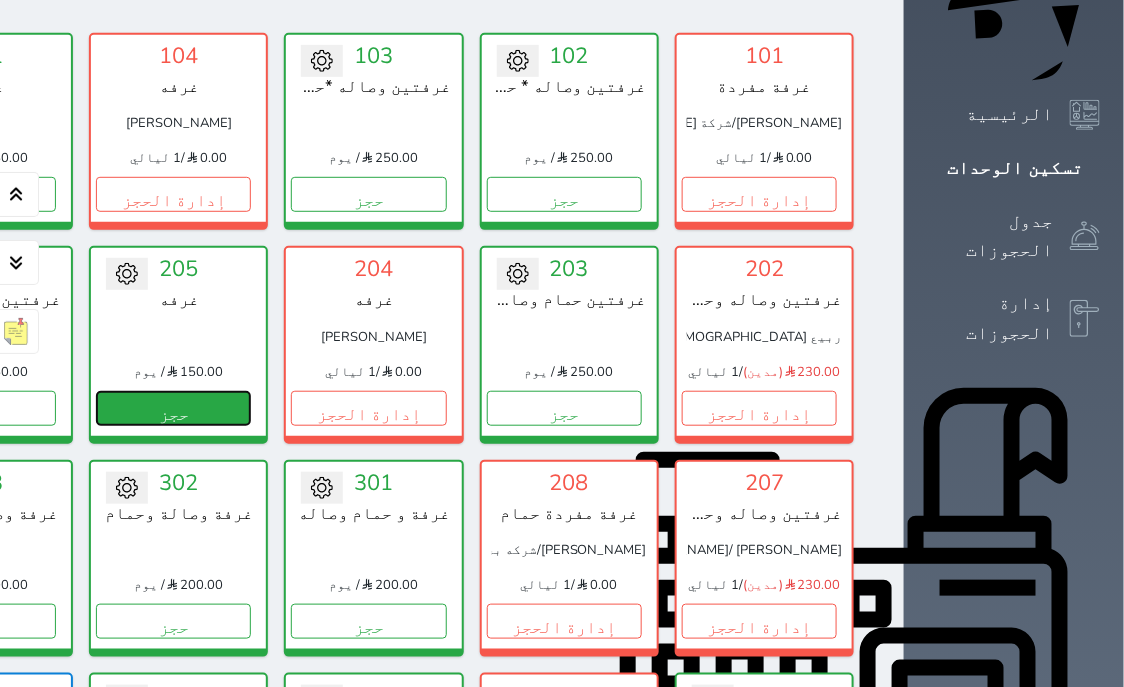 click on "حجز" at bounding box center (173, 408) 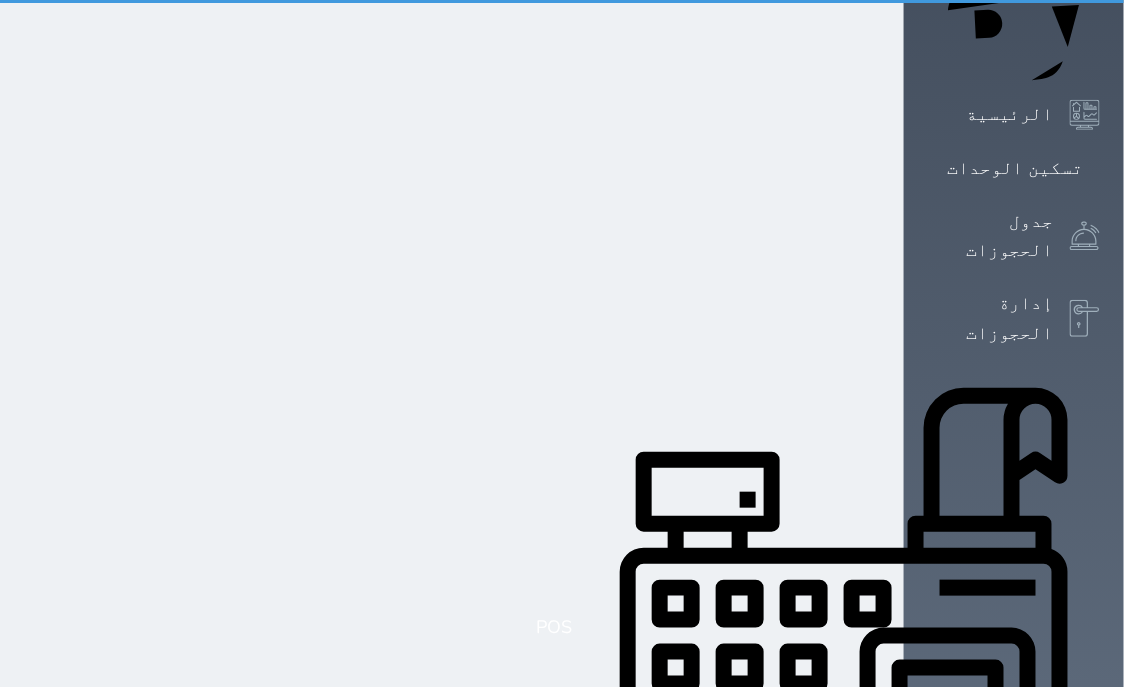 select on "1" 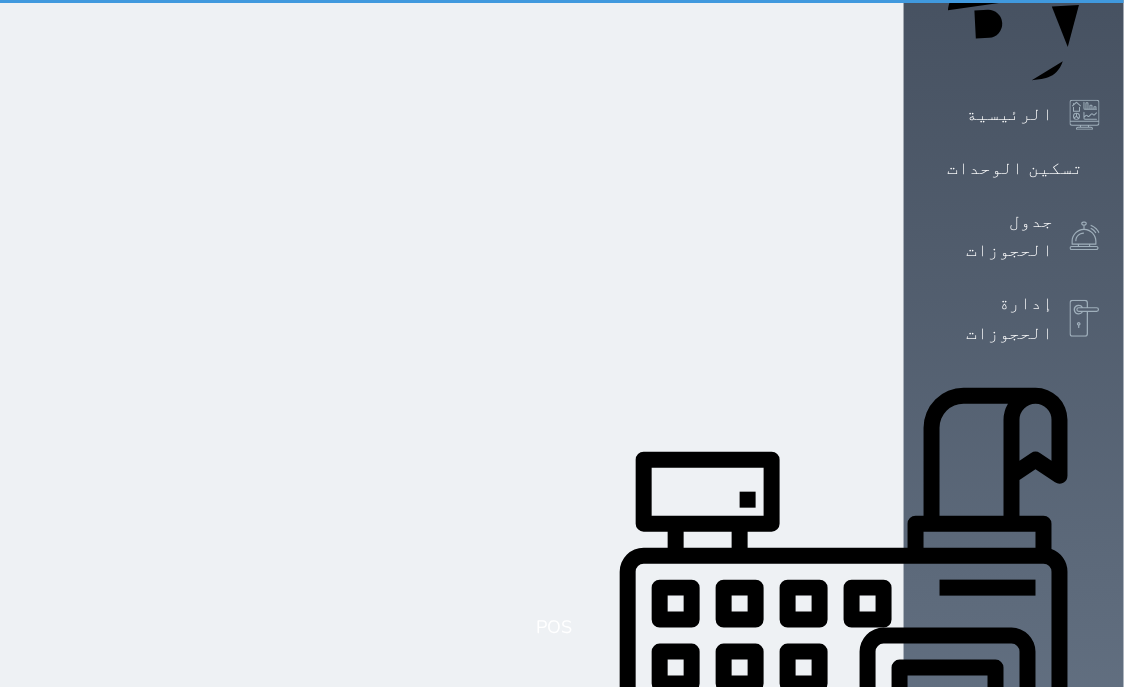 scroll, scrollTop: 0, scrollLeft: 0, axis: both 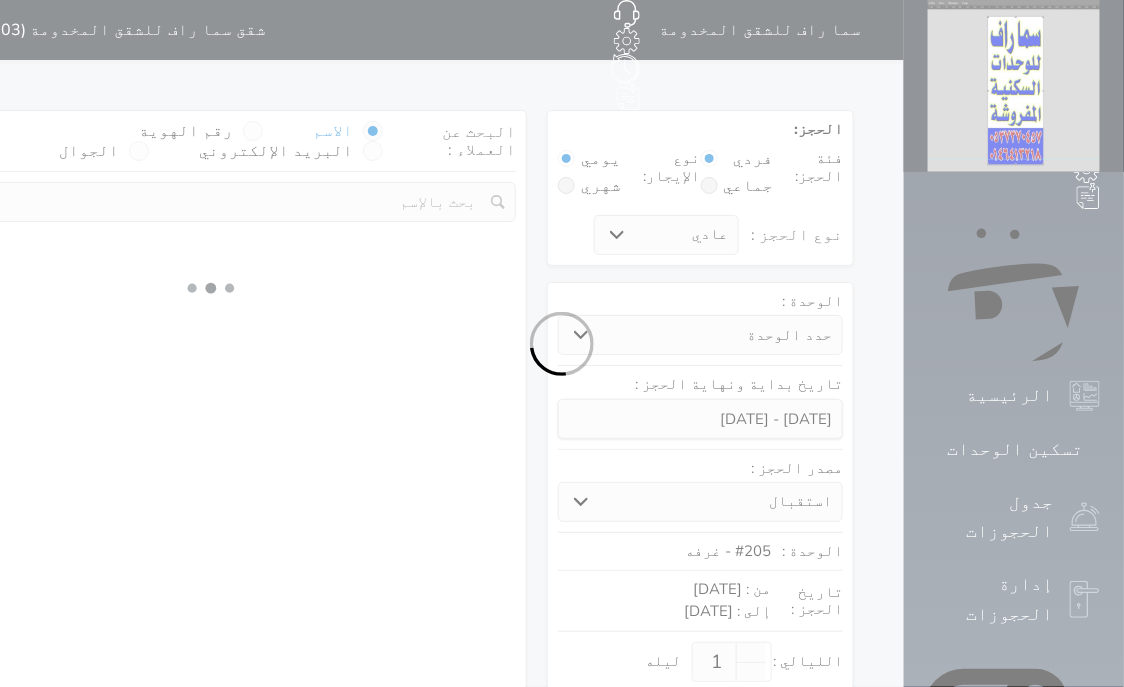 select 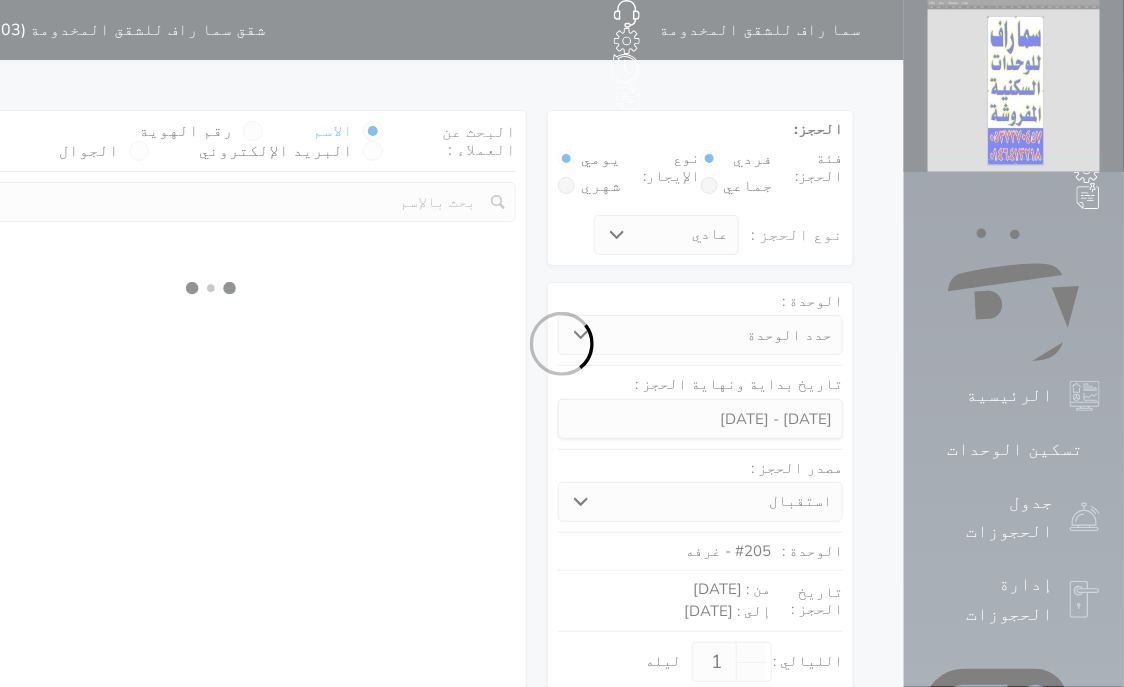 select on "1" 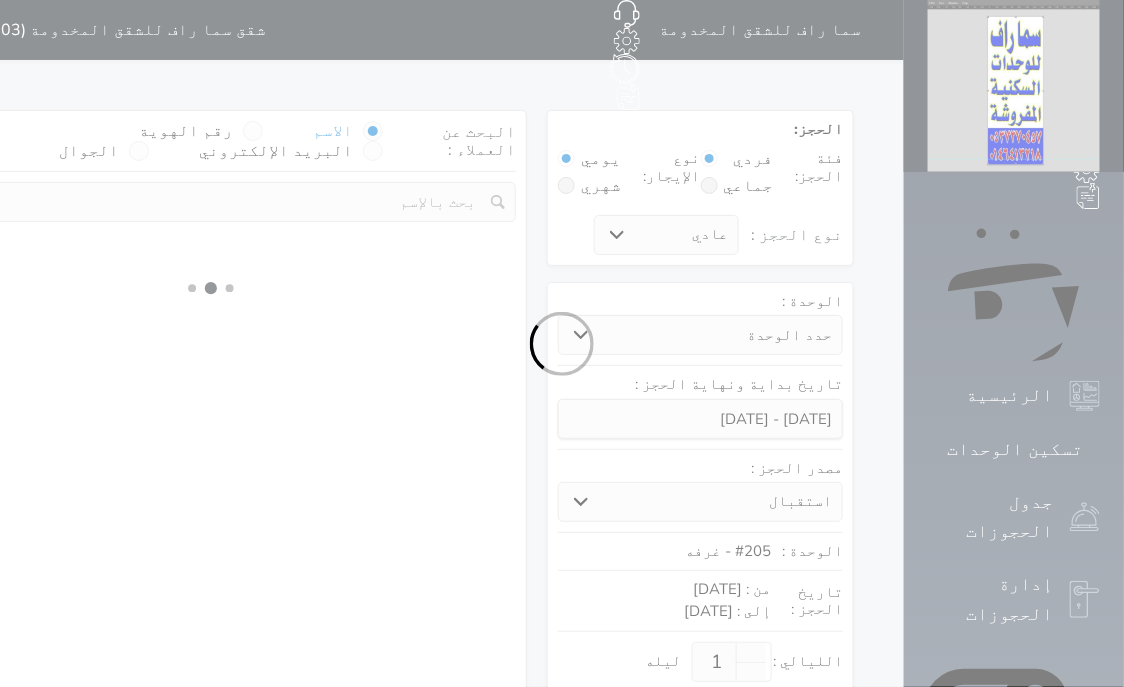 select on "113" 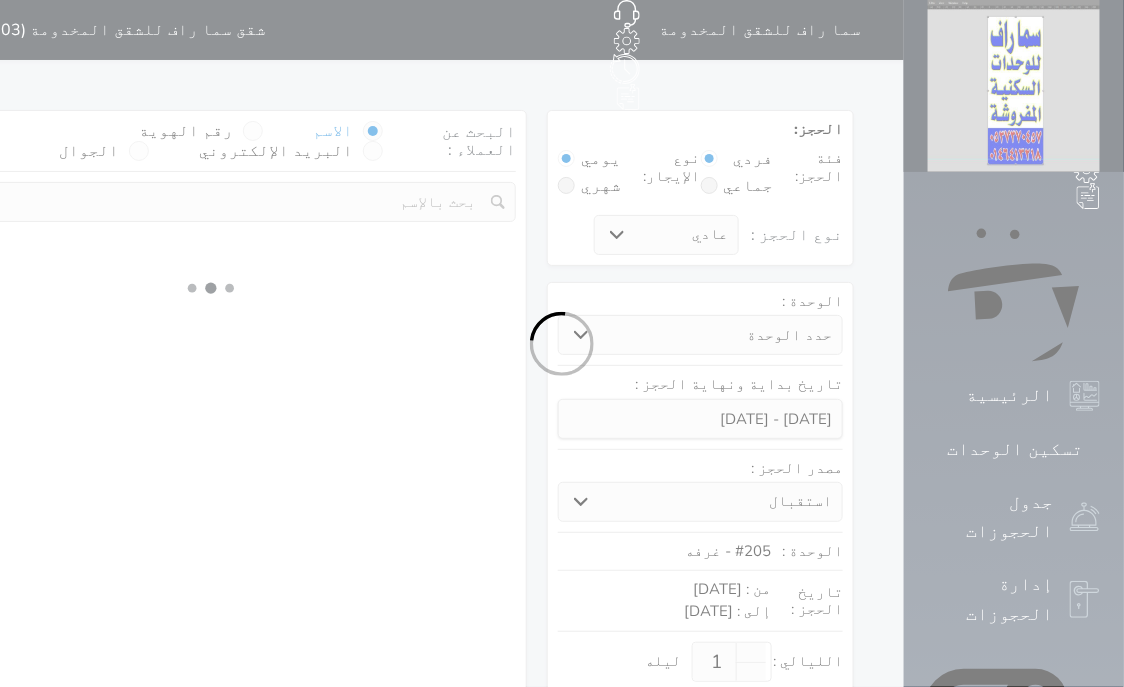 select on "1" 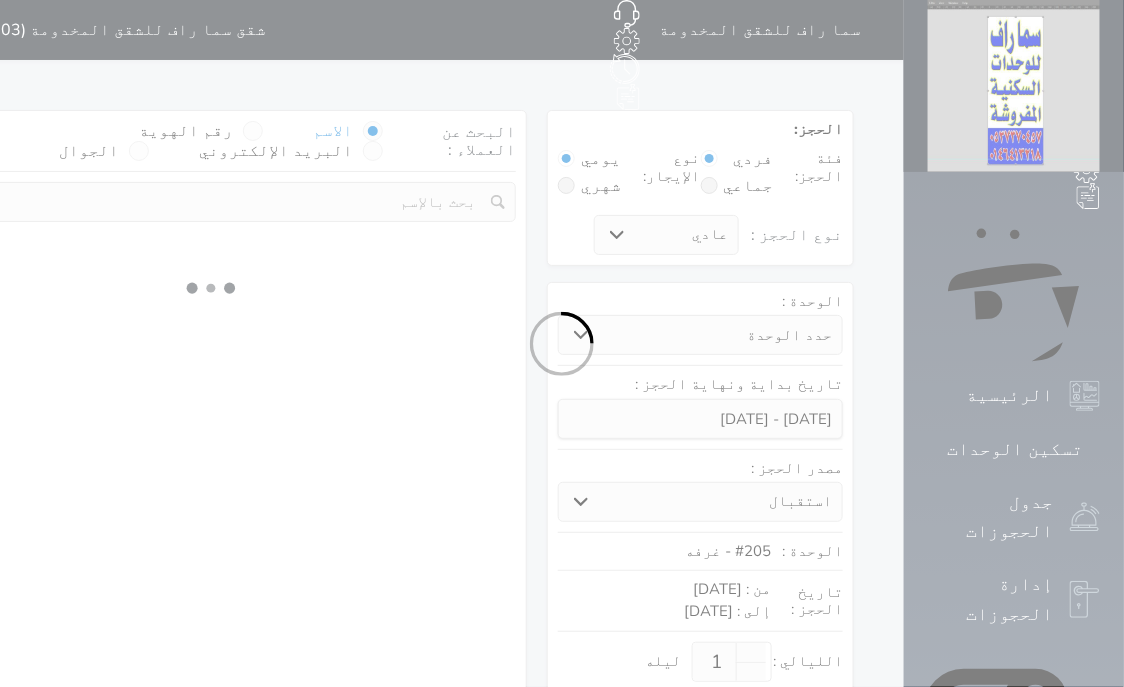select 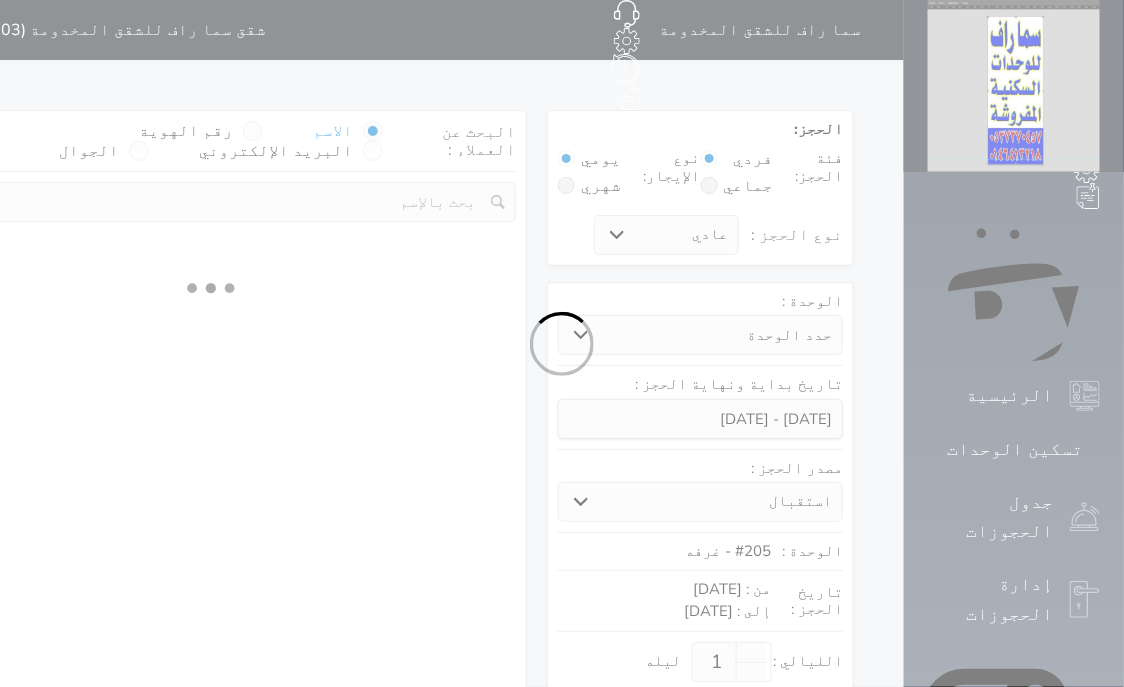 select on "7" 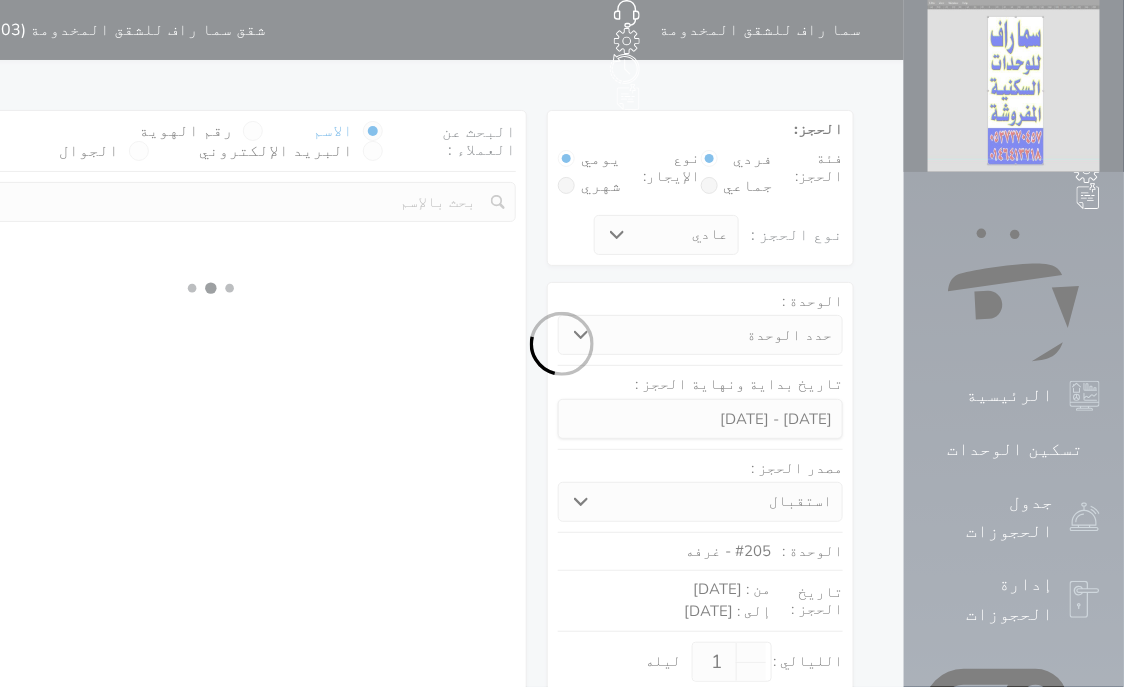 select 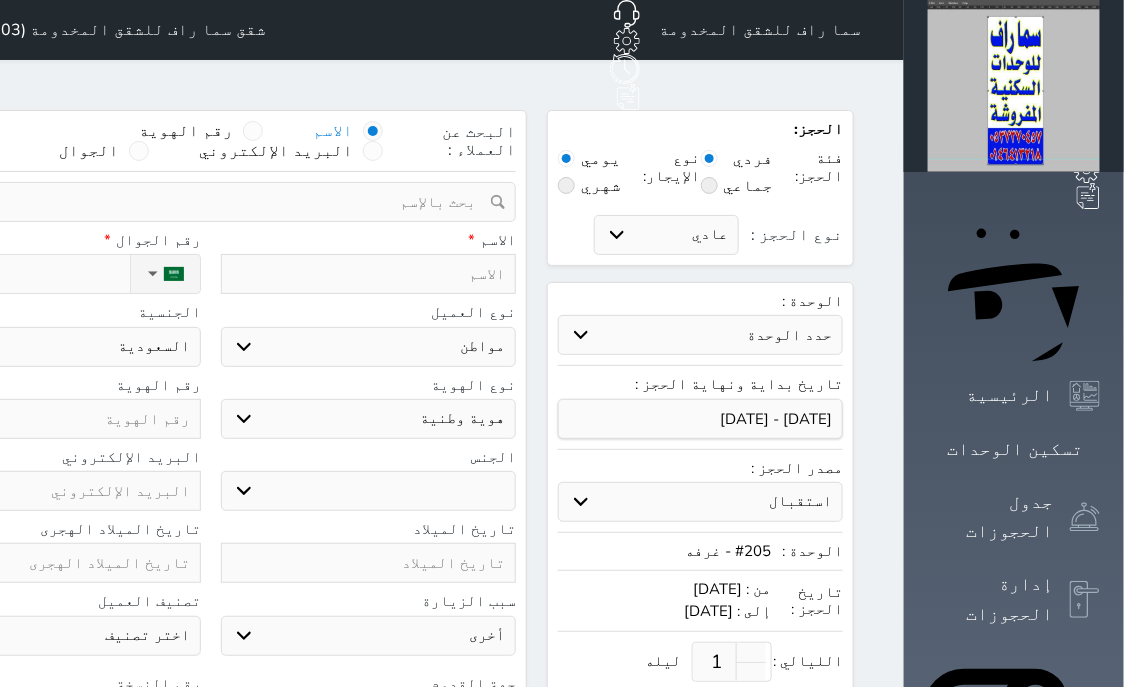 select 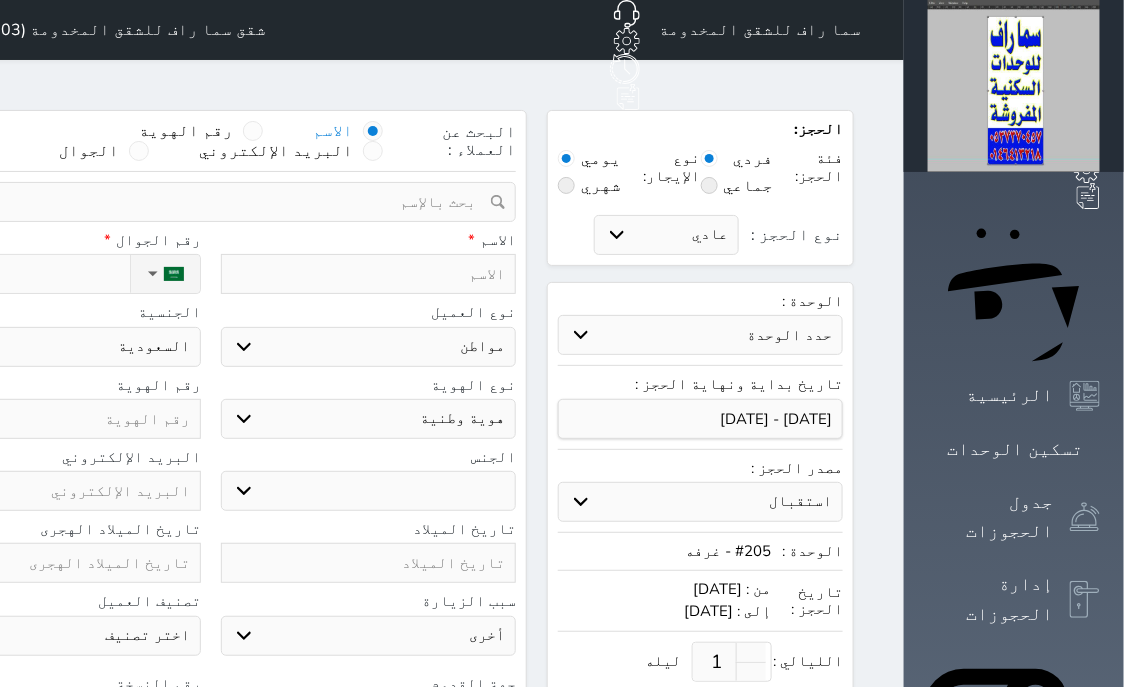 select 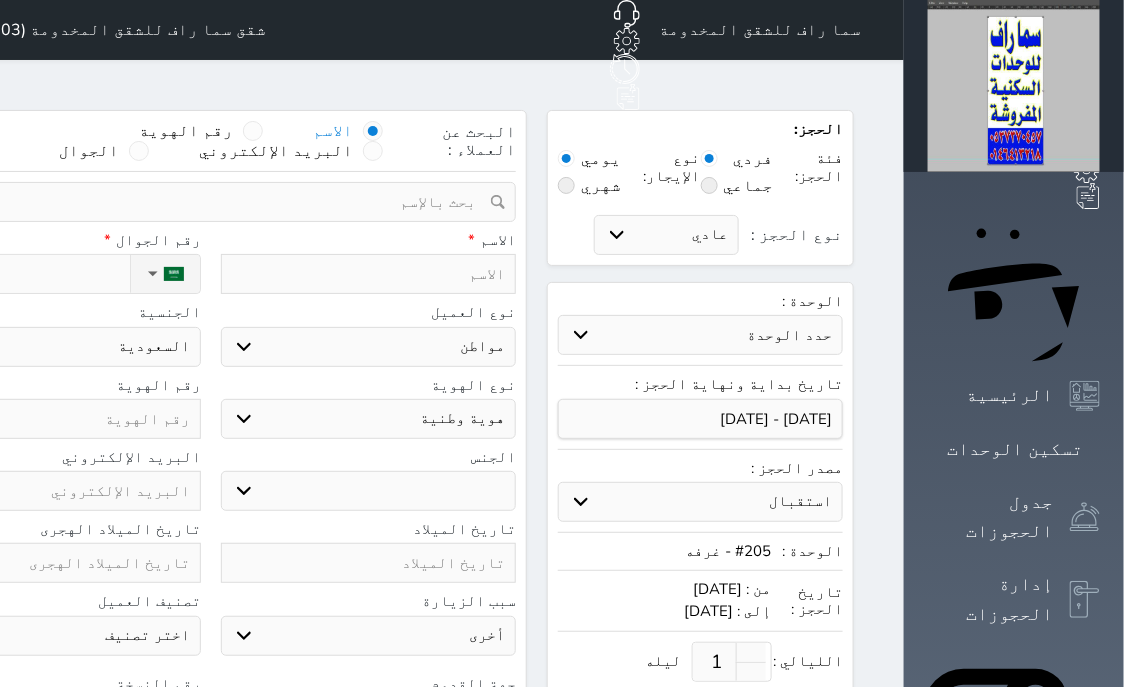 select 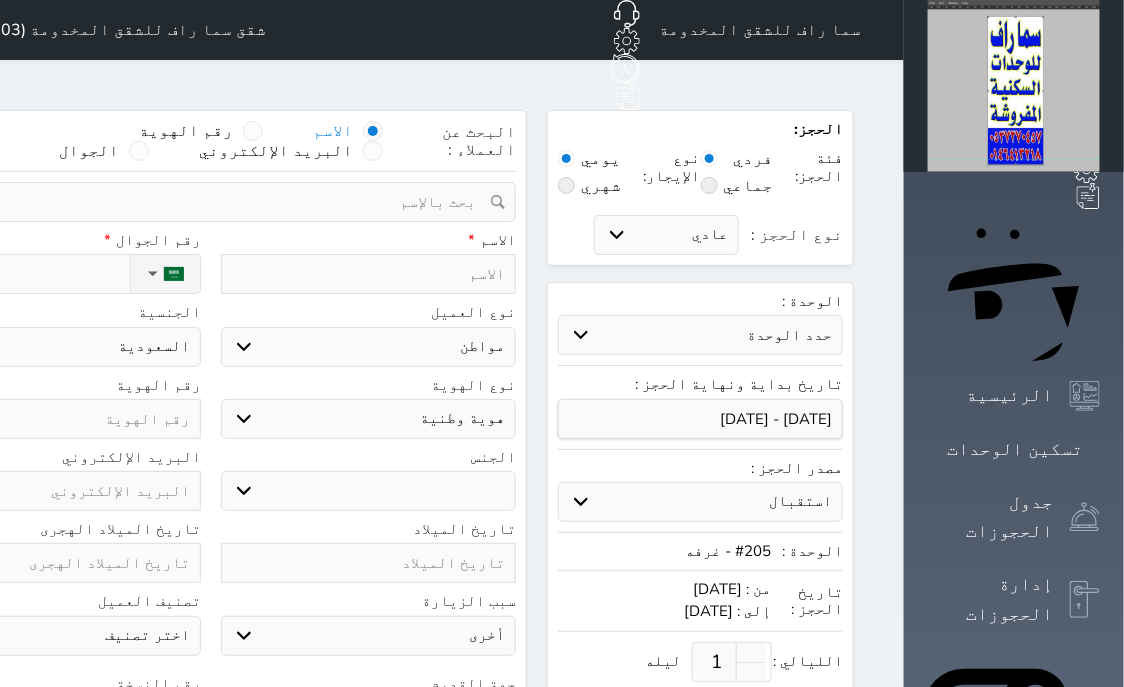 select 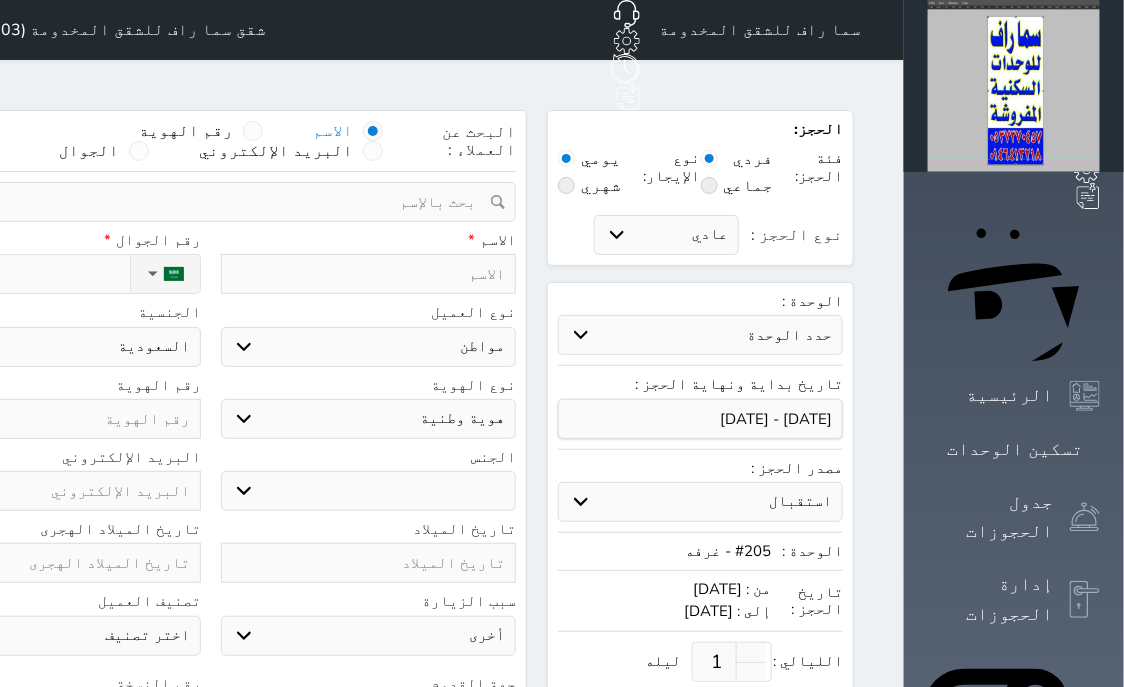 select 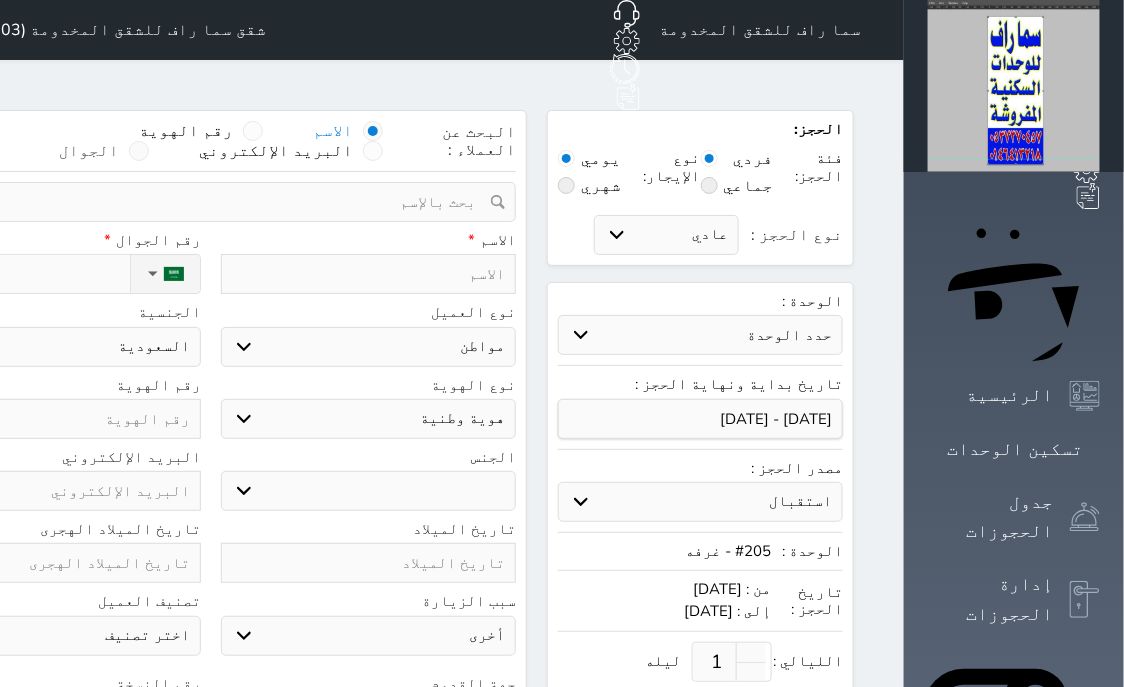 click at bounding box center [139, 151] 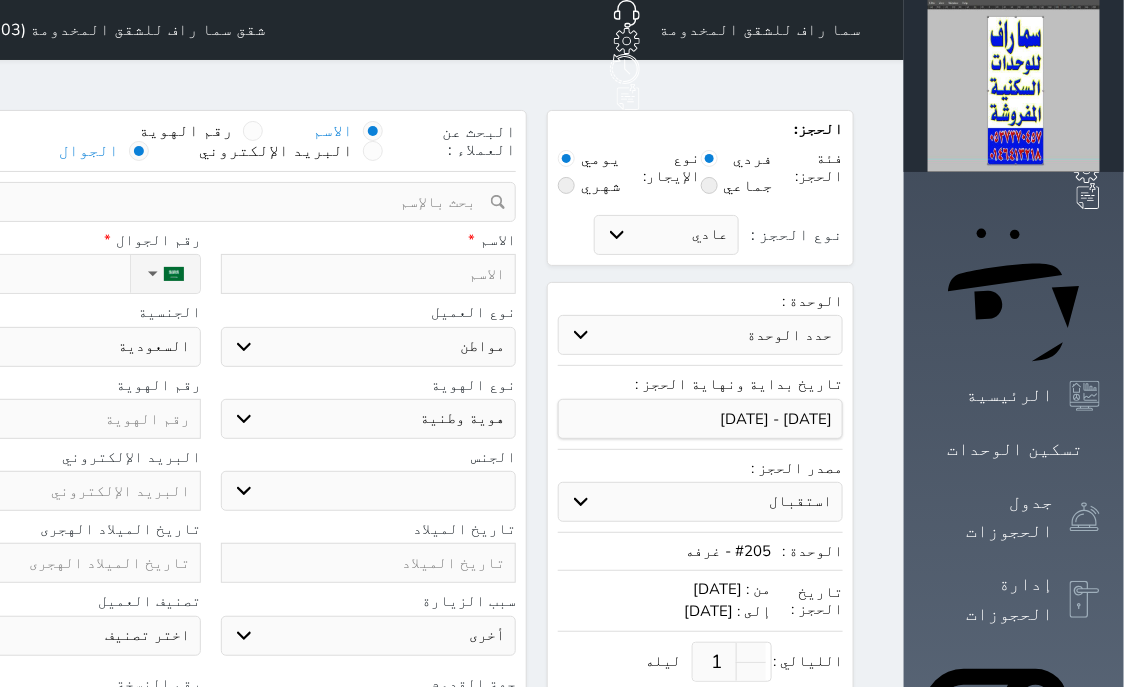select 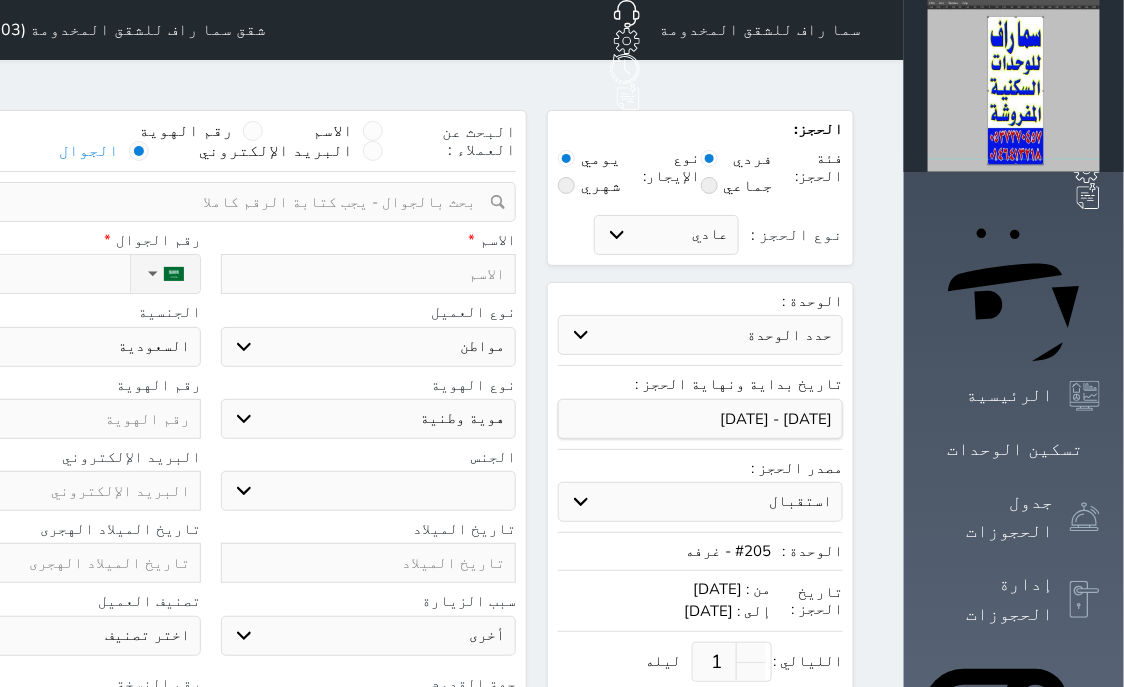 click at bounding box center [203, 202] 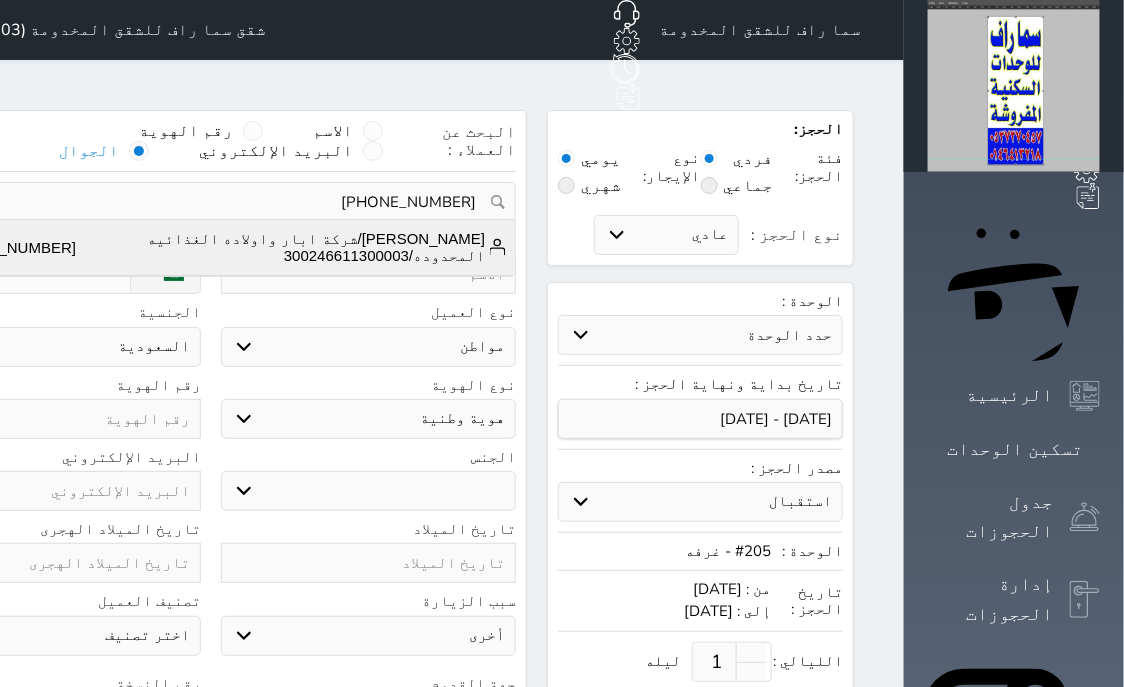 click on "[PERSON_NAME]/شركة ابار واولاده الغذائيه المحدوده/300246611300003" at bounding box center (290, 247) 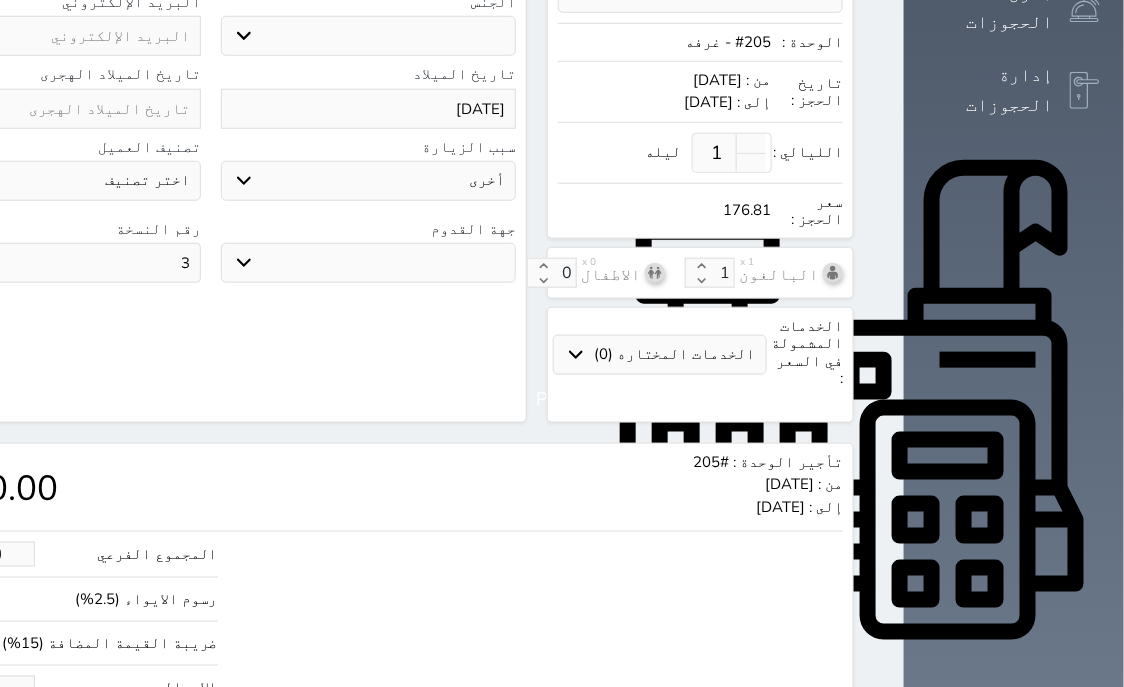 scroll, scrollTop: 621, scrollLeft: 0, axis: vertical 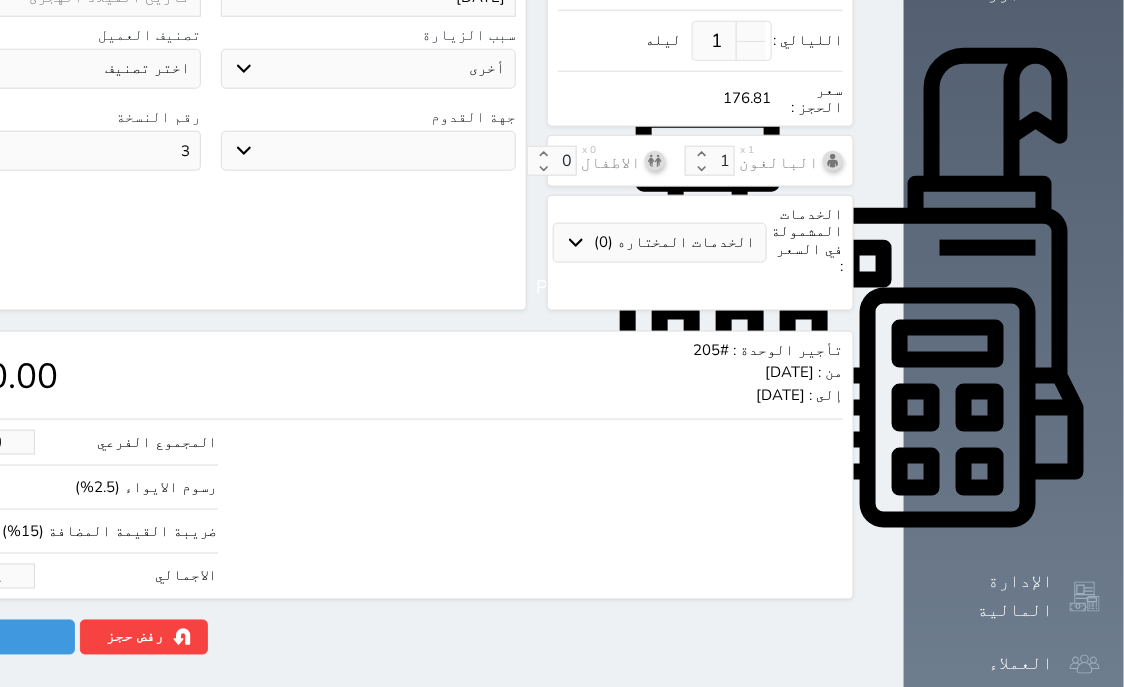 drag, startPoint x: 140, startPoint y: 523, endPoint x: 31, endPoint y: 555, distance: 113.600174 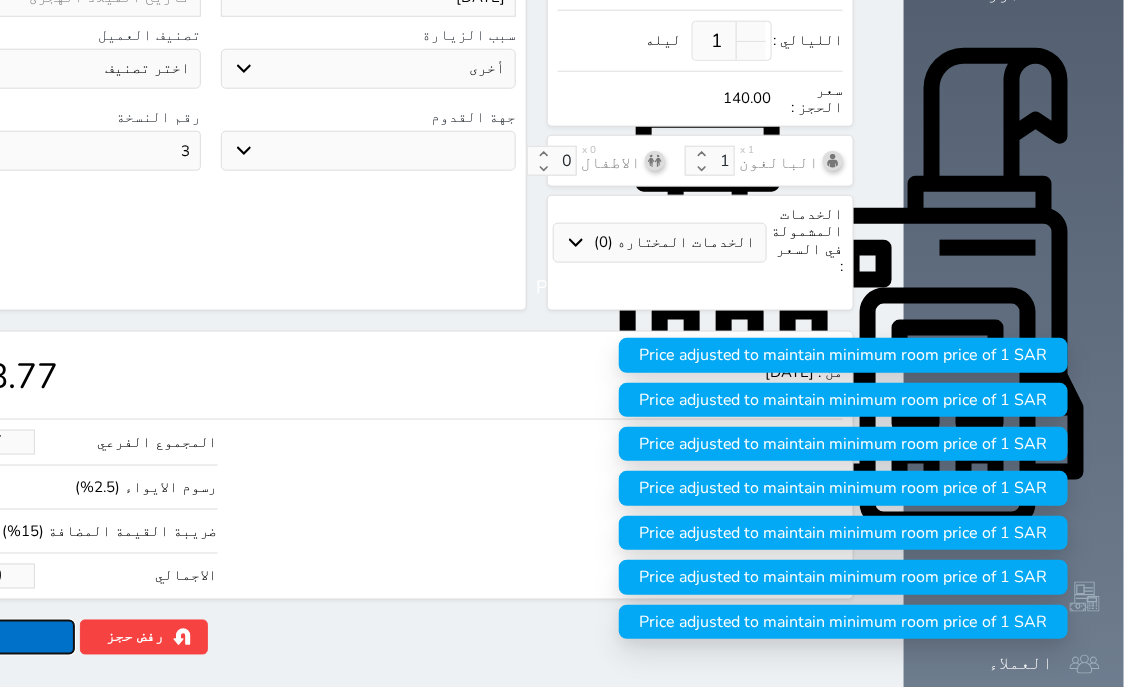 click on "حجز" at bounding box center (-13, 637) 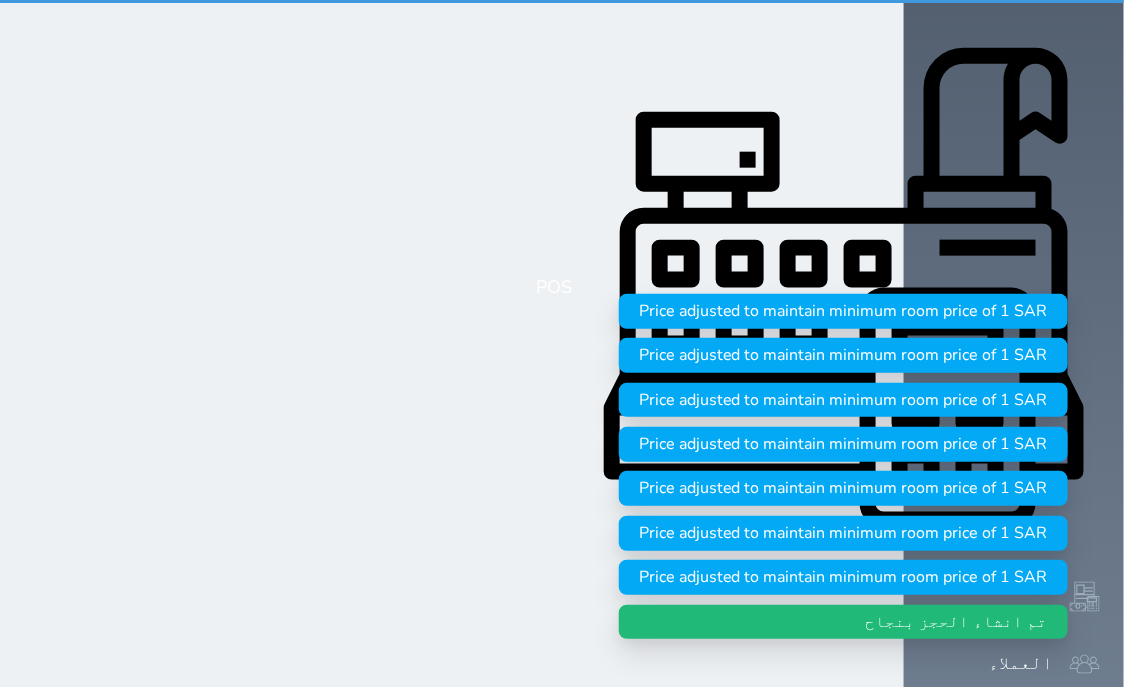 scroll, scrollTop: 0, scrollLeft: 0, axis: both 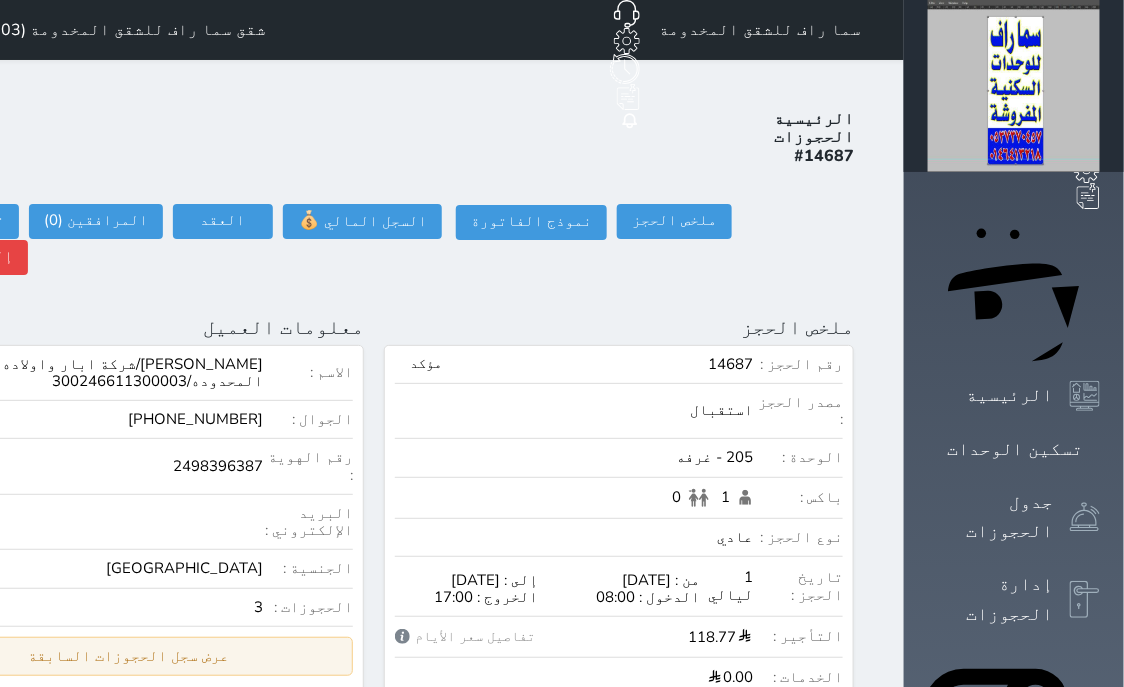 click on "عرض سجل الحجوزات السابقة" at bounding box center [129, 656] 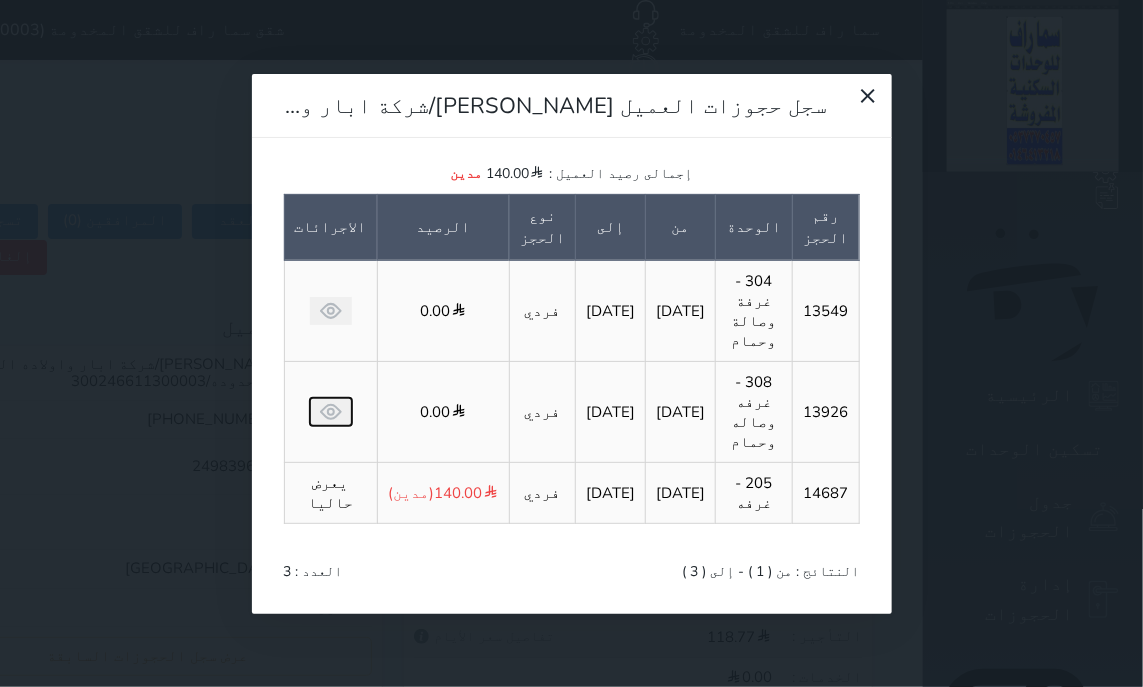 click 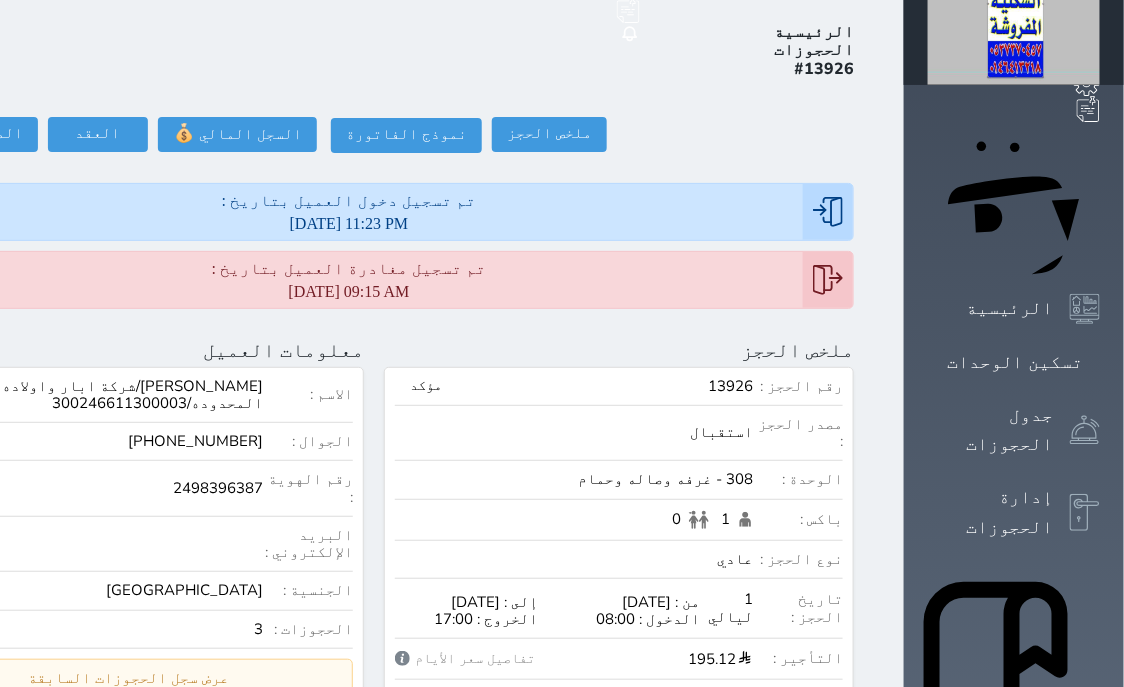 scroll, scrollTop: 0, scrollLeft: 0, axis: both 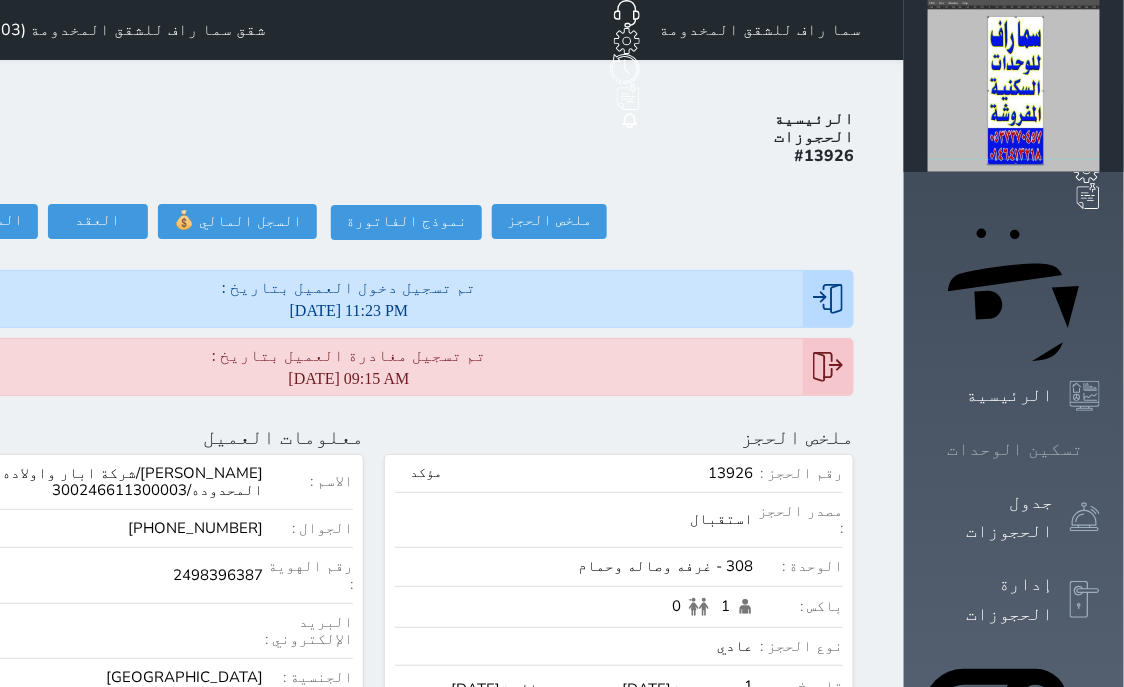 click 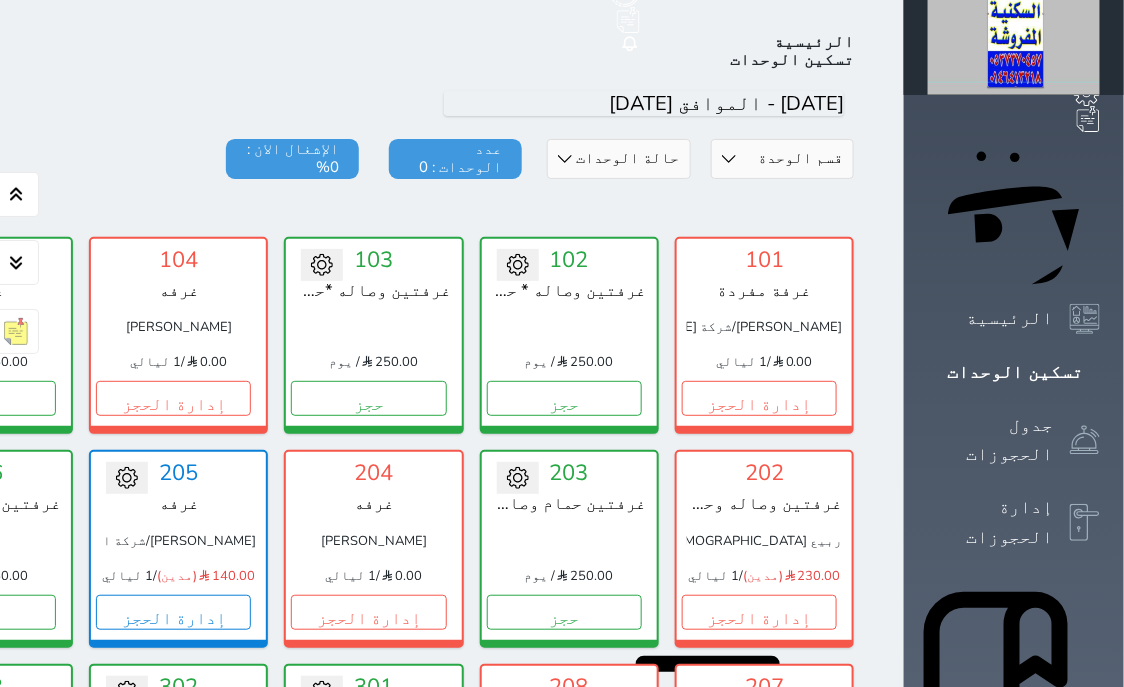 scroll, scrollTop: 78, scrollLeft: 0, axis: vertical 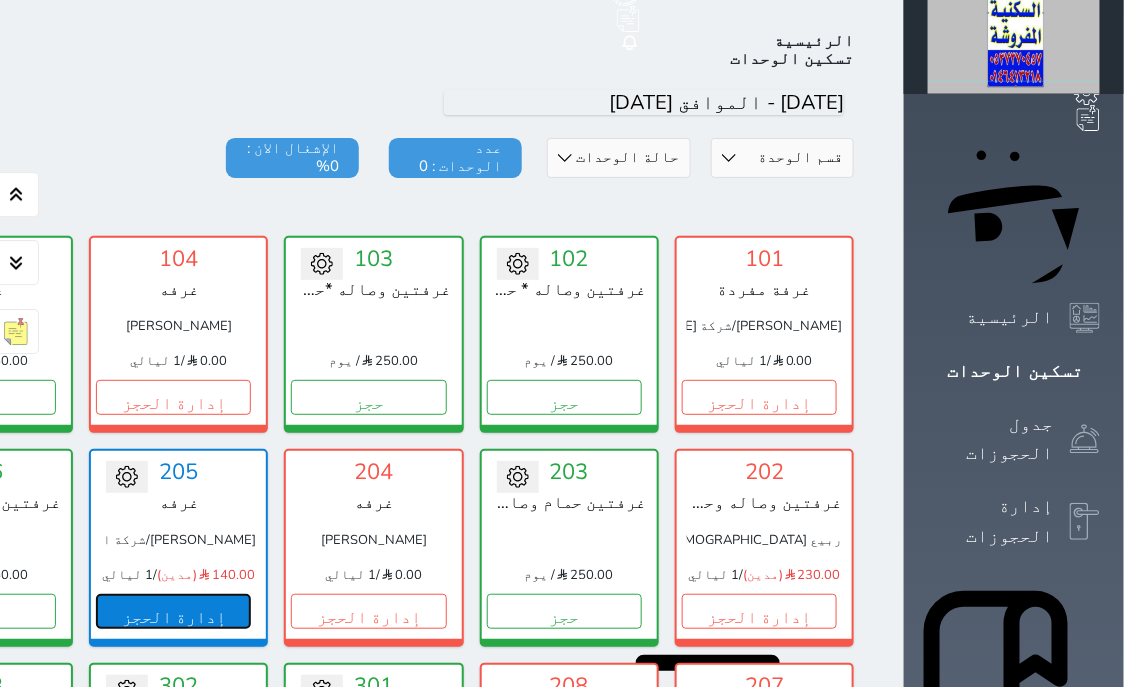 click on "إدارة الحجز" at bounding box center [173, 611] 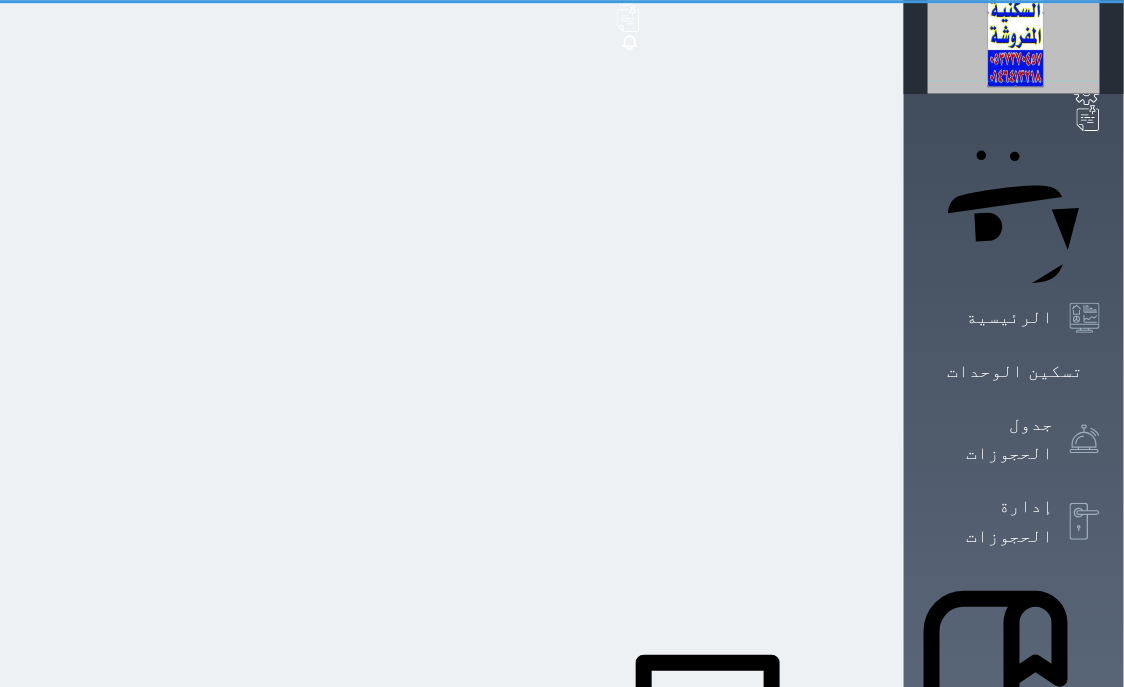 scroll, scrollTop: 0, scrollLeft: 0, axis: both 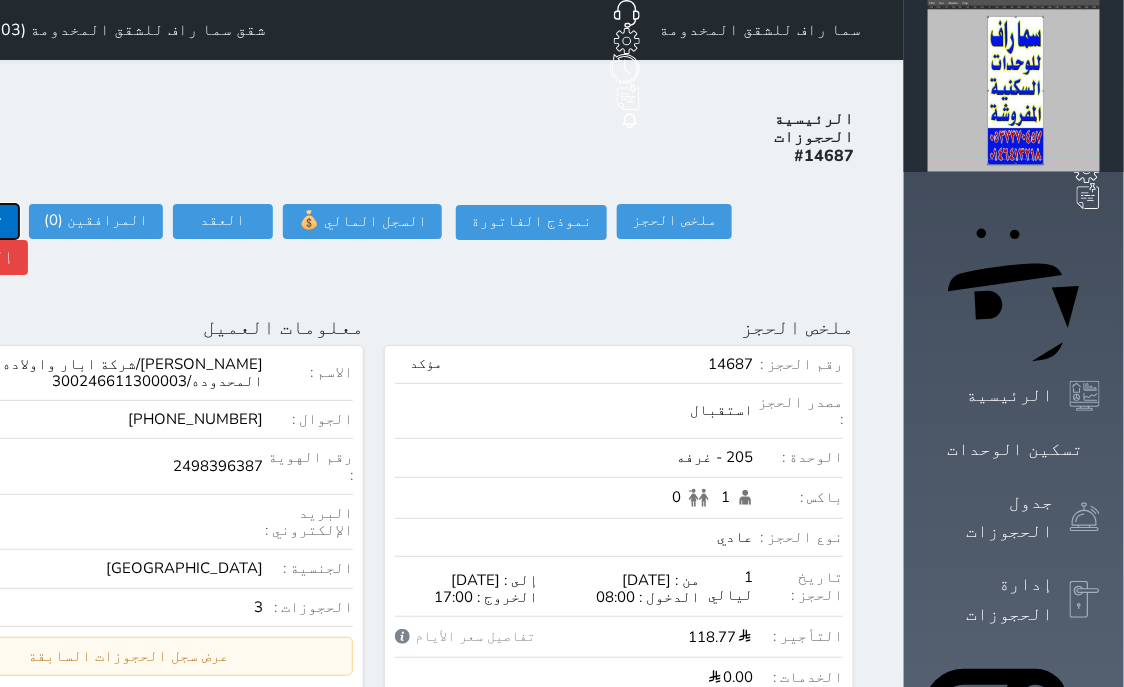 click on "تسجيل دخول" at bounding box center (-39, 221) 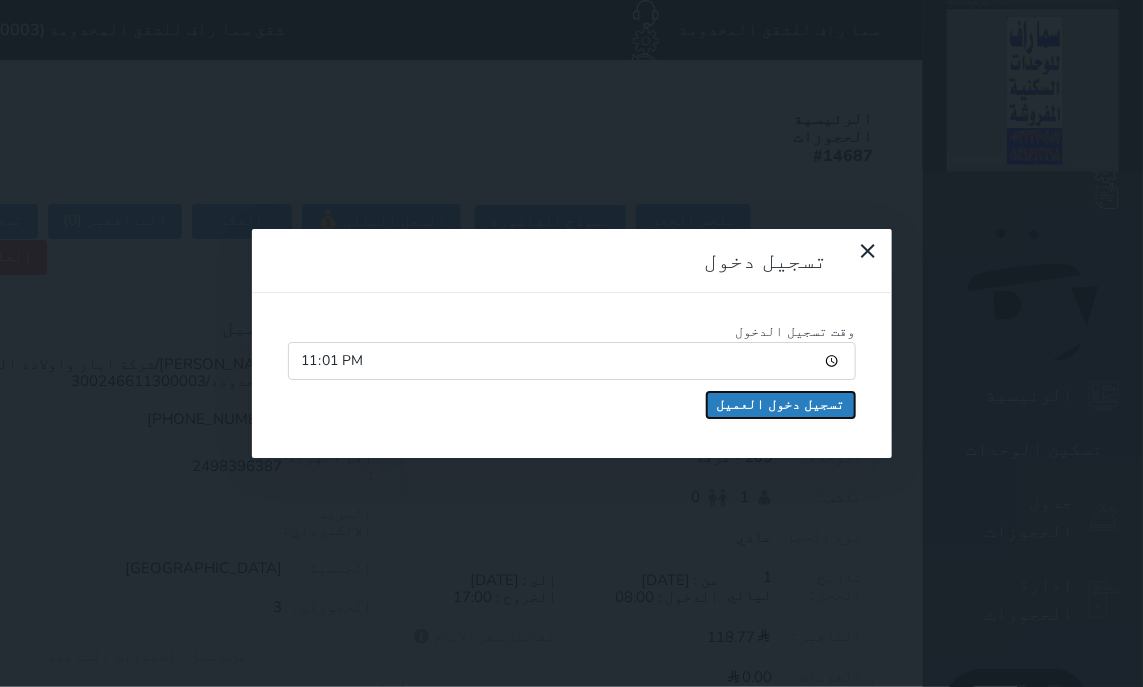 click on "تسجيل دخول العميل" at bounding box center (781, 405) 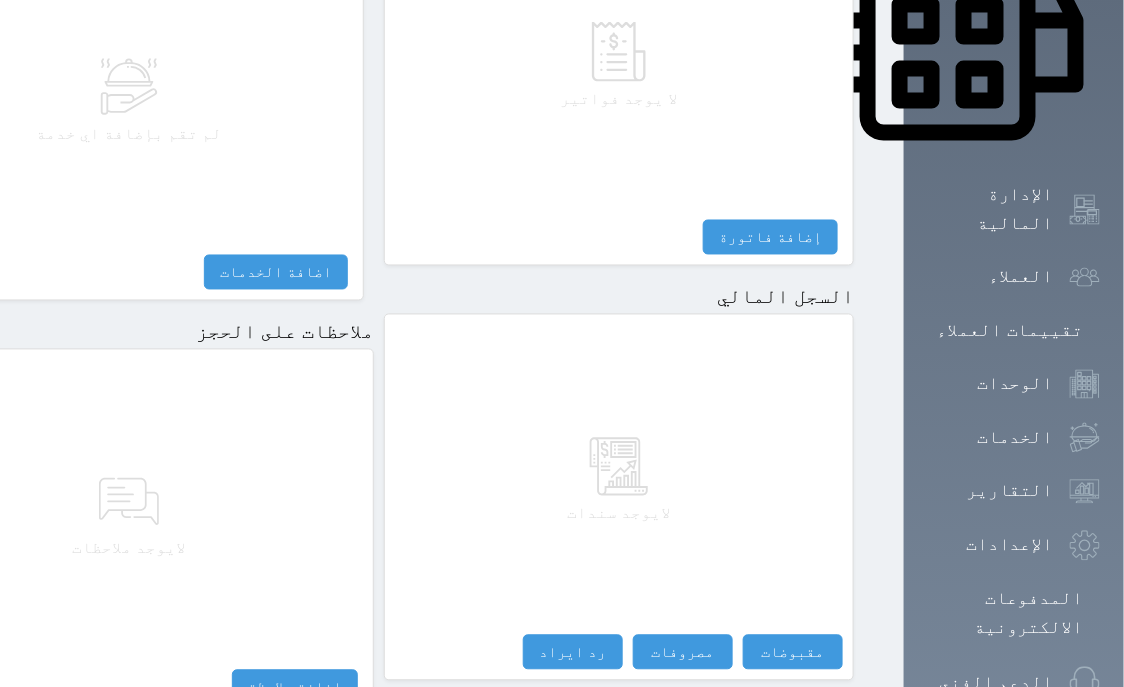scroll, scrollTop: 1095, scrollLeft: 0, axis: vertical 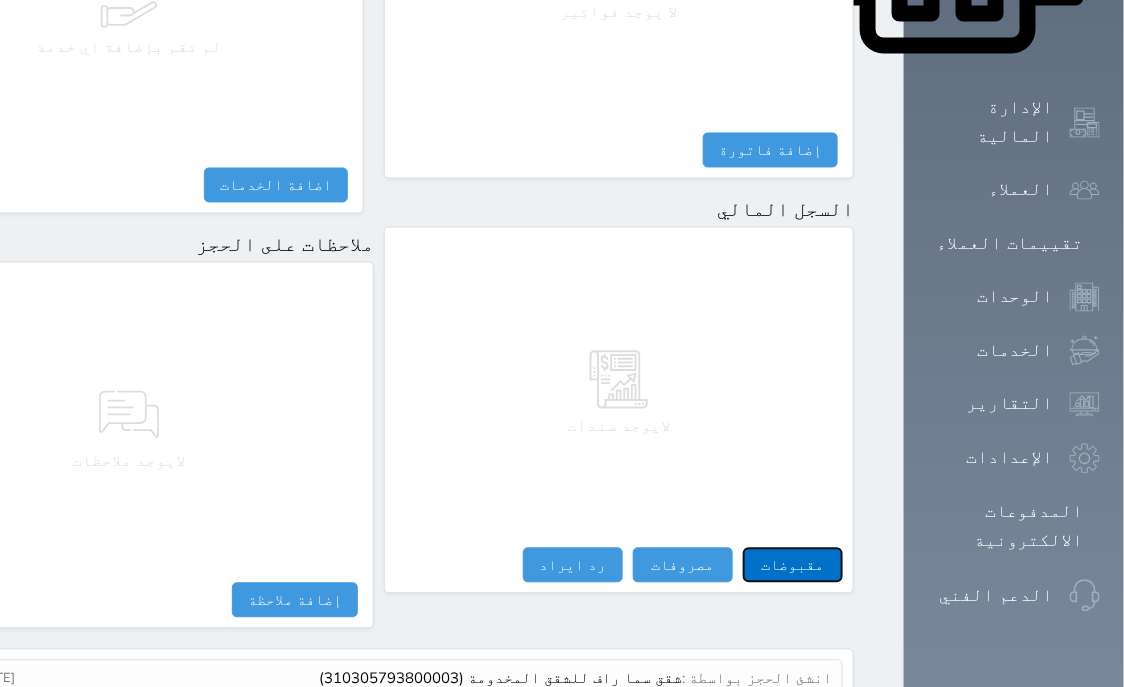 click on "مقبوضات" at bounding box center (793, 565) 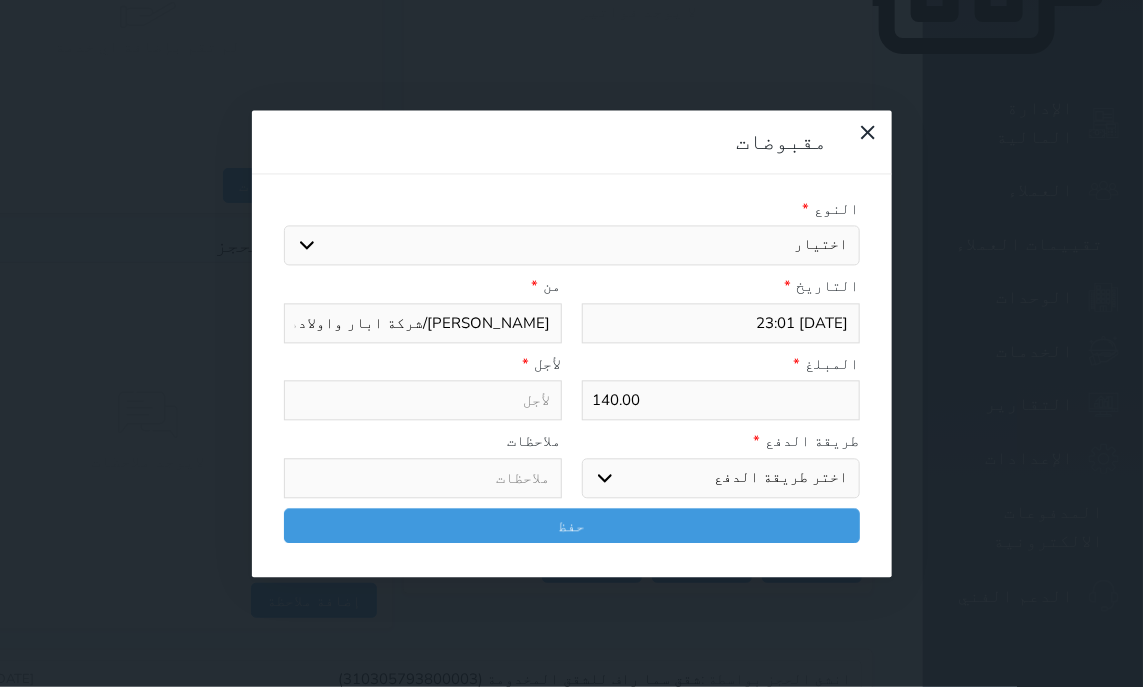 click on "اختيار   مقبوضات عامة قيمة إيجار فواتير تامين عربون لا ينطبق آخر مغسلة واي فاي - الإنترنت مواقف السيارات طعام الأغذية والمشروبات مشروبات المشروبات الباردة المشروبات الساخنة الإفطار غداء عشاء مخبز و كعك حمام سباحة الصالة الرياضية سبا و خدمات الجمال اختيار وإسقاط (خدمات النقل) ميني بار كابل - تلفزيون سرير إضافي تصفيف الشعر التسوق خدمات الجولات السياحية المنظمة خدمات الدليل السياحي" at bounding box center (572, 246) 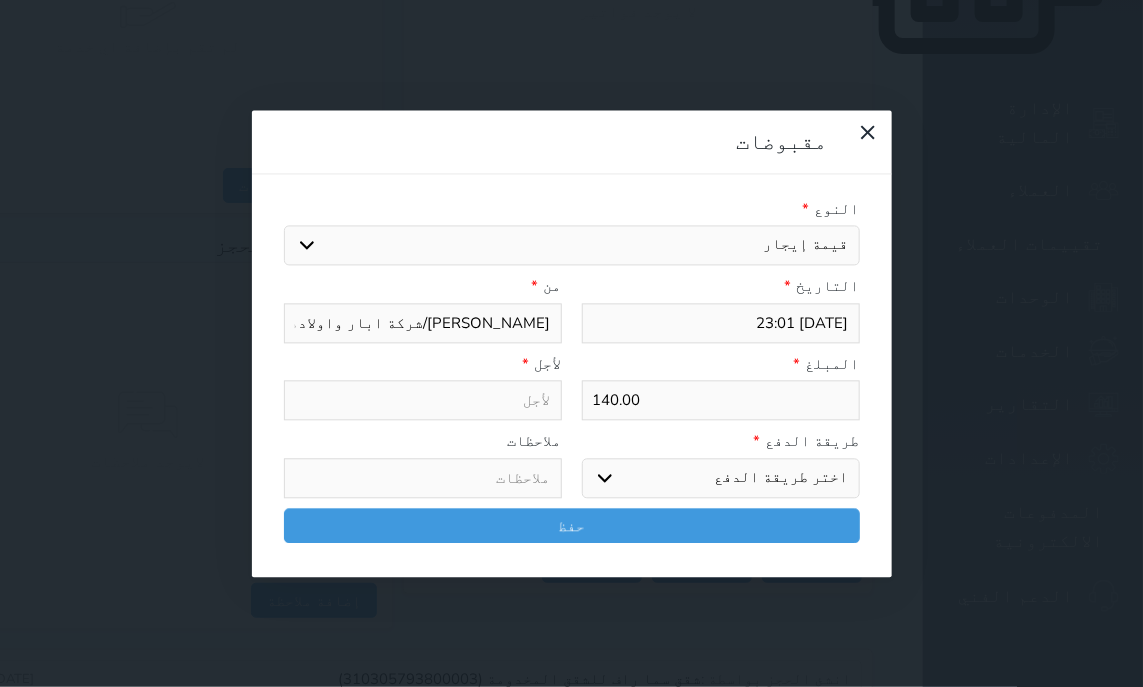 click on "قيمة إيجار" at bounding box center [0, 0] 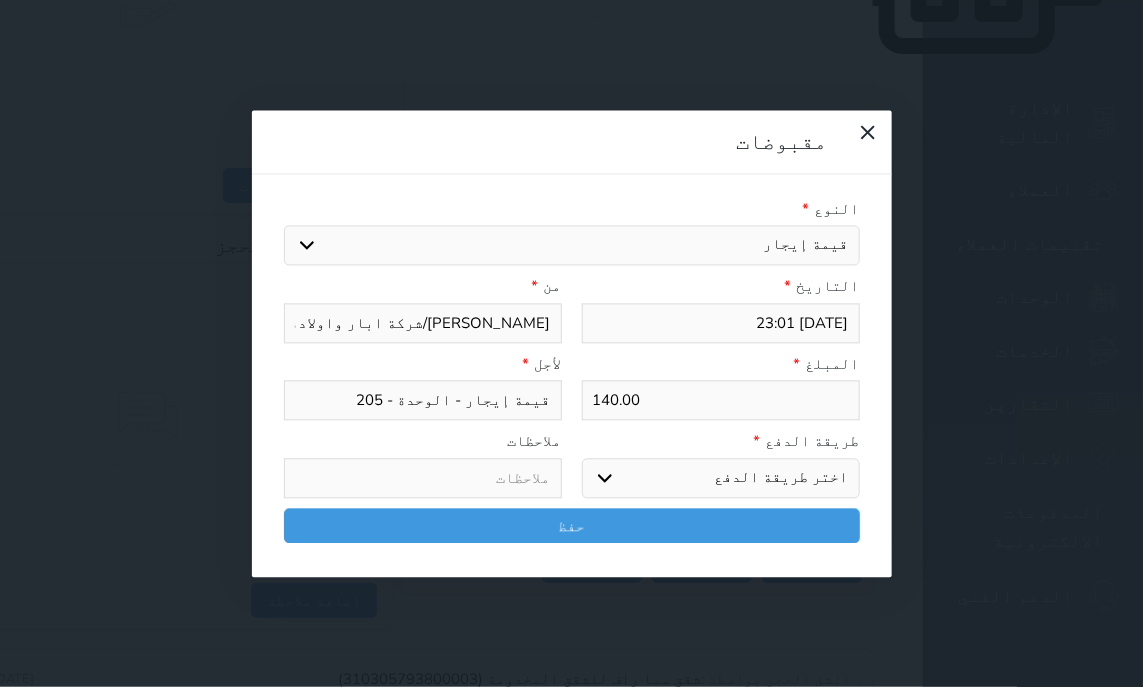 click on "اختر طريقة الدفع   دفع نقدى   تحويل بنكى   مدى   بطاقة ائتمان   آجل" at bounding box center [721, 478] 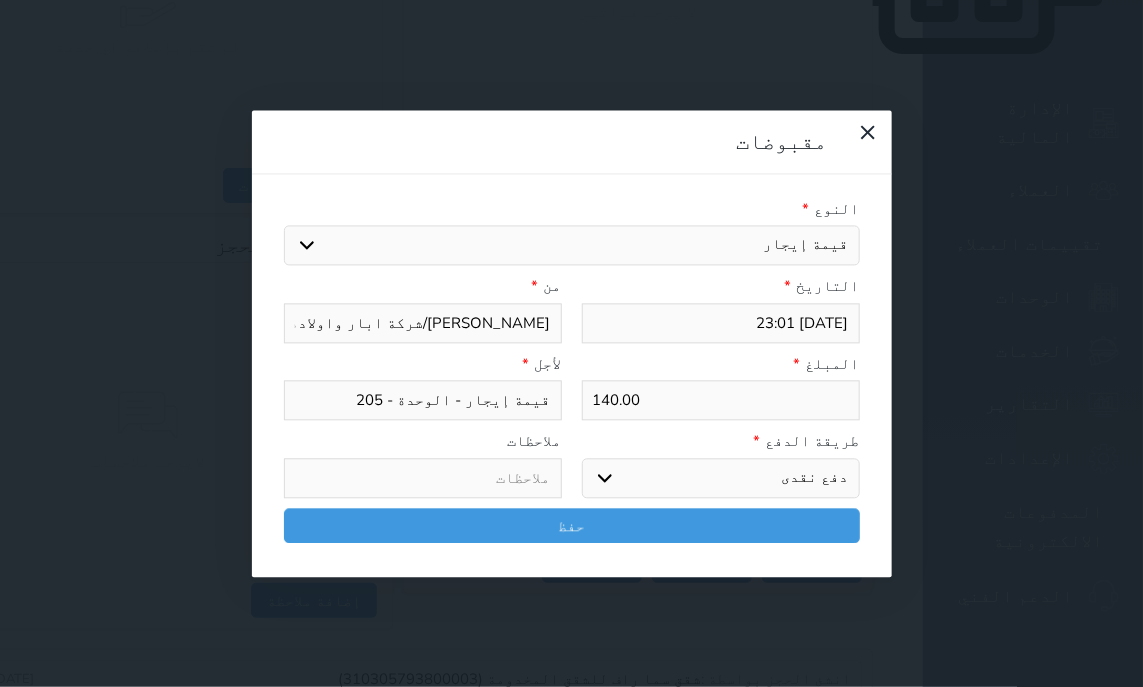 click on "دفع نقدى" at bounding box center [0, 0] 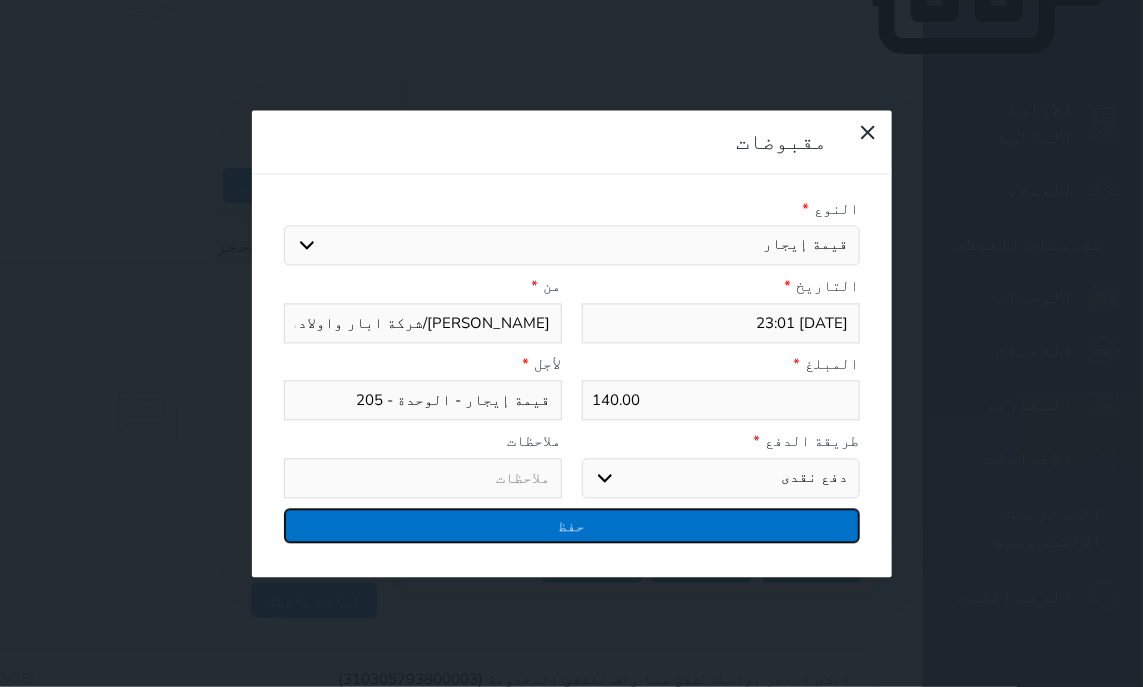 click on "حفظ" at bounding box center (572, 525) 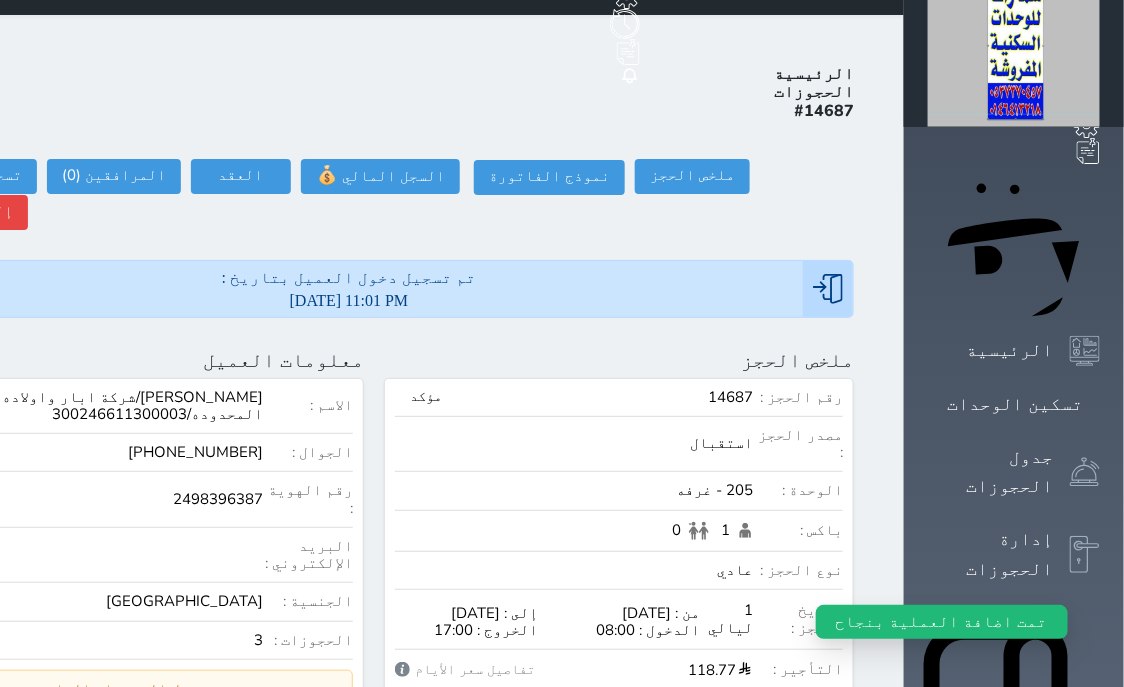 scroll, scrollTop: 0, scrollLeft: 0, axis: both 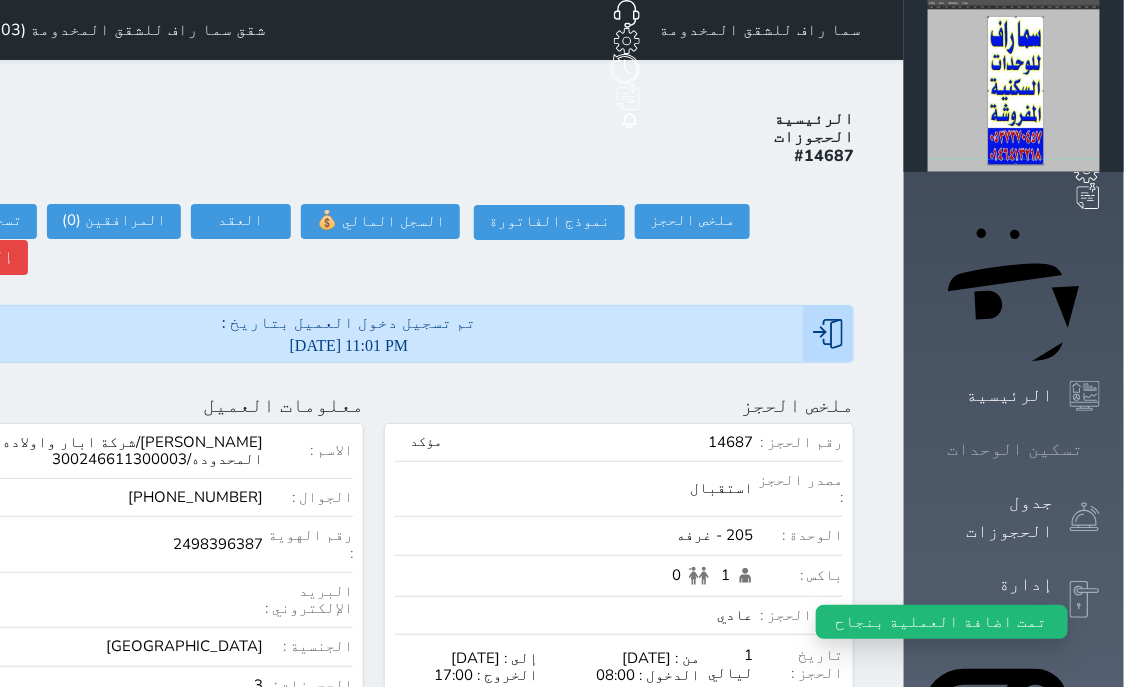 click 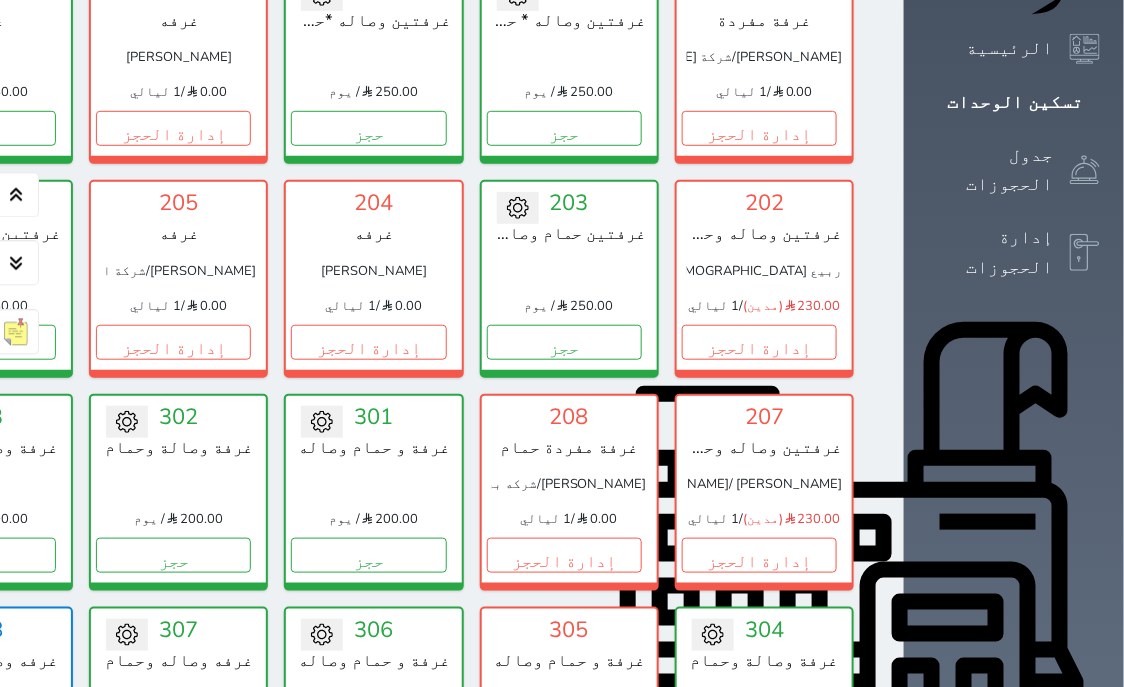 scroll, scrollTop: 460, scrollLeft: 0, axis: vertical 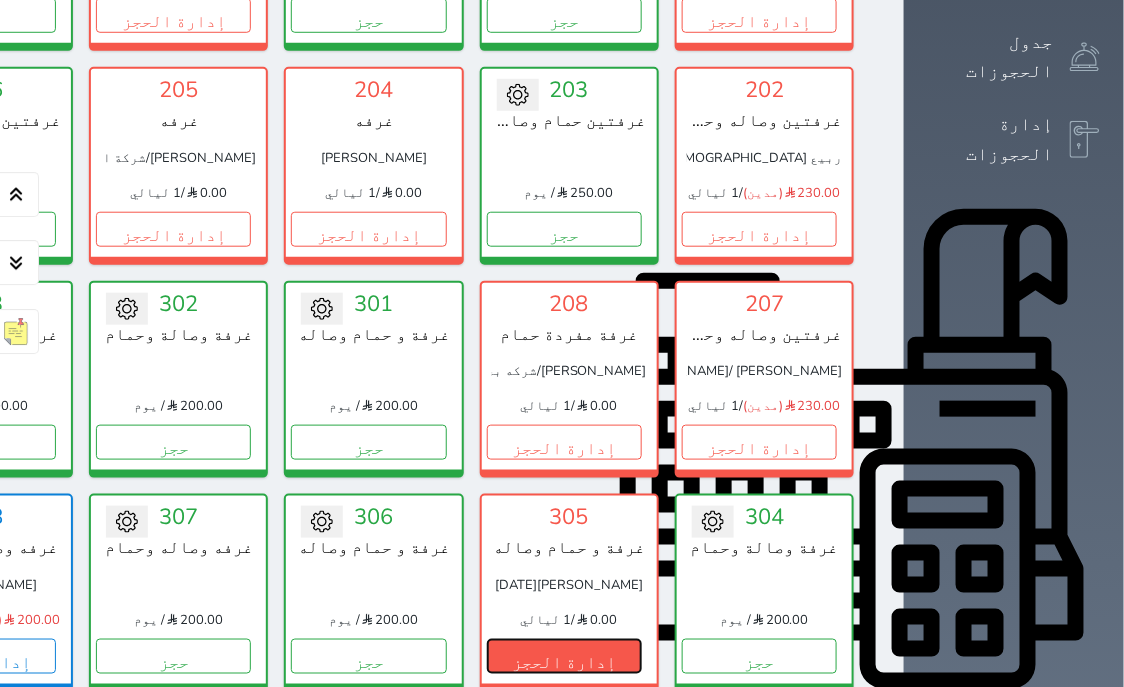 click on "إدارة الحجز" at bounding box center [564, 656] 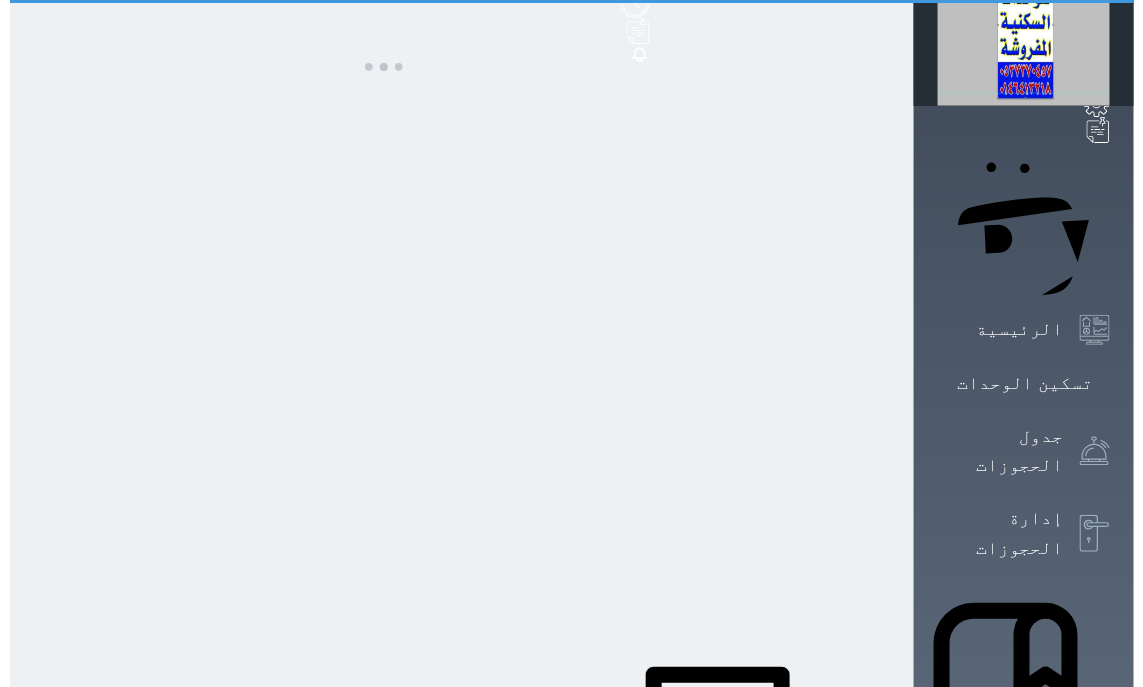scroll, scrollTop: 0, scrollLeft: 0, axis: both 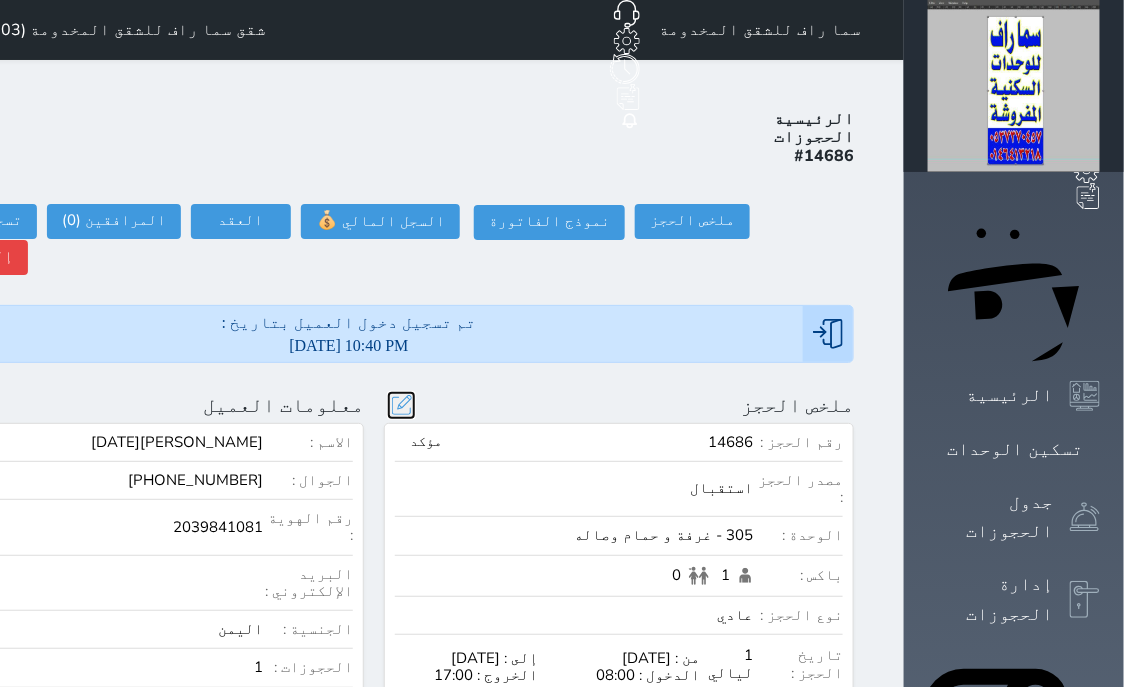 click at bounding box center [401, 405] 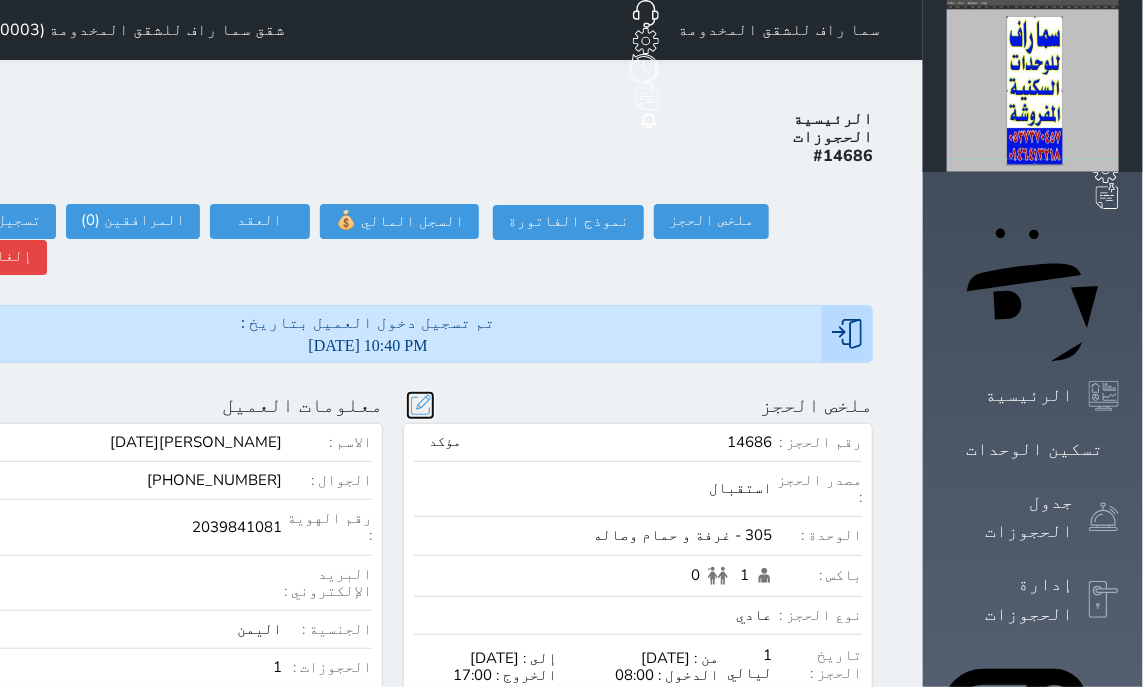 scroll, scrollTop: 45, scrollLeft: 0, axis: vertical 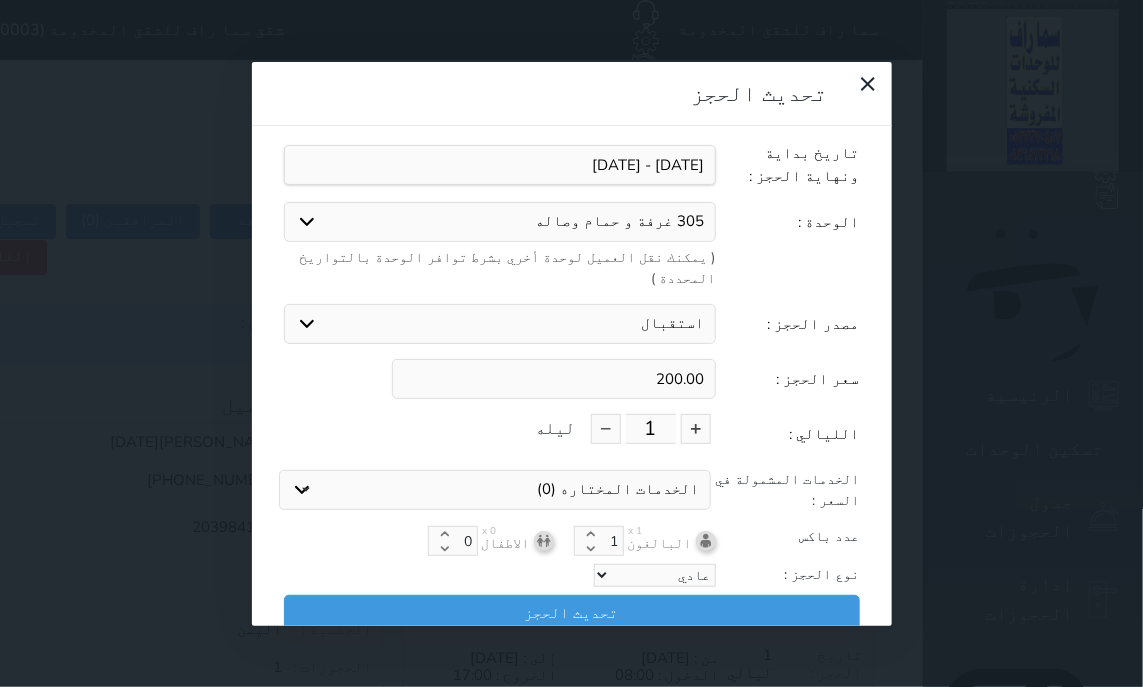 click on "305 غرفة و حمام وصاله   102 غرفتين وصاله * حمام 103 غرفتين وصاله *حمام 203 غرفتين حمام وصاله 206 غرفتين وصاله وحمامين 201 غرفه 301 غرفة و حمام وصاله 302 غرفة وصالة وحمام 303 غرفة وصالة وحمام 304 غرفة وصالة وحمام 307 غرفه وصاله وحمام 401 غرفه وصاله وحمام 402 غرفه وصاله وحمام 404 غرفة و حمام وصاله 306 غرفة و حمام وصاله 403 غرفة و حمام وصاله 406 غرفة و حمام وصاله 407 غرفة و حمام وصاله 408 غرفة و حمام وصاله" at bounding box center [500, 222] 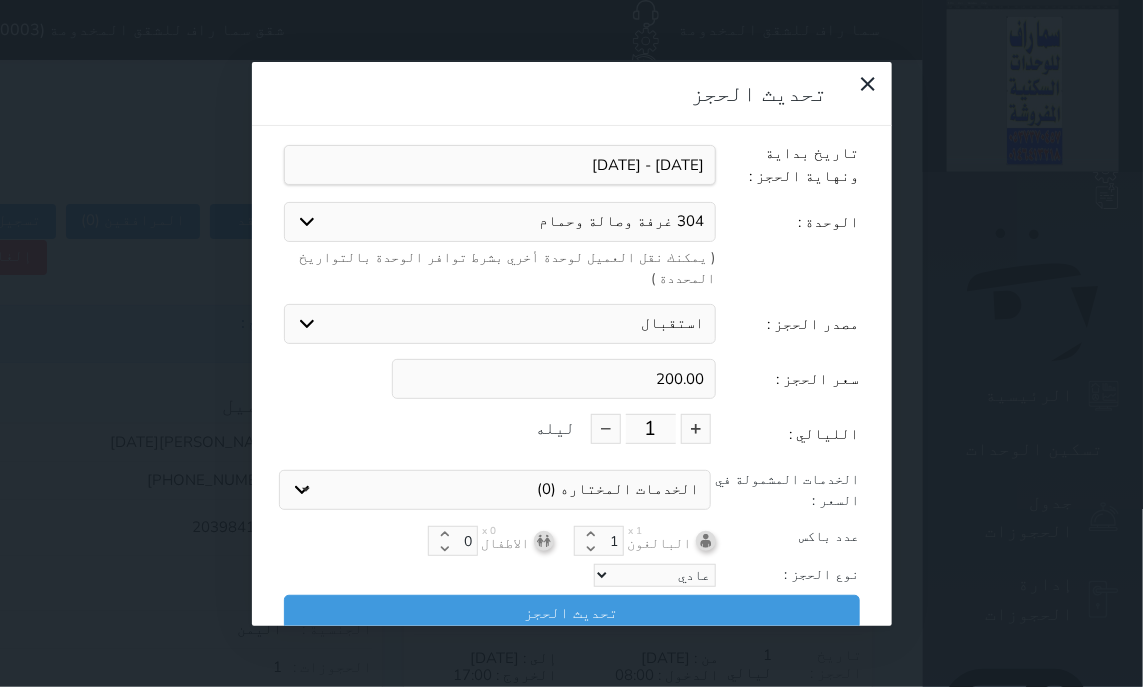 click on "304 غرفة وصالة وحمام" at bounding box center (0, 0) 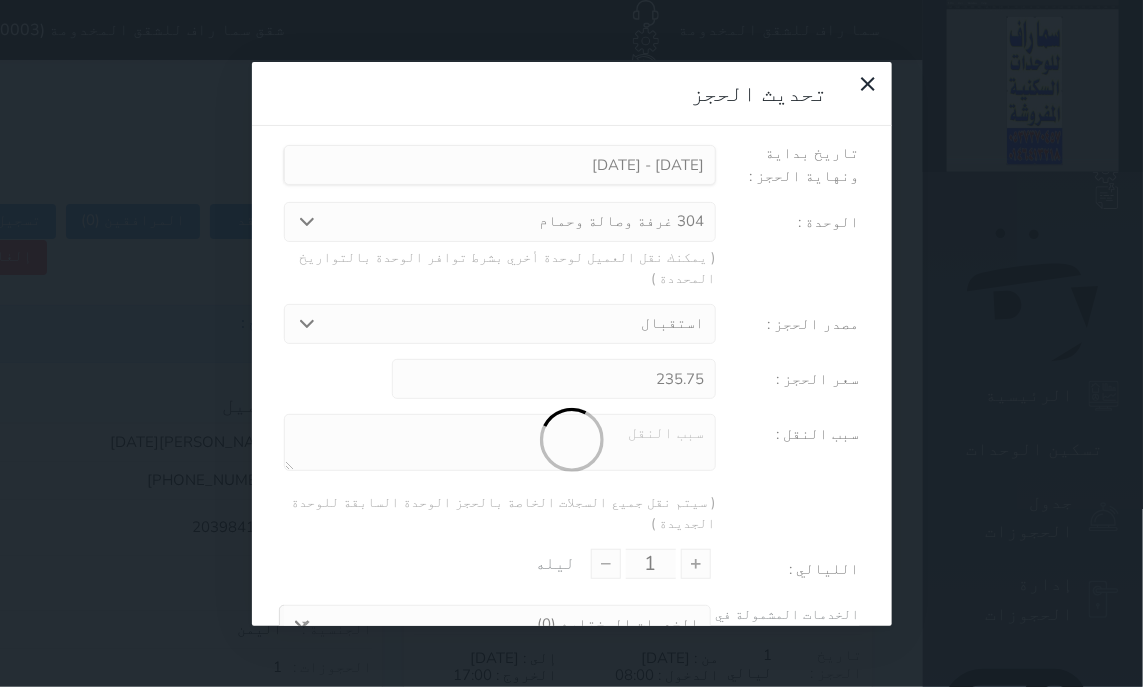 scroll, scrollTop: 104, scrollLeft: 0, axis: vertical 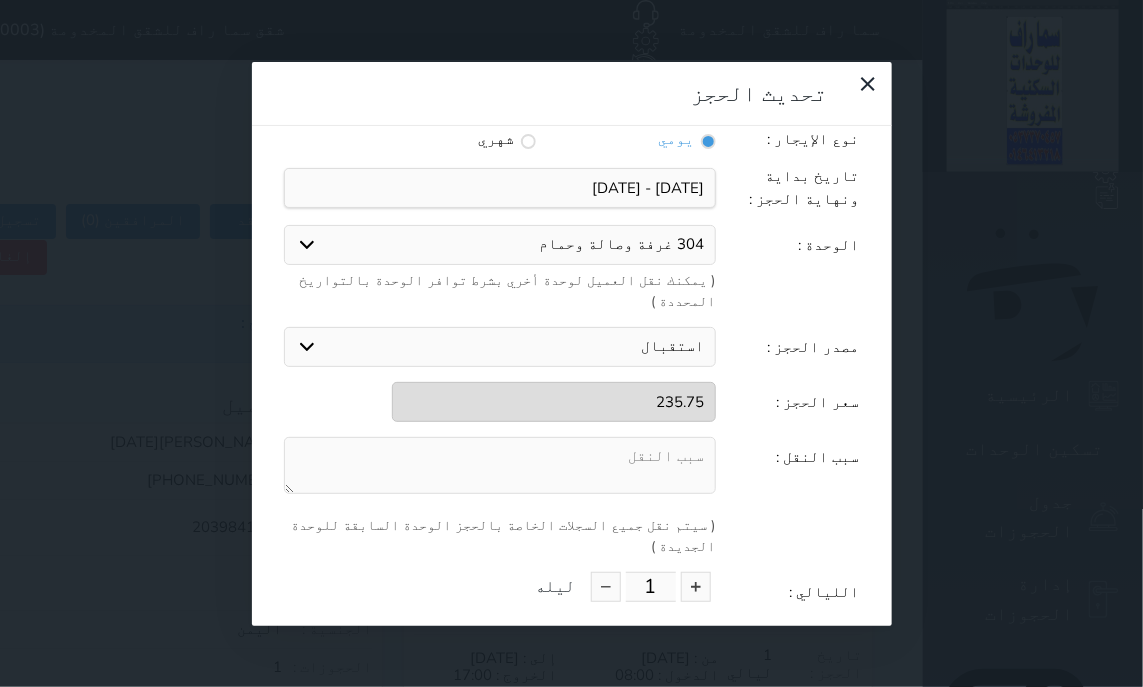 click at bounding box center (500, 465) 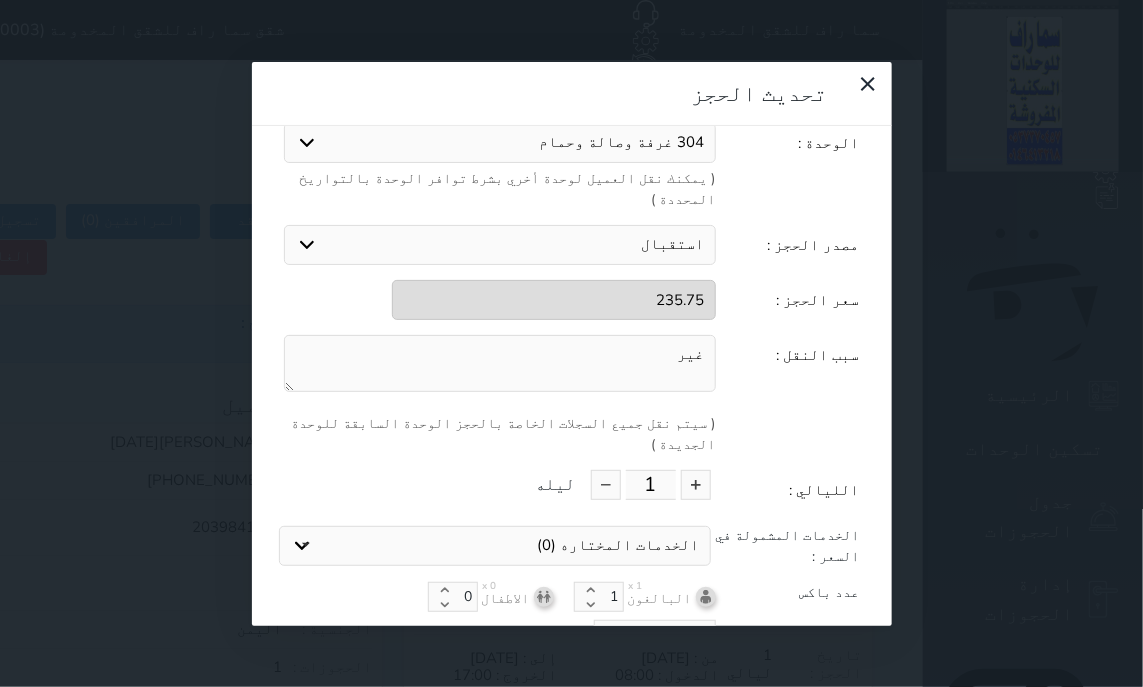 scroll, scrollTop: 212, scrollLeft: 0, axis: vertical 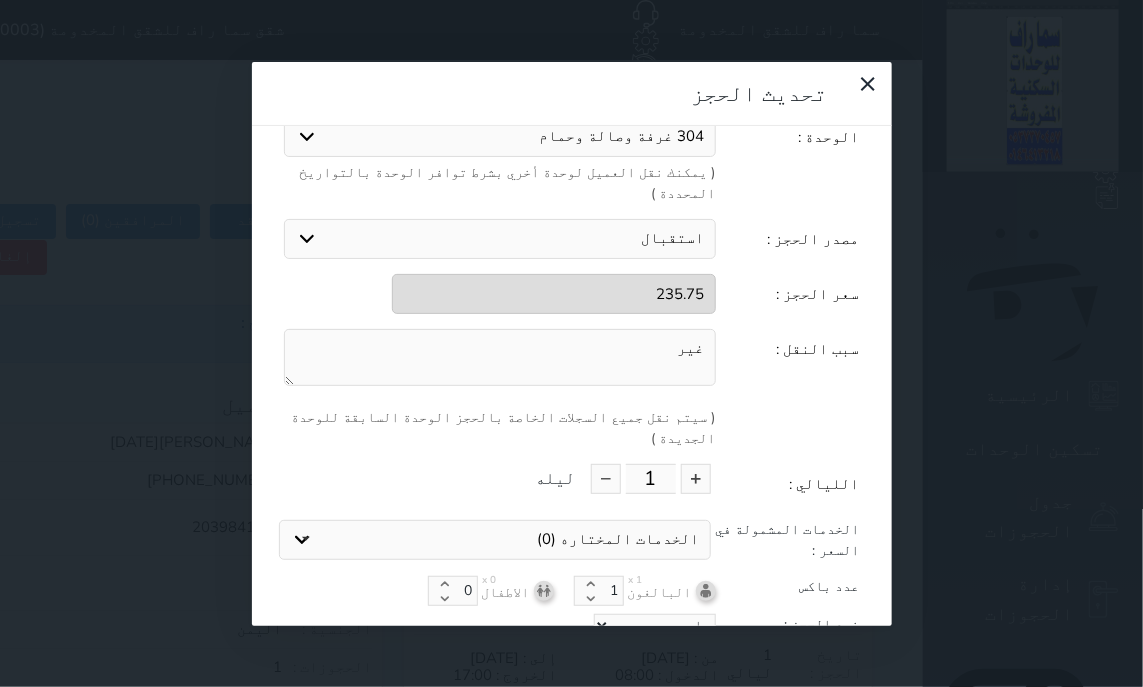 click on "تحديث الحجز" at bounding box center [572, 662] 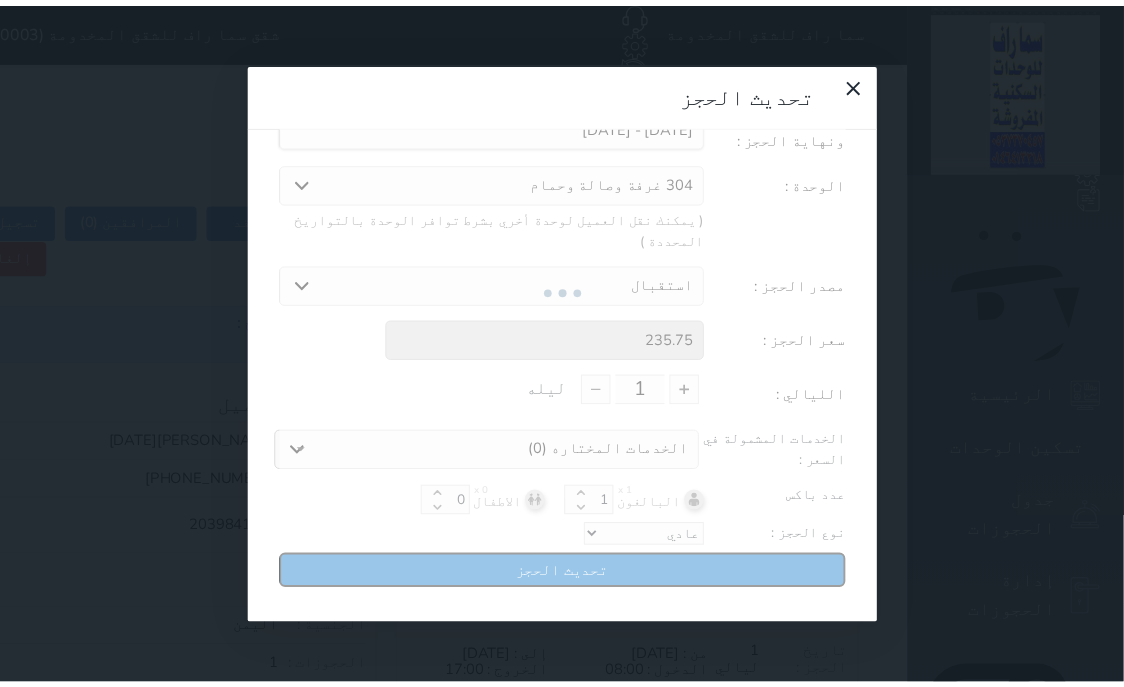 scroll, scrollTop: 104, scrollLeft: 0, axis: vertical 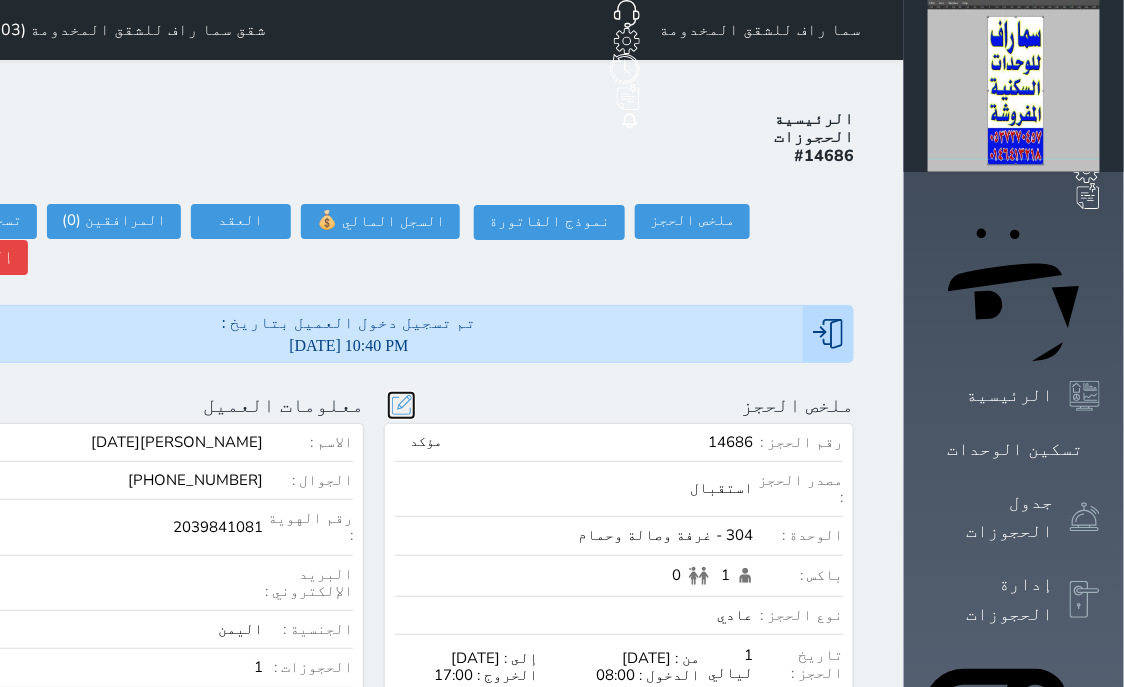 click at bounding box center [401, 405] 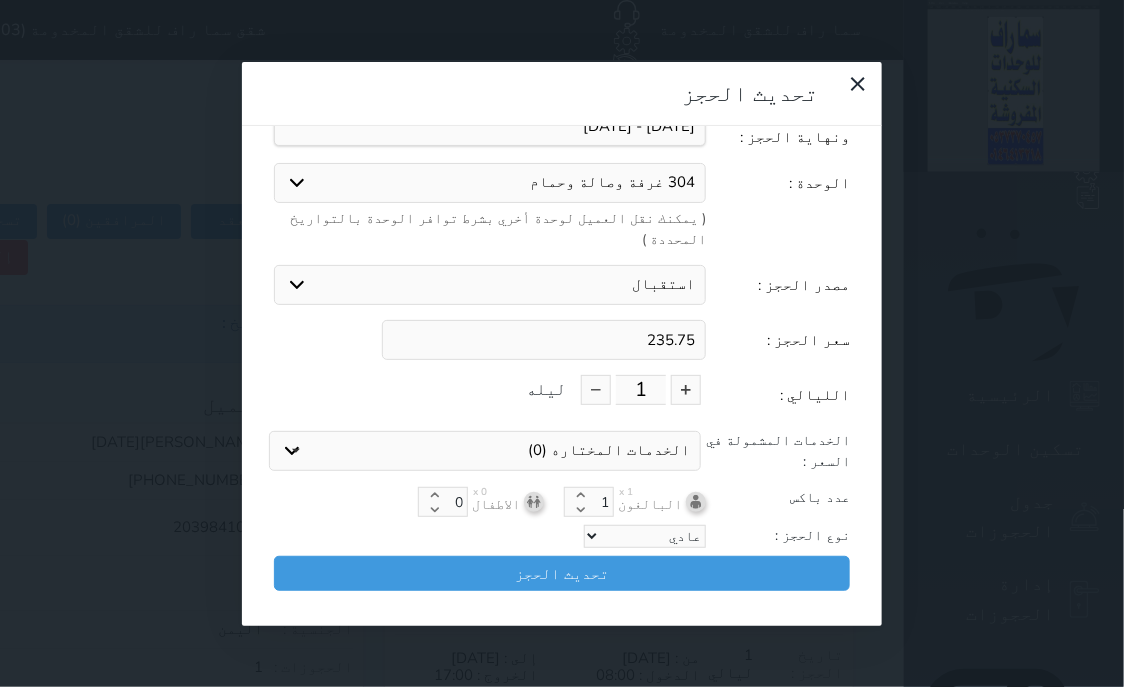 scroll, scrollTop: 45, scrollLeft: 0, axis: vertical 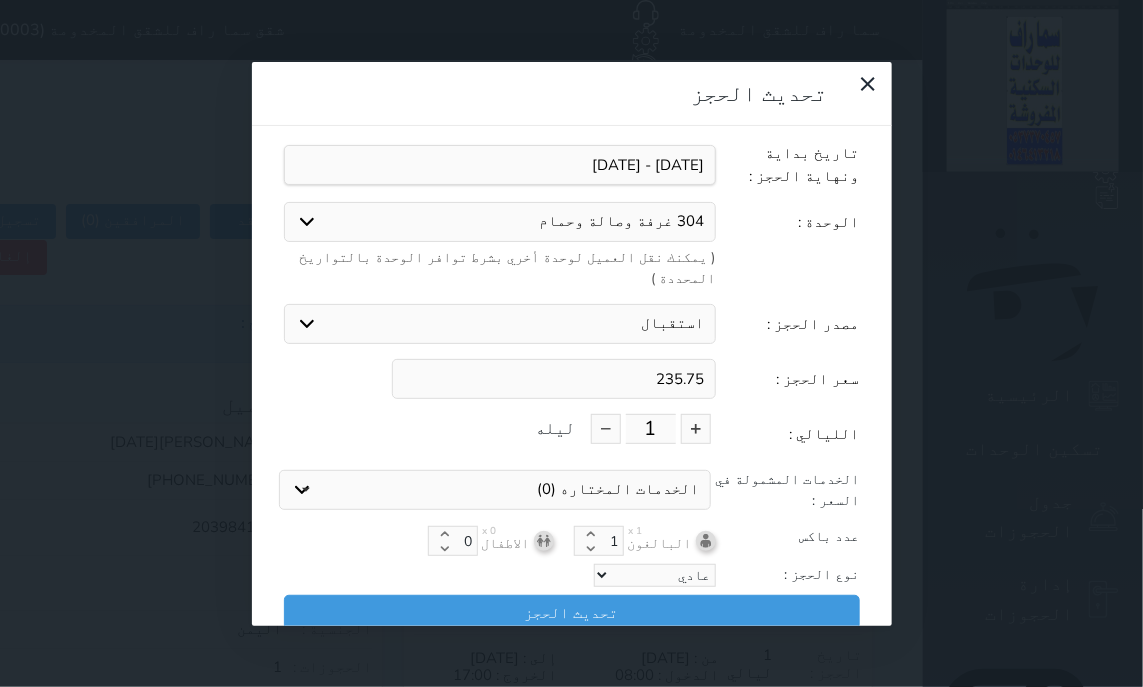 drag, startPoint x: 671, startPoint y: 300, endPoint x: 778, endPoint y: 296, distance: 107.07474 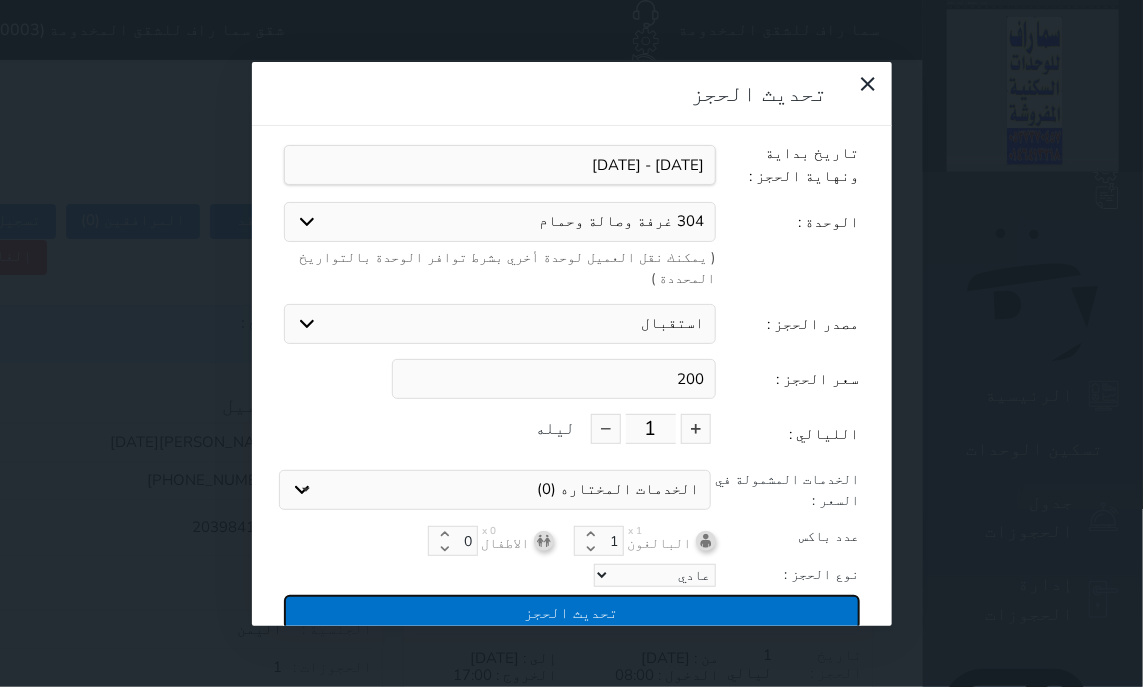 click on "تحديث الحجز" at bounding box center [572, 612] 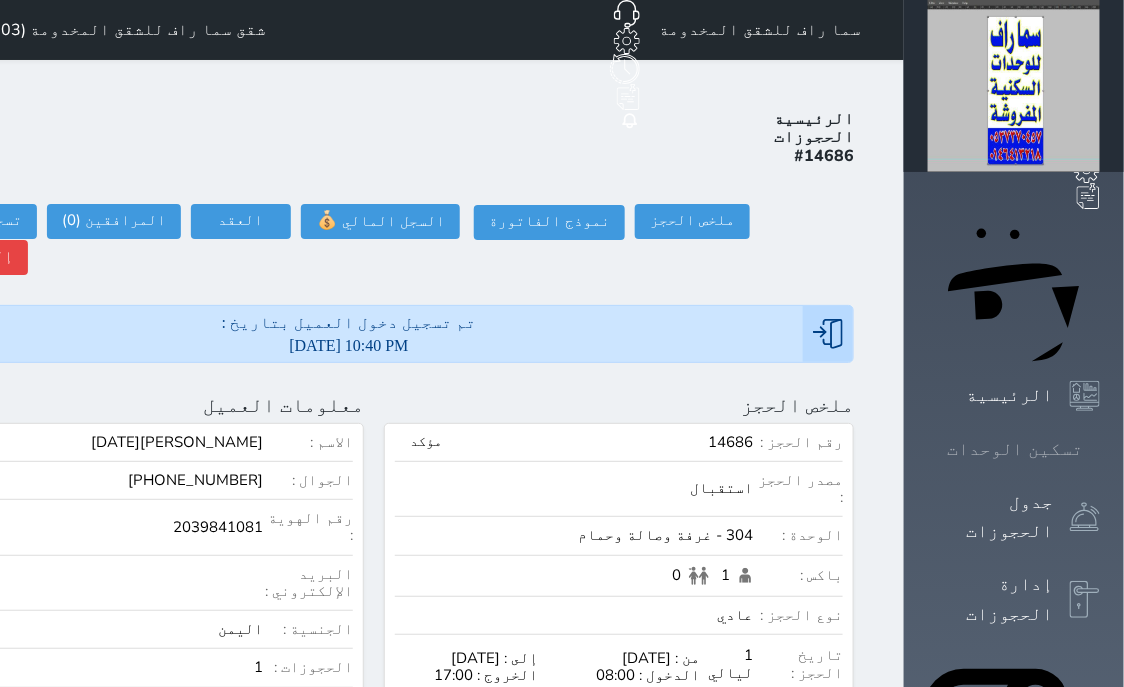 click 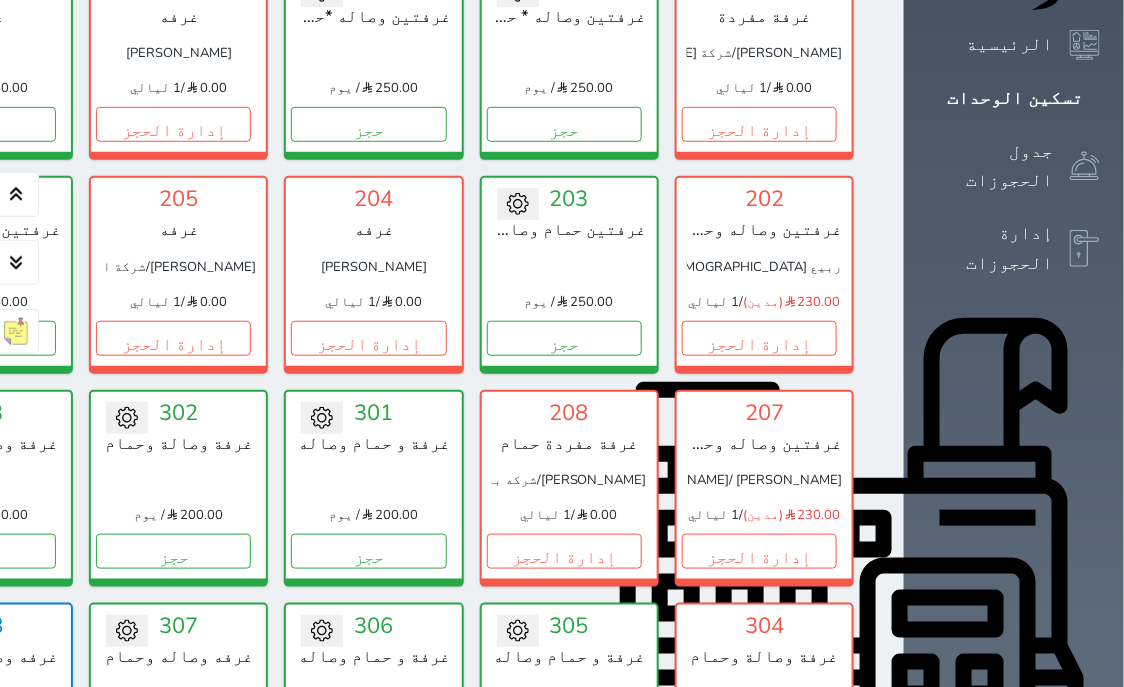 scroll, scrollTop: 460, scrollLeft: 0, axis: vertical 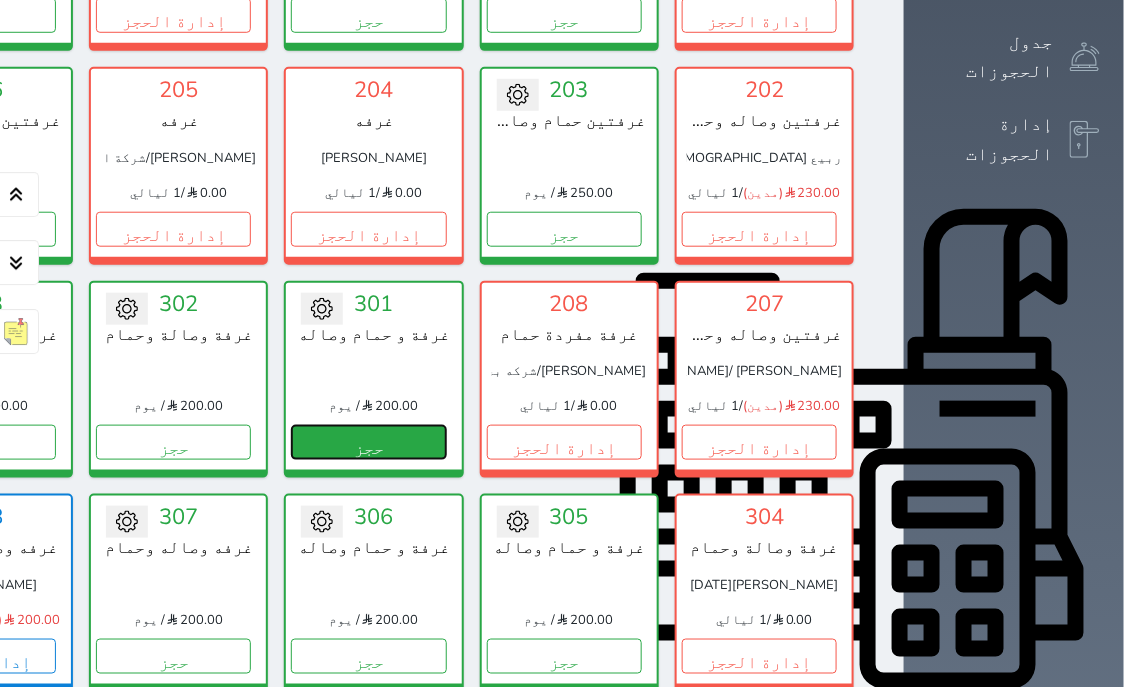 click on "حجز" at bounding box center (368, 442) 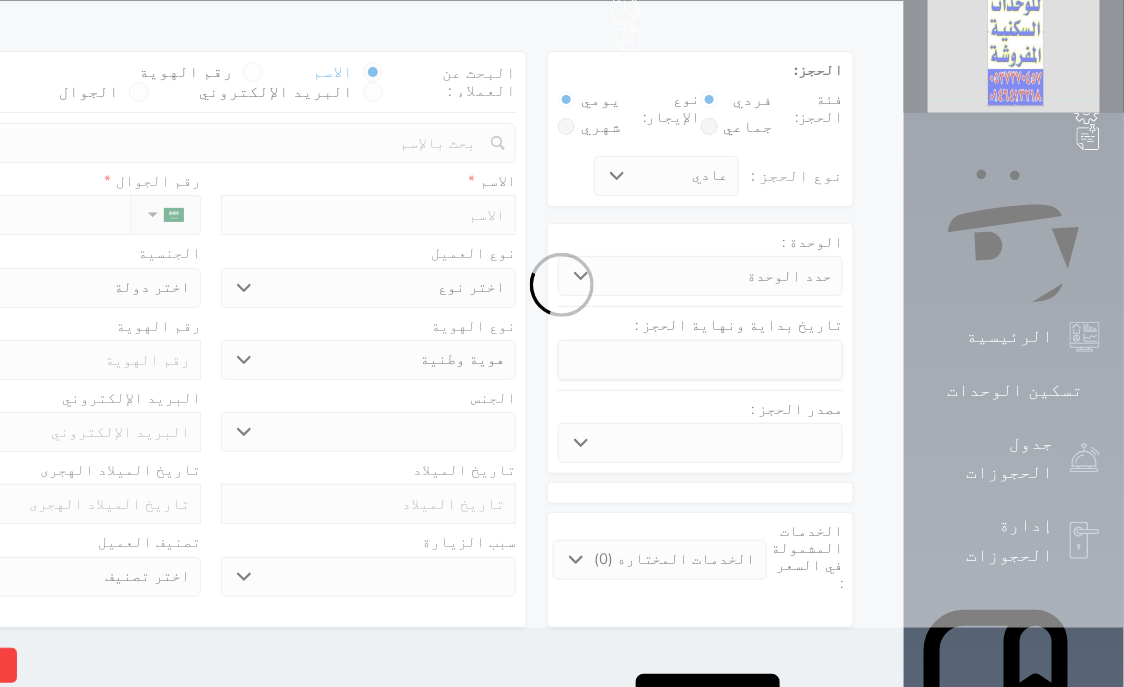 scroll, scrollTop: 0, scrollLeft: 0, axis: both 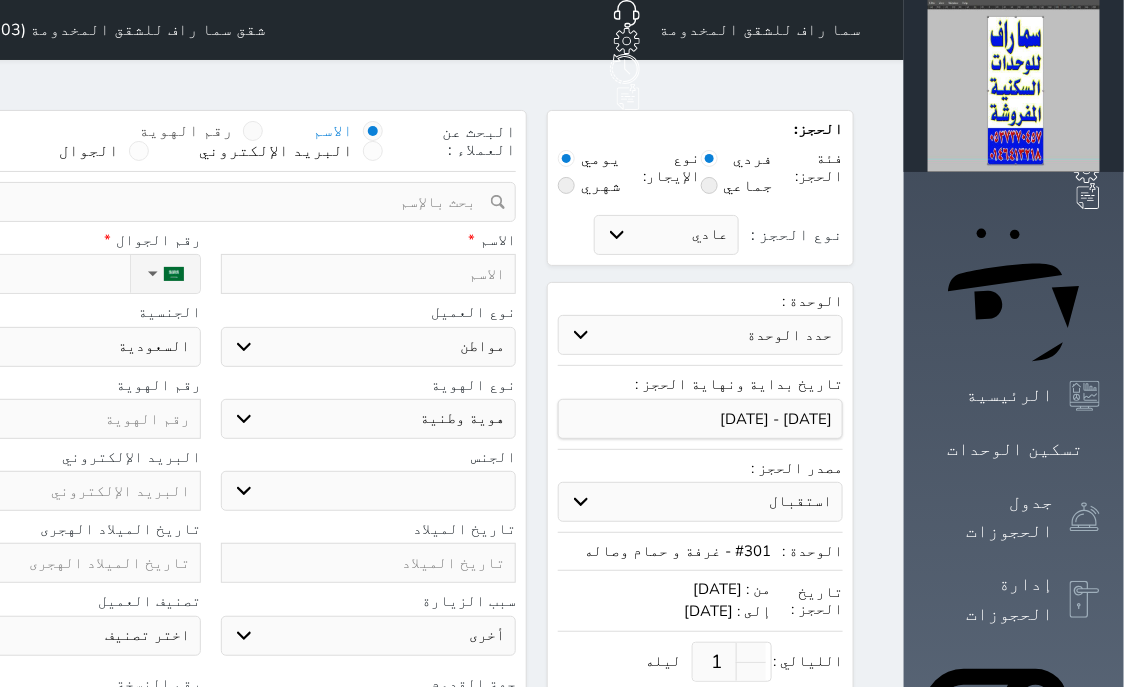 click at bounding box center [253, 131] 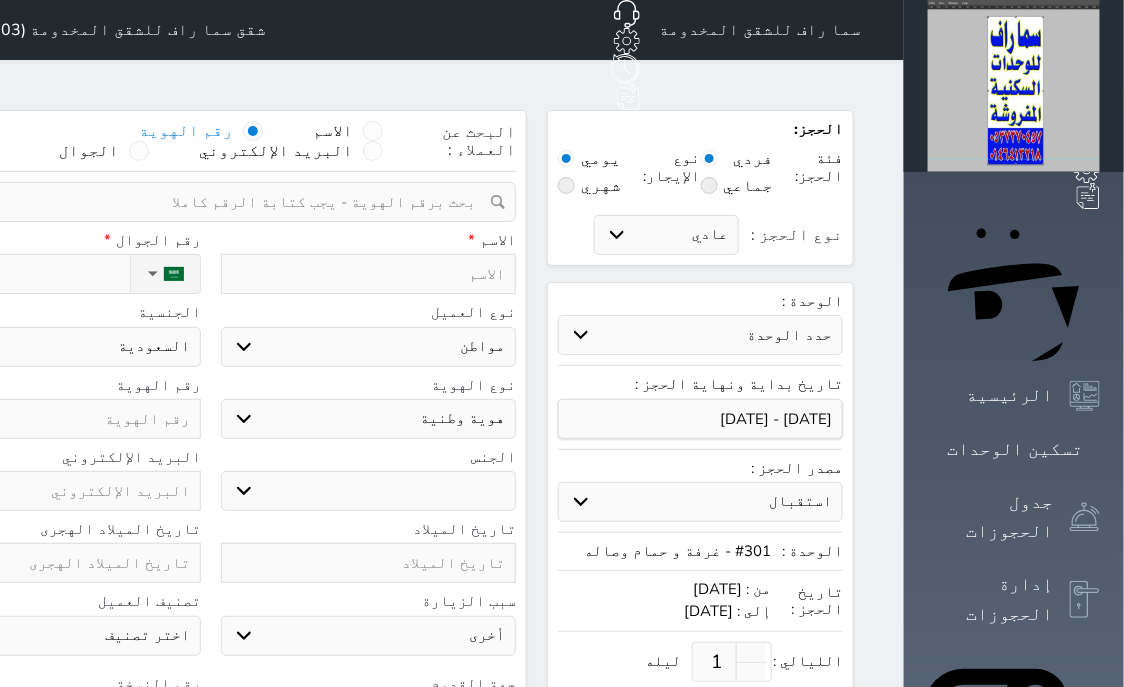 click at bounding box center (203, 202) 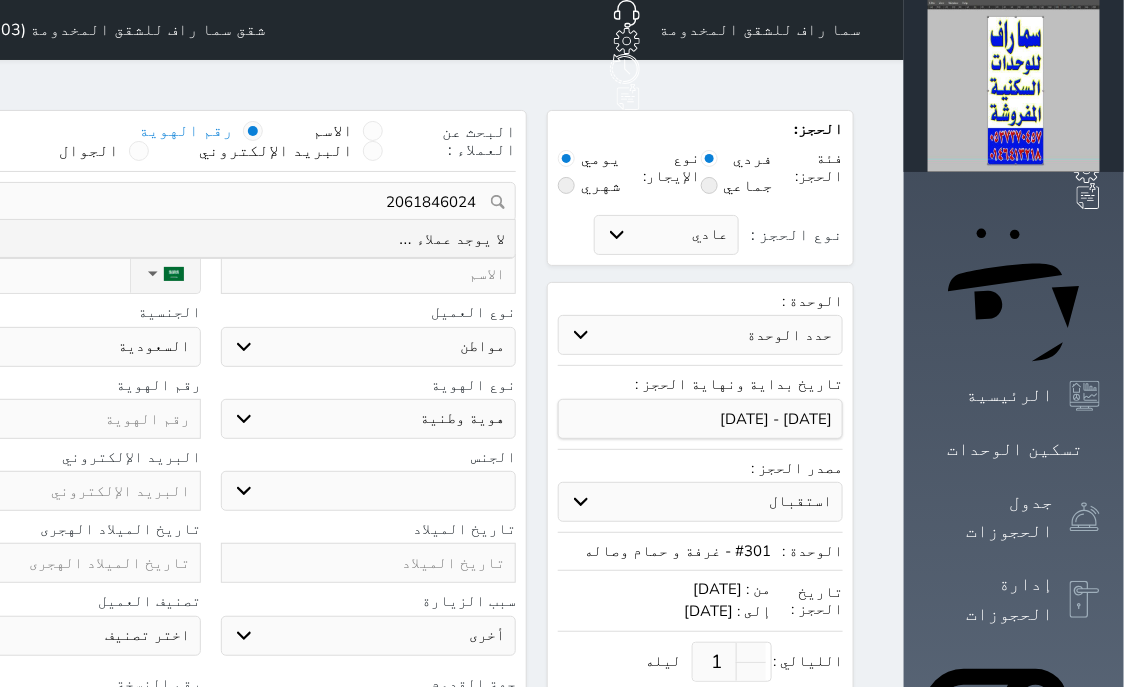 click on "2061846024" at bounding box center (210, 202) 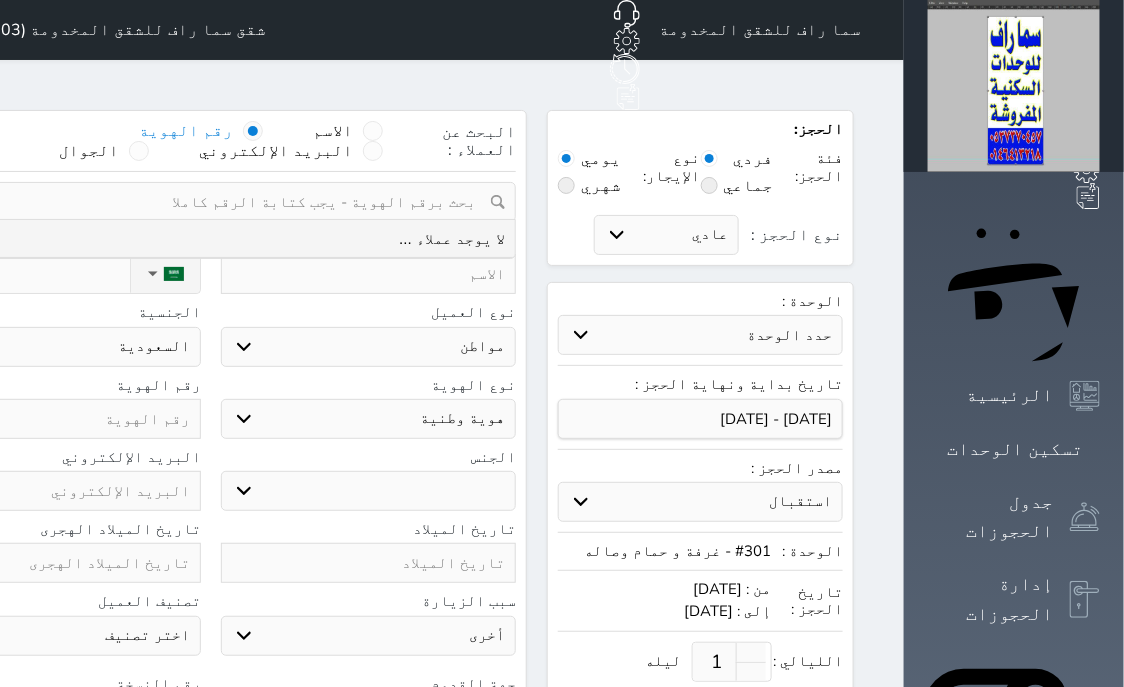click at bounding box center (53, 419) 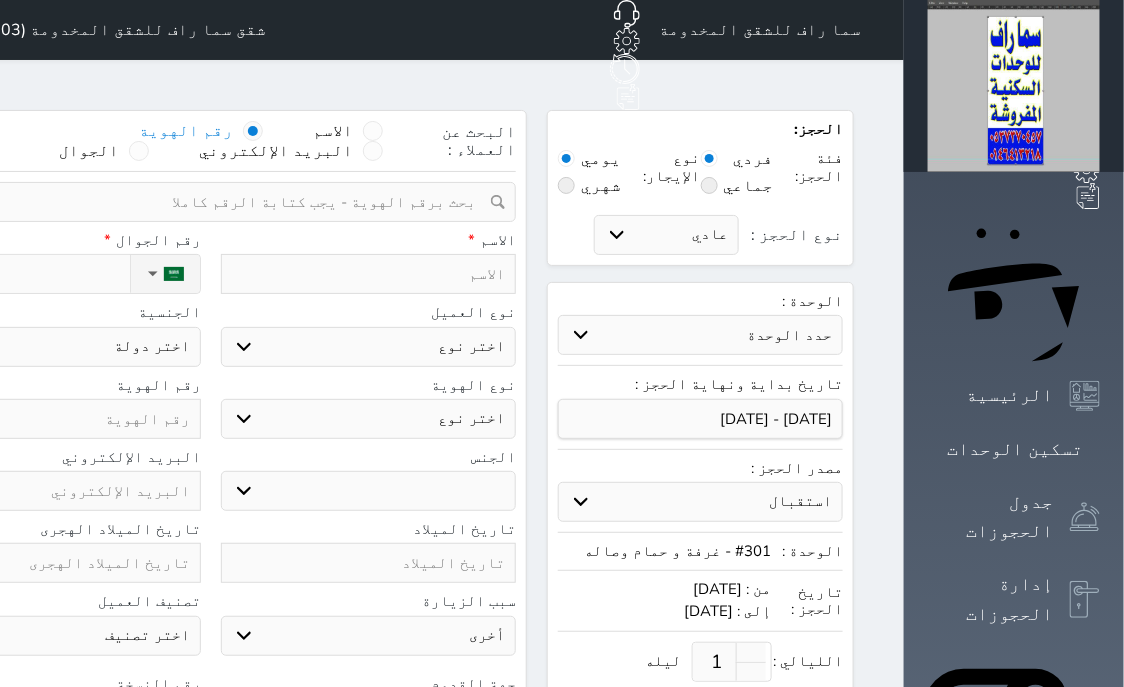 paste on "2061846024" 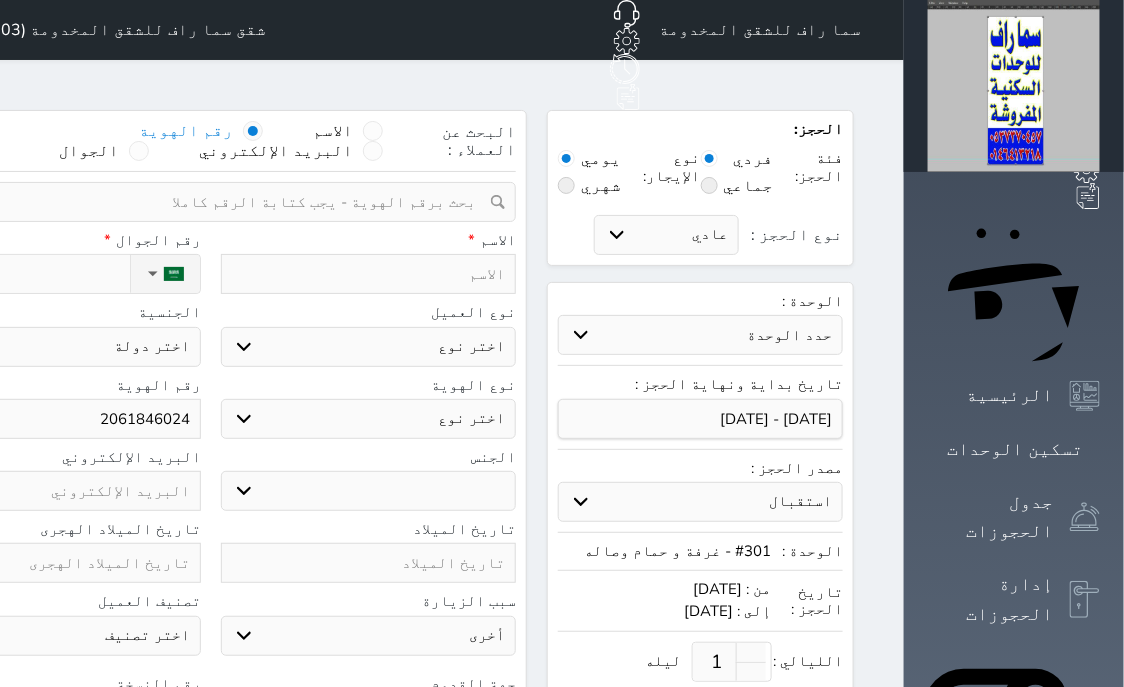 click at bounding box center (369, 274) 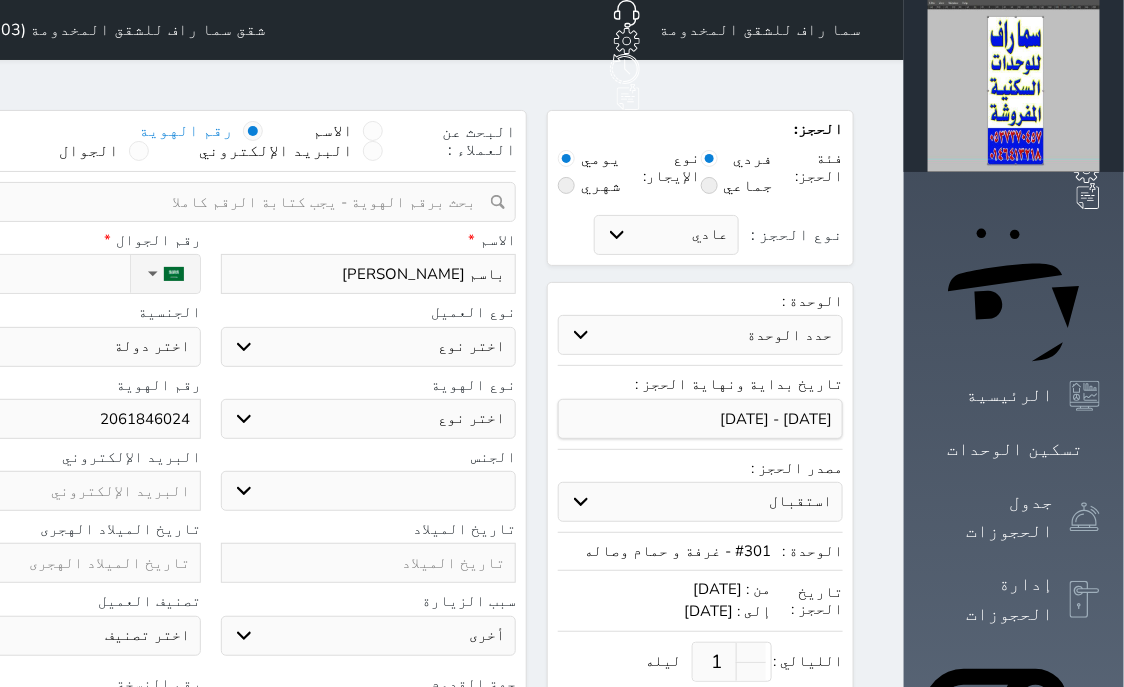click on "اختر نوع   مواطن مواطن خليجي زائر مقيم" at bounding box center [369, 347] 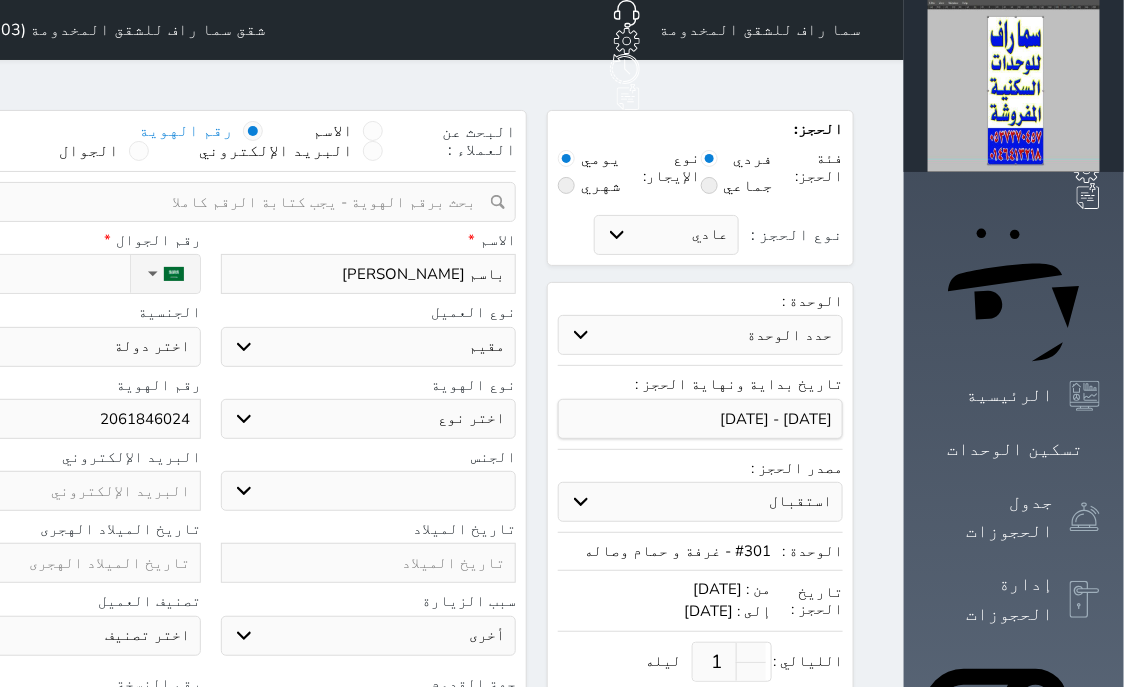 click on "مقيم" at bounding box center (0, 0) 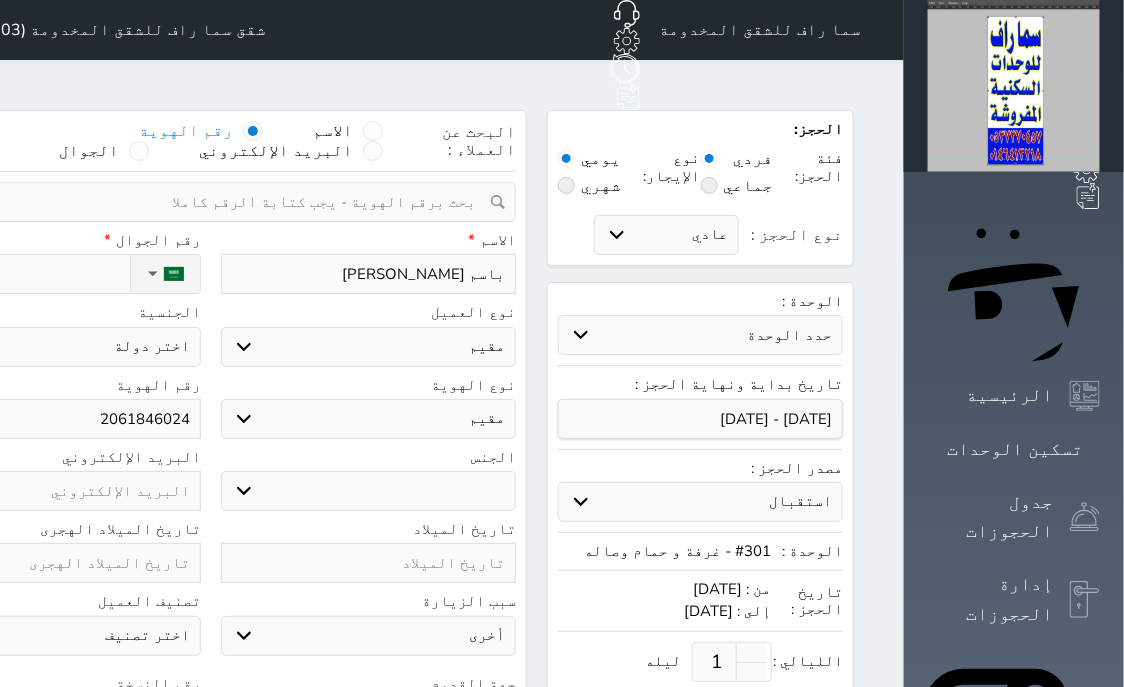 click on "ذكر   انثى" at bounding box center (369, 491) 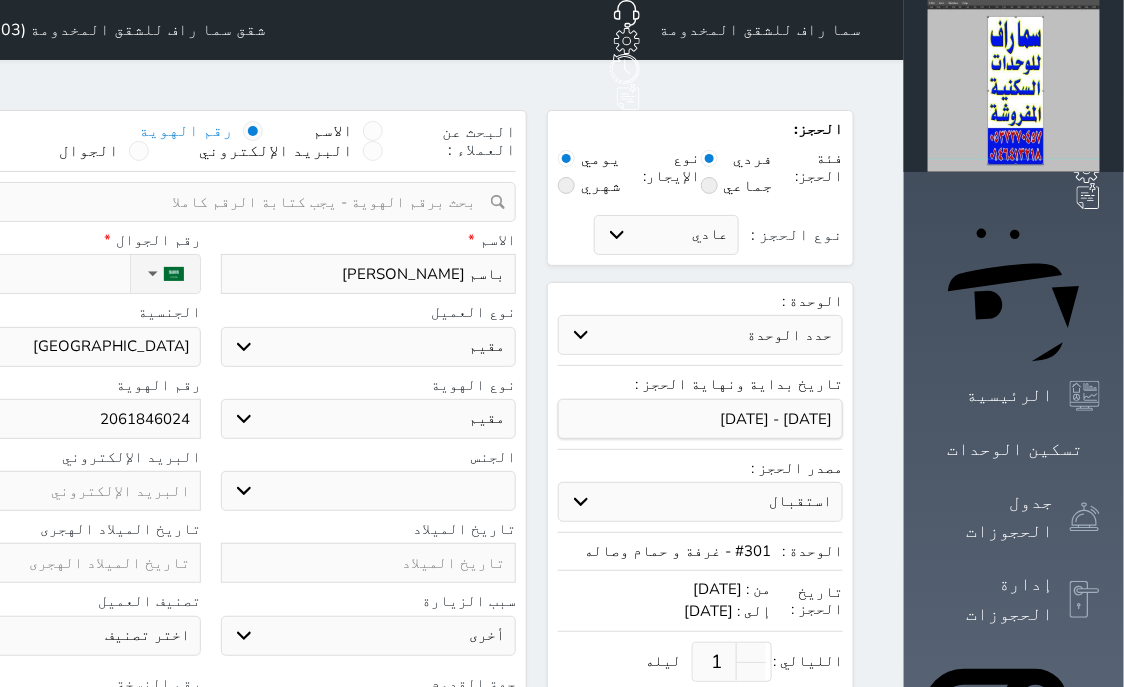 click on "اختر دولة
اثيوبيا
اجنبي بجواز سعودي
اخرى
[GEOGRAPHIC_DATA]
[GEOGRAPHIC_DATA]
[GEOGRAPHIC_DATA]
[GEOGRAPHIC_DATA]
[GEOGRAPHIC_DATA]
[GEOGRAPHIC_DATA]
[GEOGRAPHIC_DATA]" at bounding box center [53, 347] 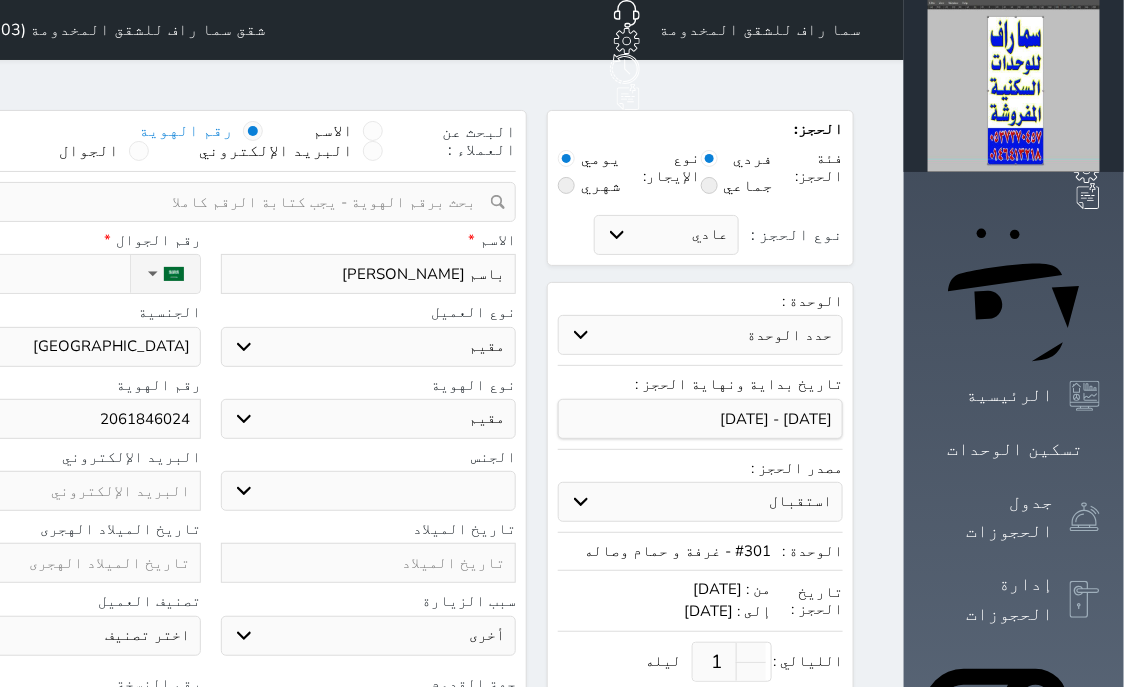 click on "نوع الحجز :" at bounding box center (17, 274) 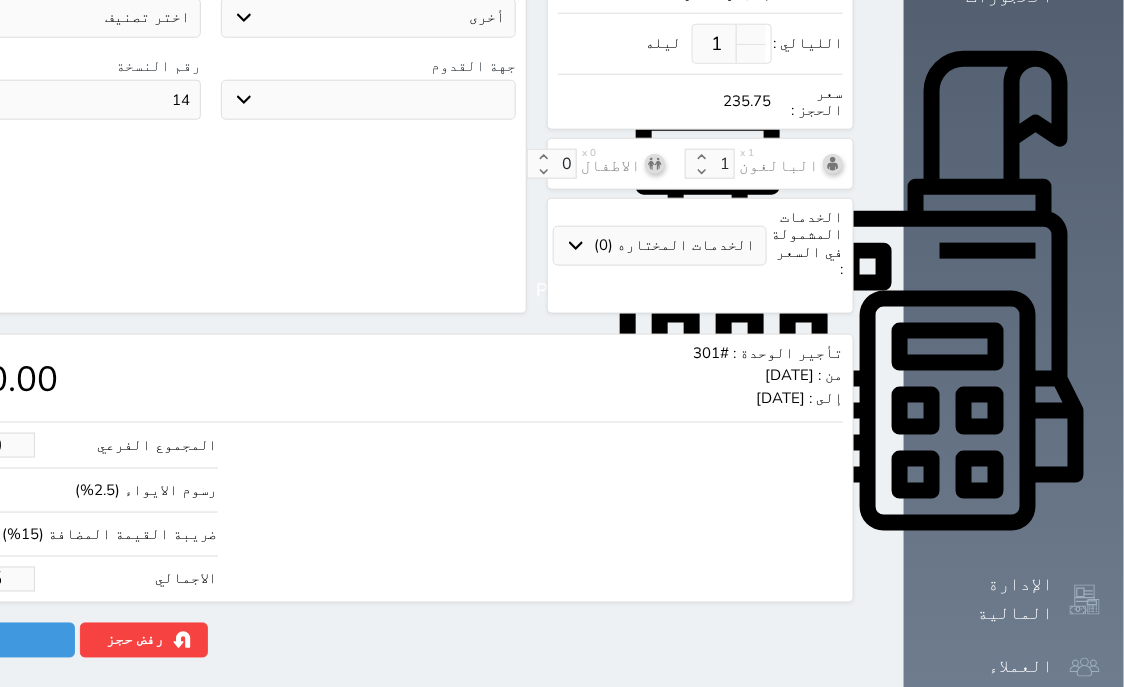 scroll, scrollTop: 621, scrollLeft: 0, axis: vertical 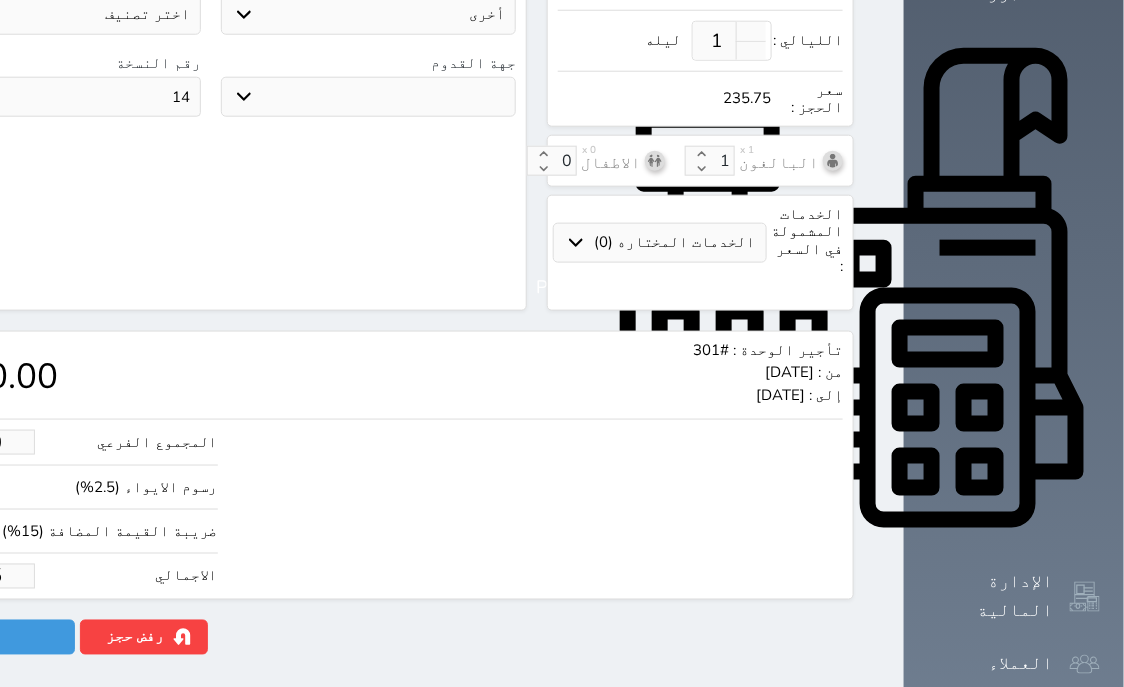 drag, startPoint x: 140, startPoint y: 519, endPoint x: 40, endPoint y: 530, distance: 100.60318 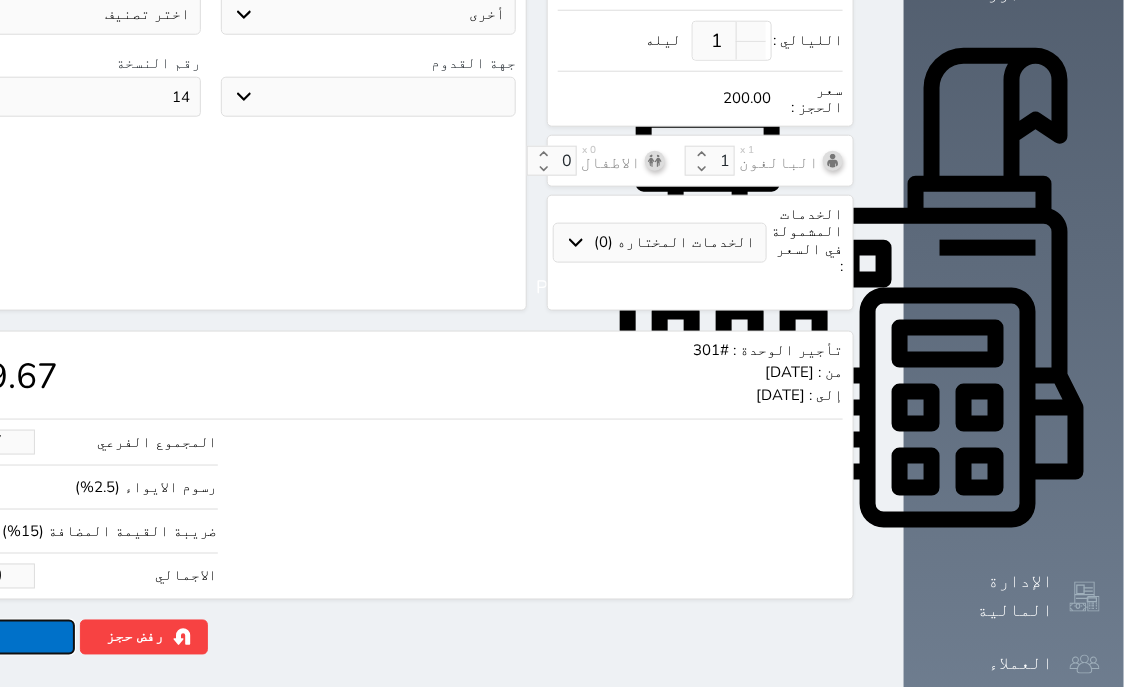 click on "حجز" at bounding box center (-13, 637) 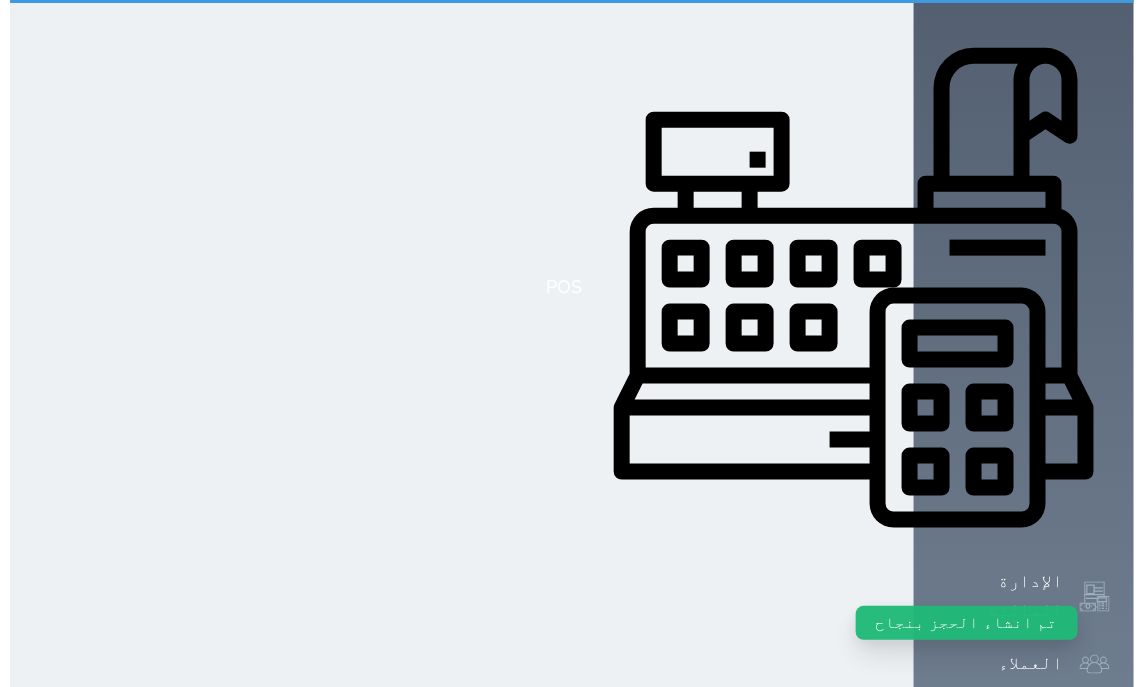 scroll, scrollTop: 0, scrollLeft: 0, axis: both 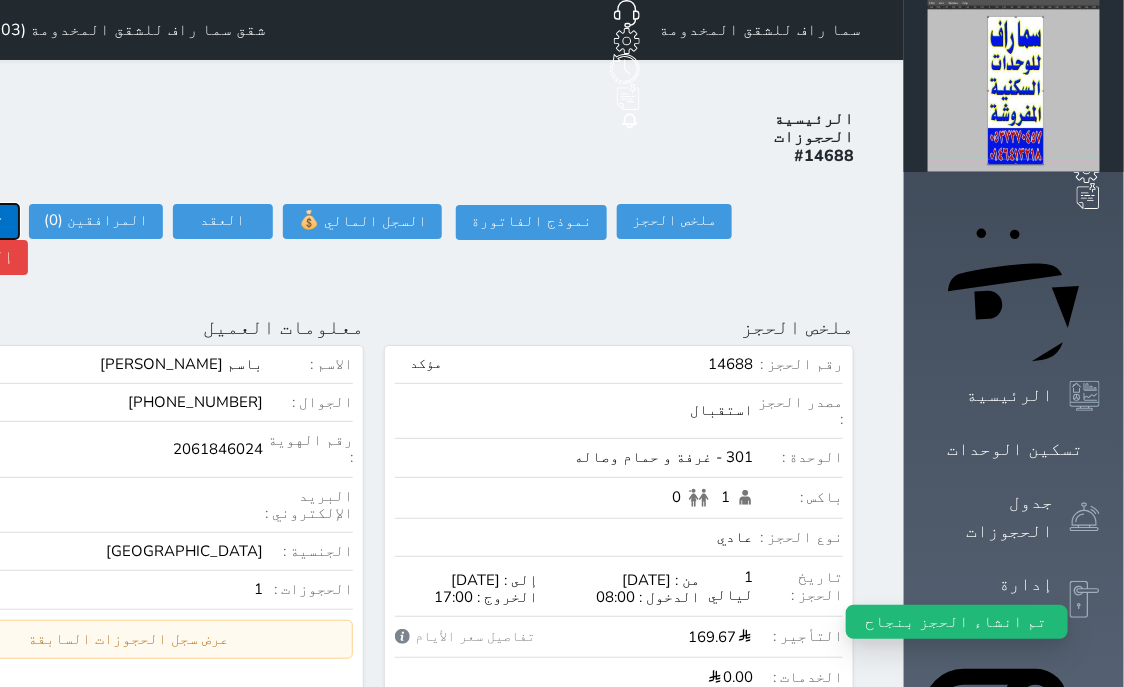 click on "تسجيل دخول" at bounding box center (-39, 221) 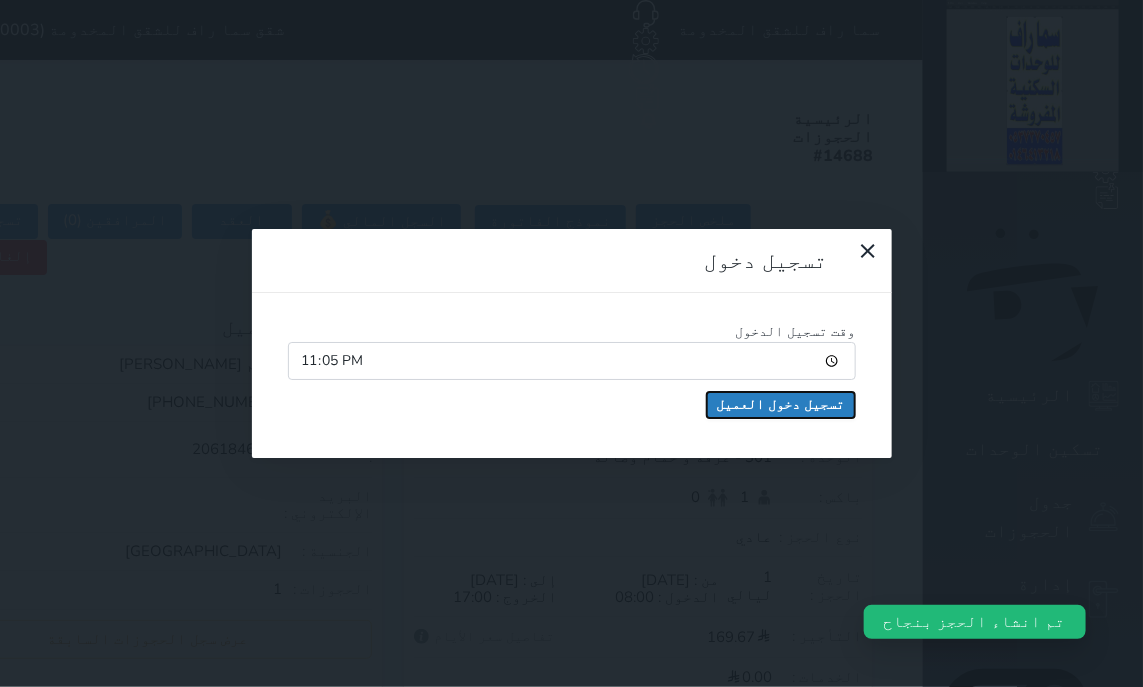 click on "تسجيل دخول العميل" at bounding box center [781, 405] 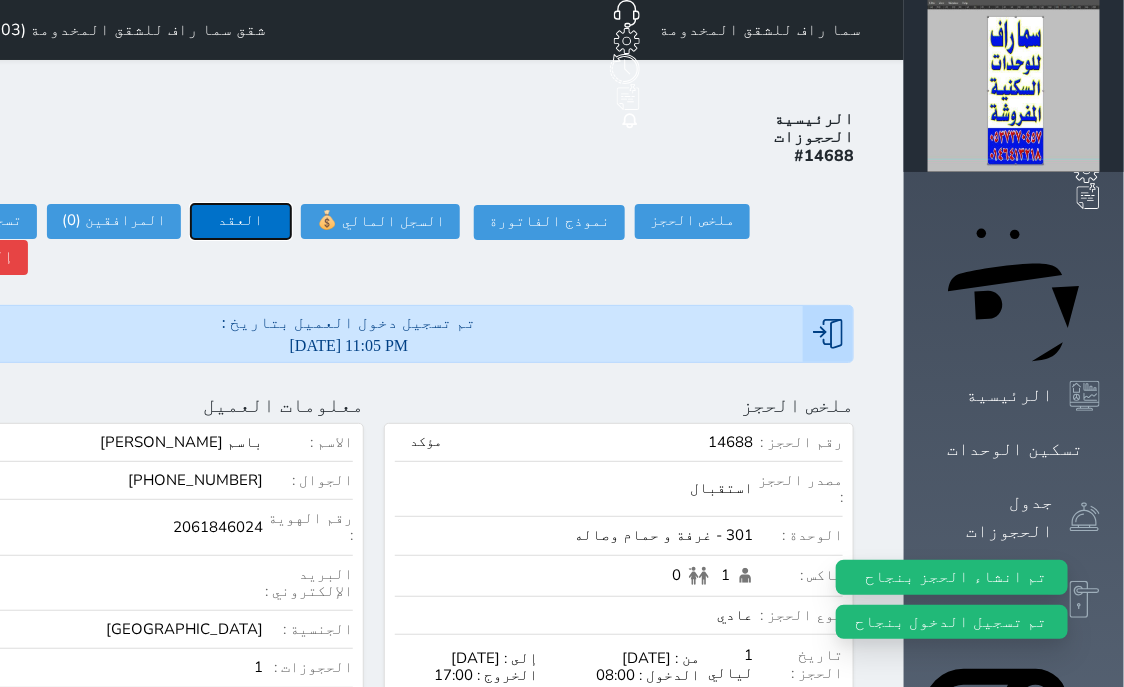 click on "العقد" at bounding box center (241, 221) 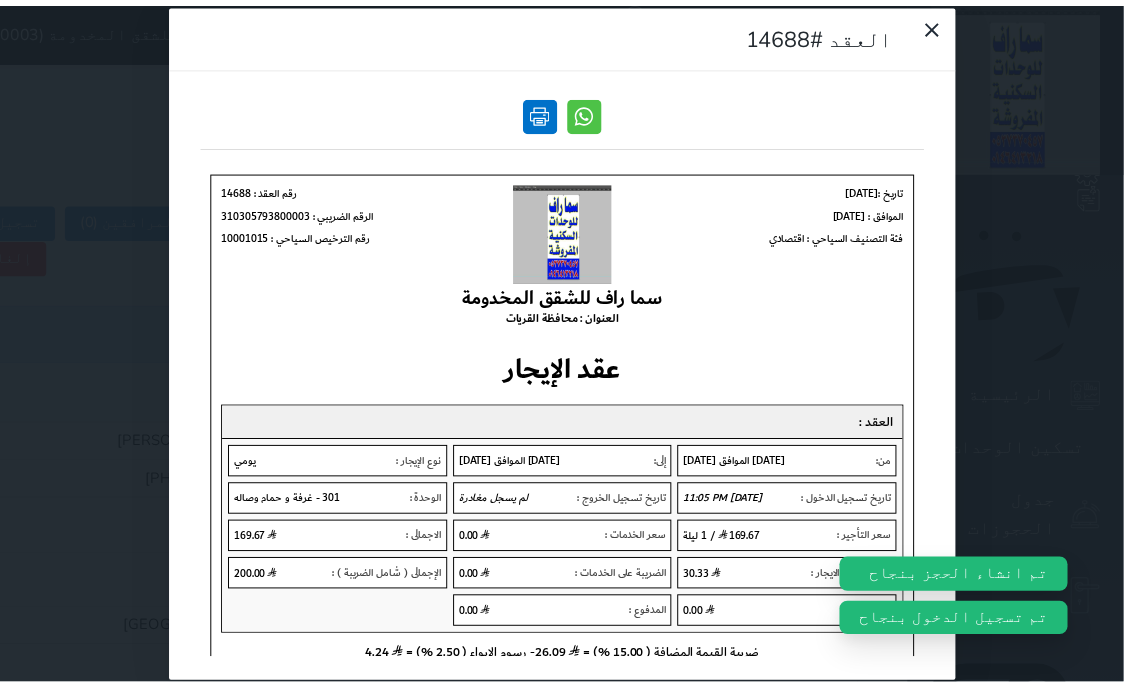 scroll, scrollTop: 0, scrollLeft: 0, axis: both 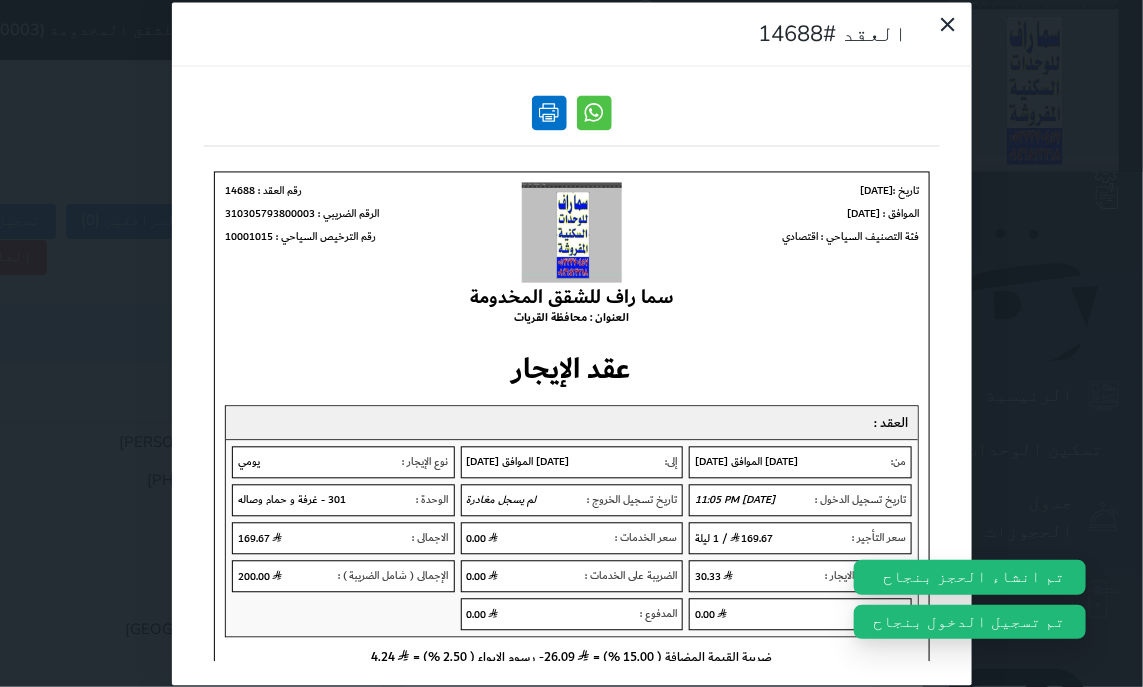 click at bounding box center [549, 112] 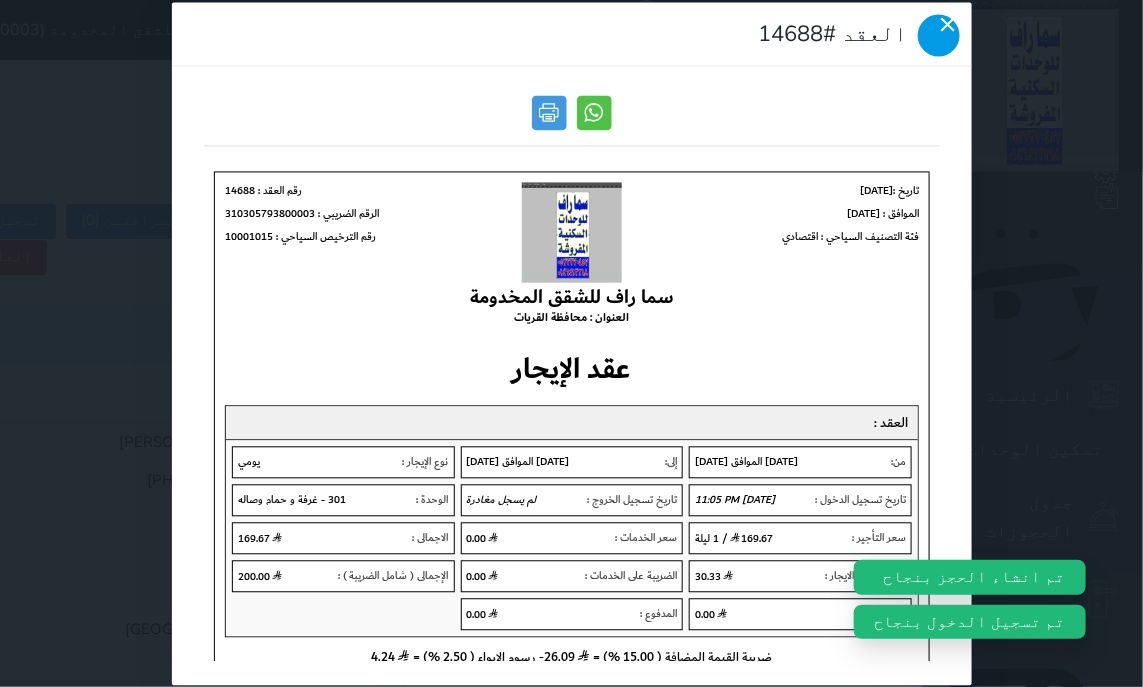 click 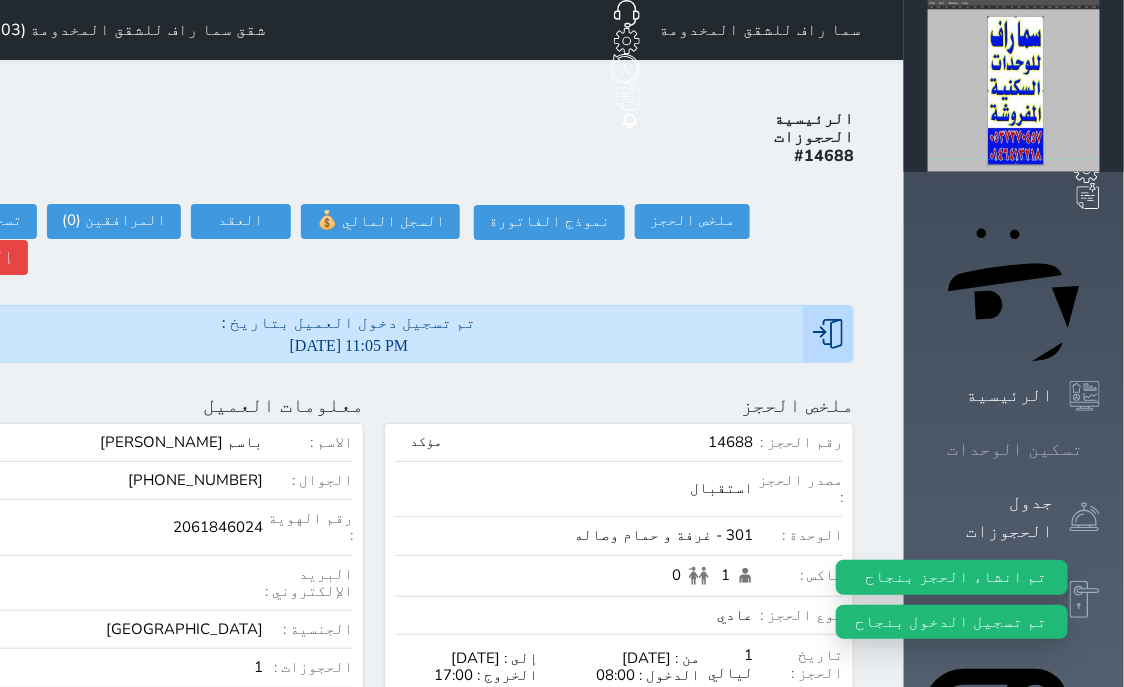 click 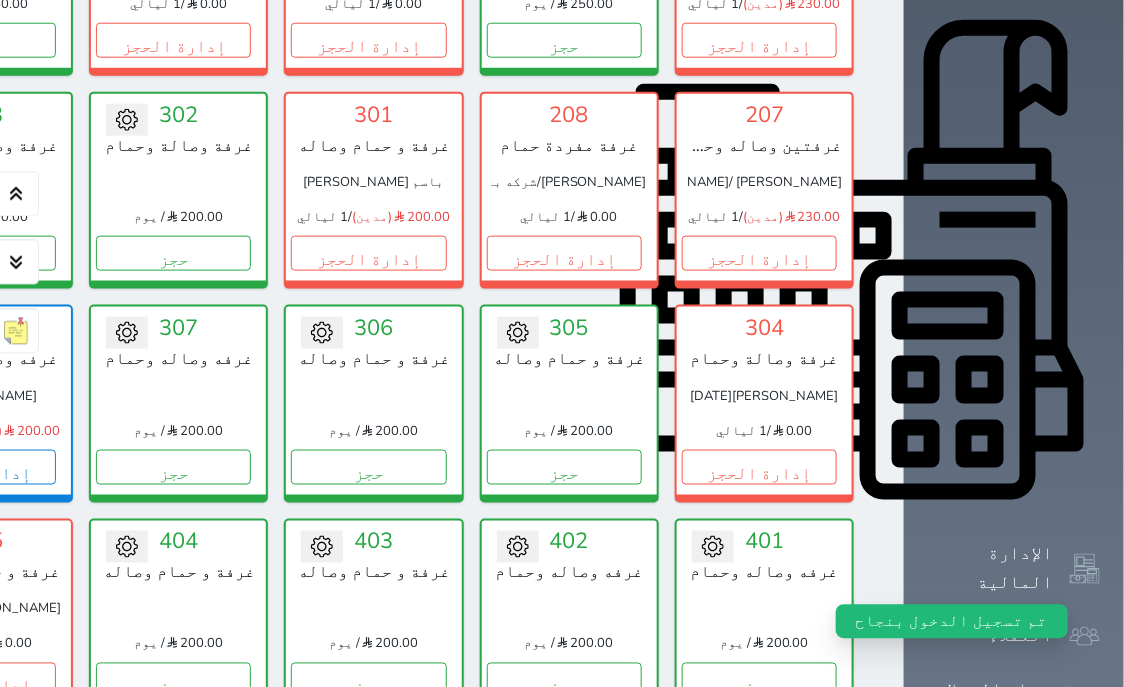 scroll, scrollTop: 714, scrollLeft: 0, axis: vertical 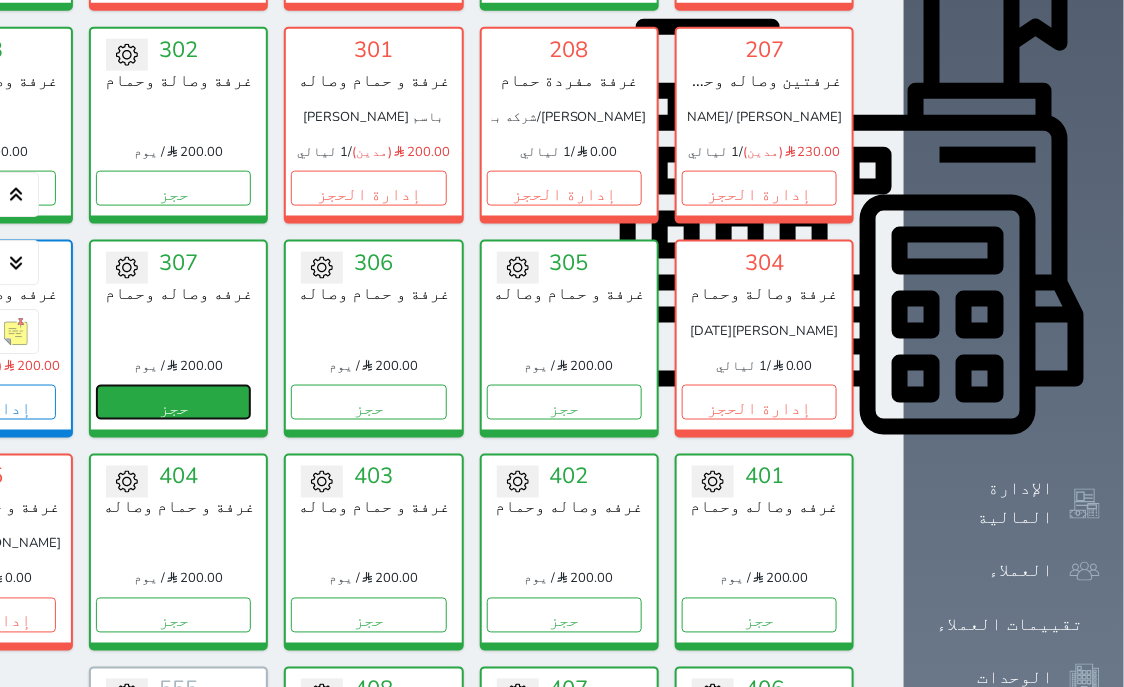 click on "حجز" at bounding box center [173, 402] 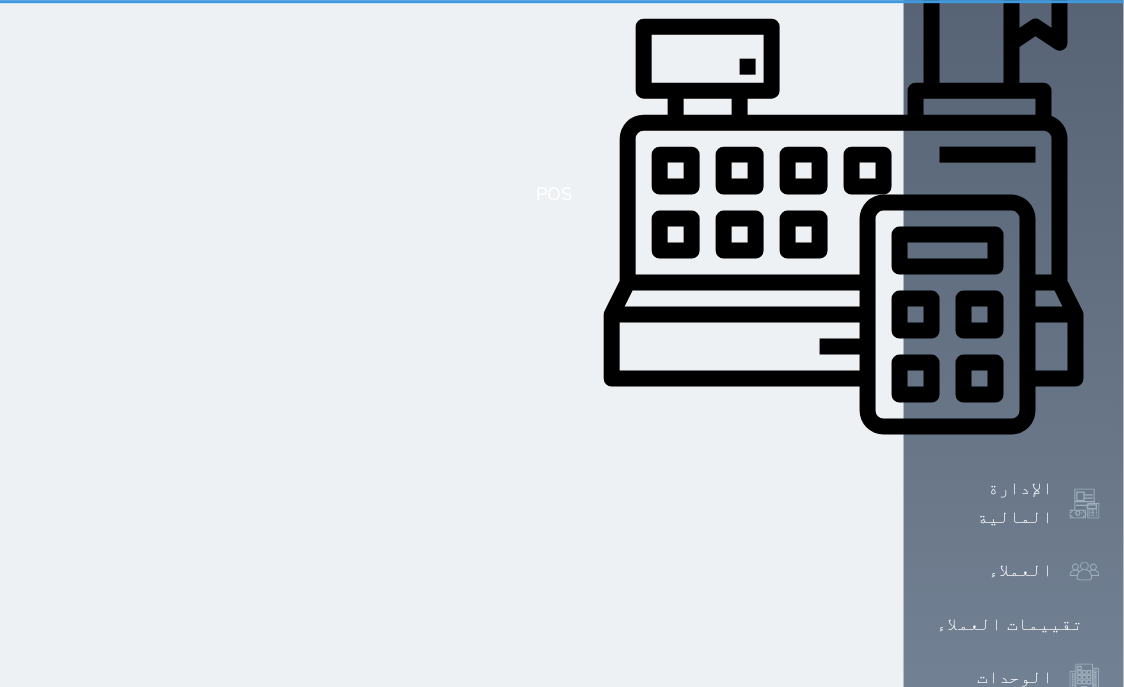 scroll, scrollTop: 0, scrollLeft: 0, axis: both 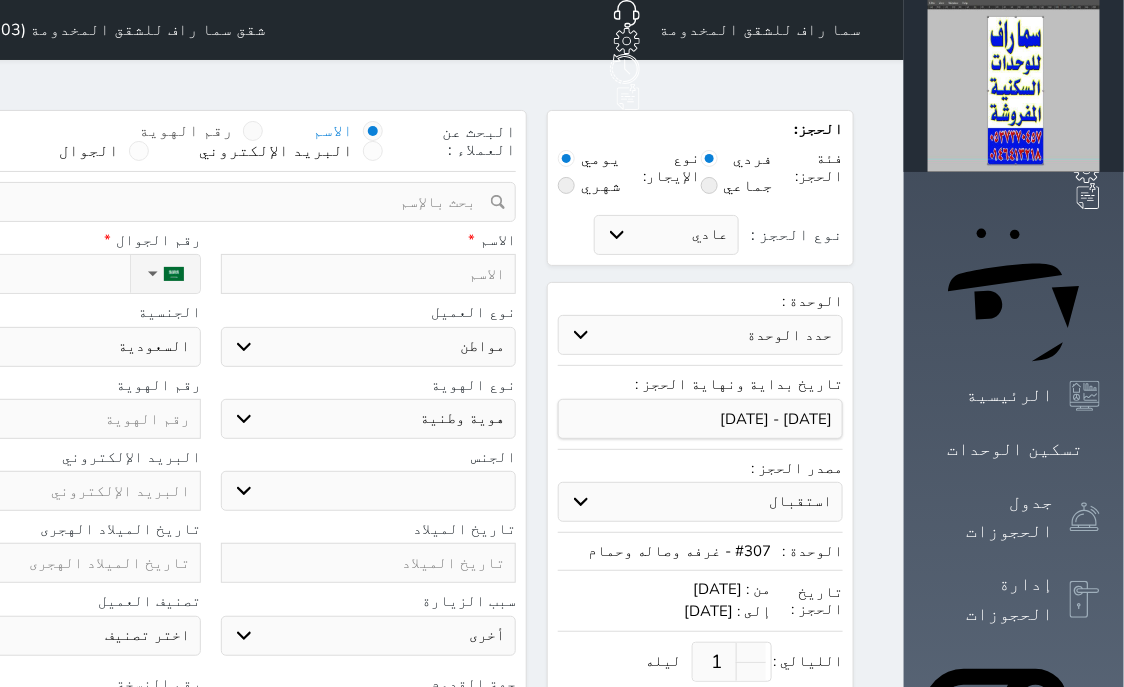 click at bounding box center (253, 131) 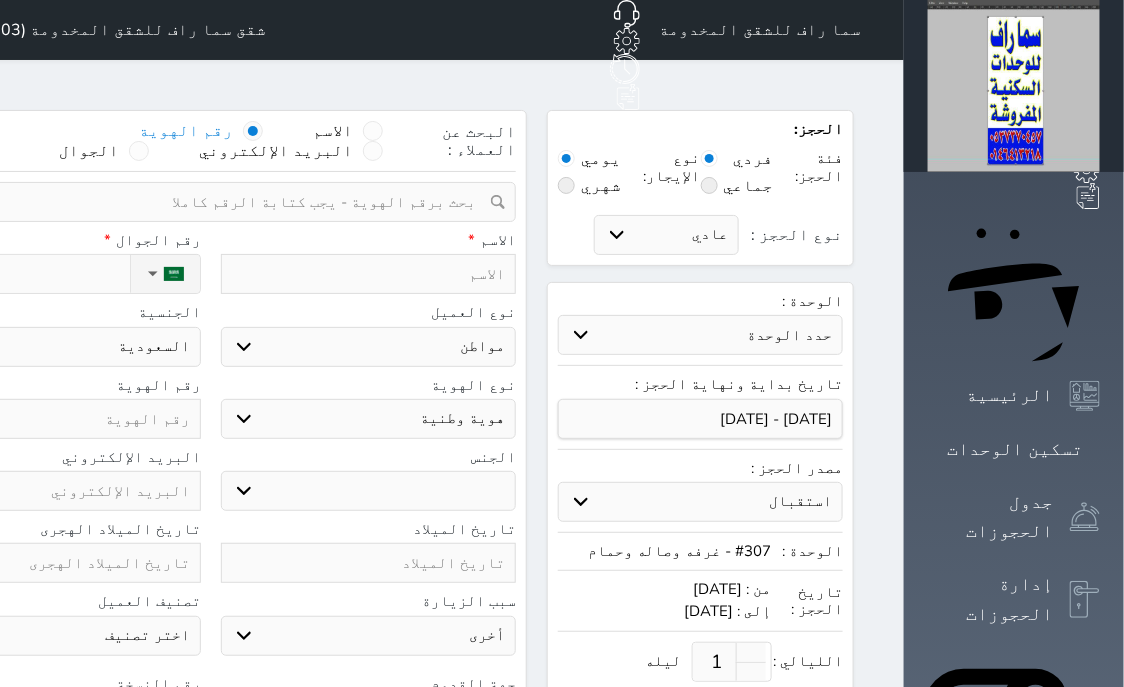 click at bounding box center [203, 202] 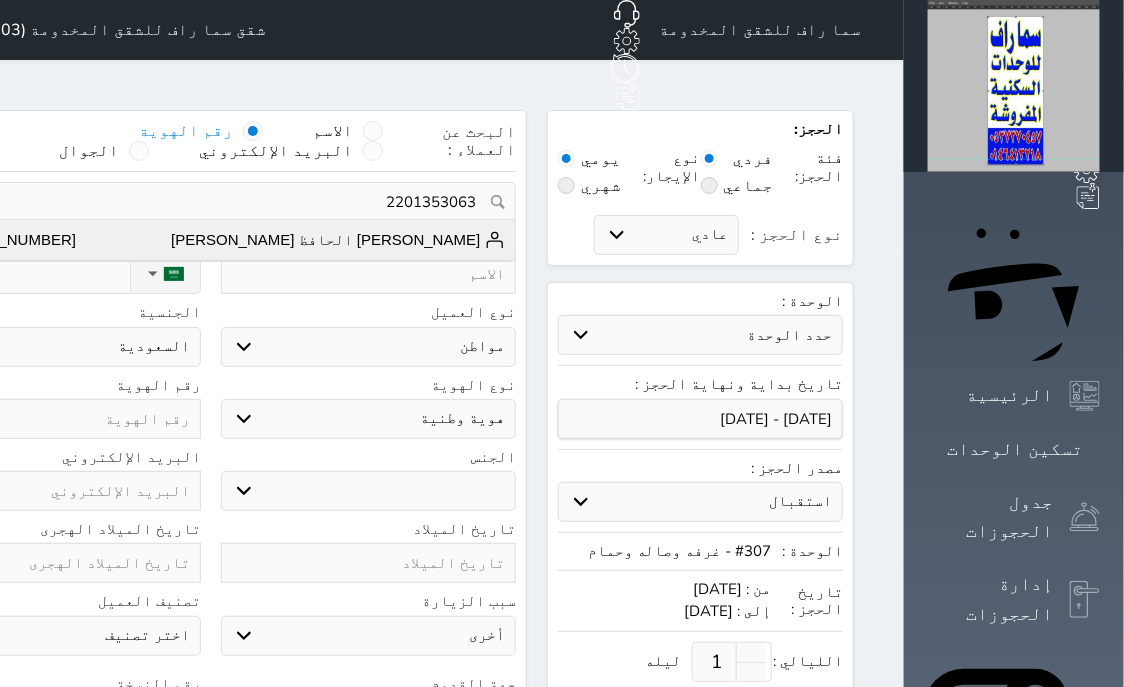 click on "[PERSON_NAME] الحافظ [PERSON_NAME]" at bounding box center [338, 240] 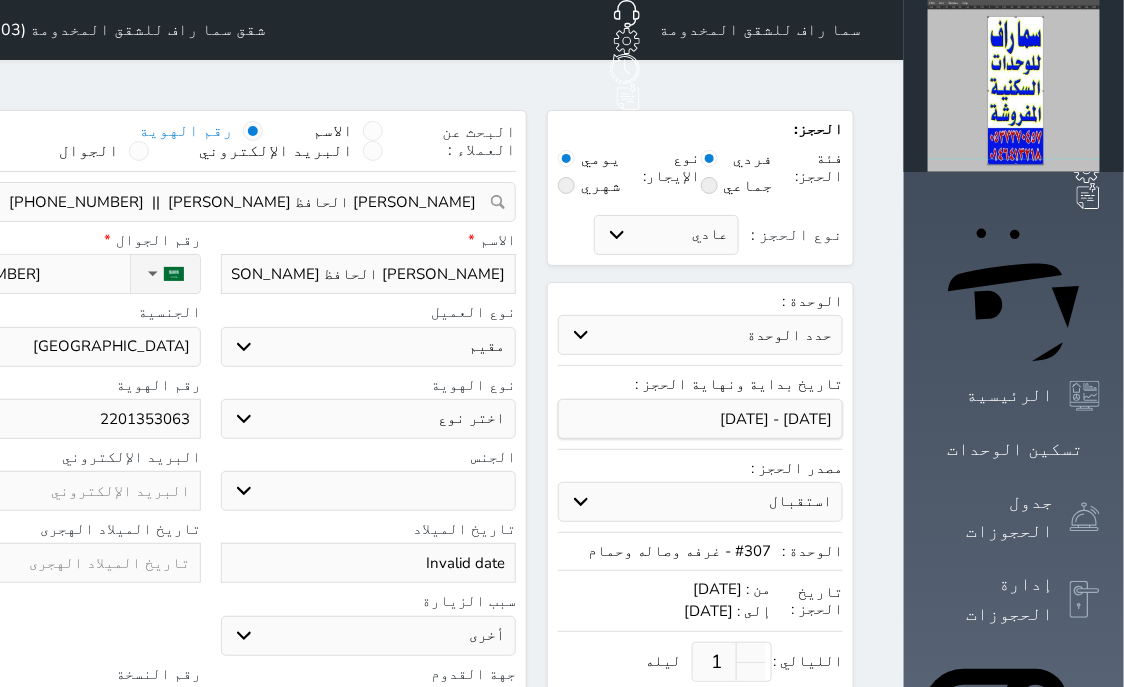click on "مقيم" at bounding box center [0, 0] 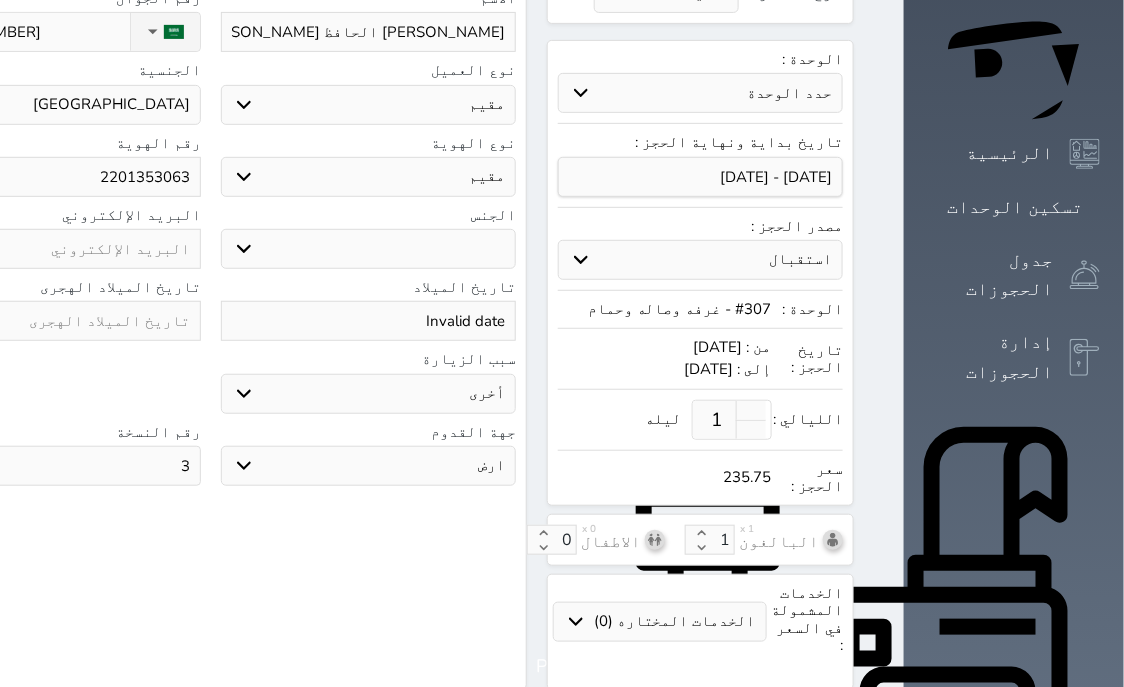 scroll, scrollTop: 254, scrollLeft: 0, axis: vertical 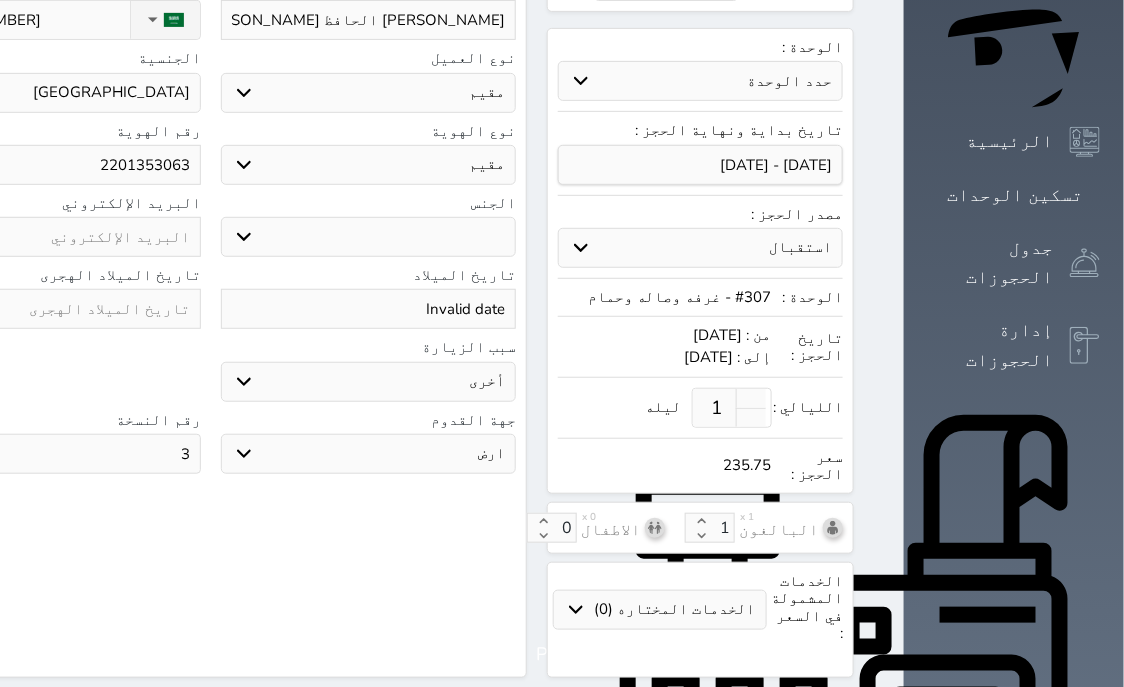 drag, startPoint x: 299, startPoint y: 409, endPoint x: 389, endPoint y: 399, distance: 90.55385 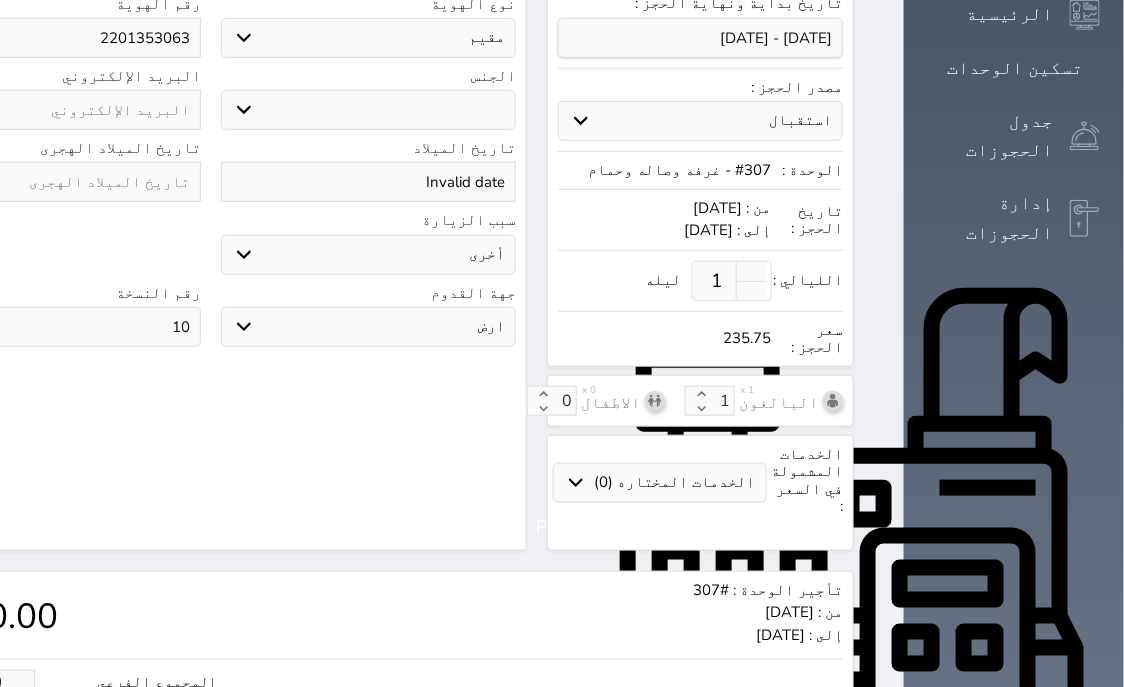 scroll, scrollTop: 621, scrollLeft: 0, axis: vertical 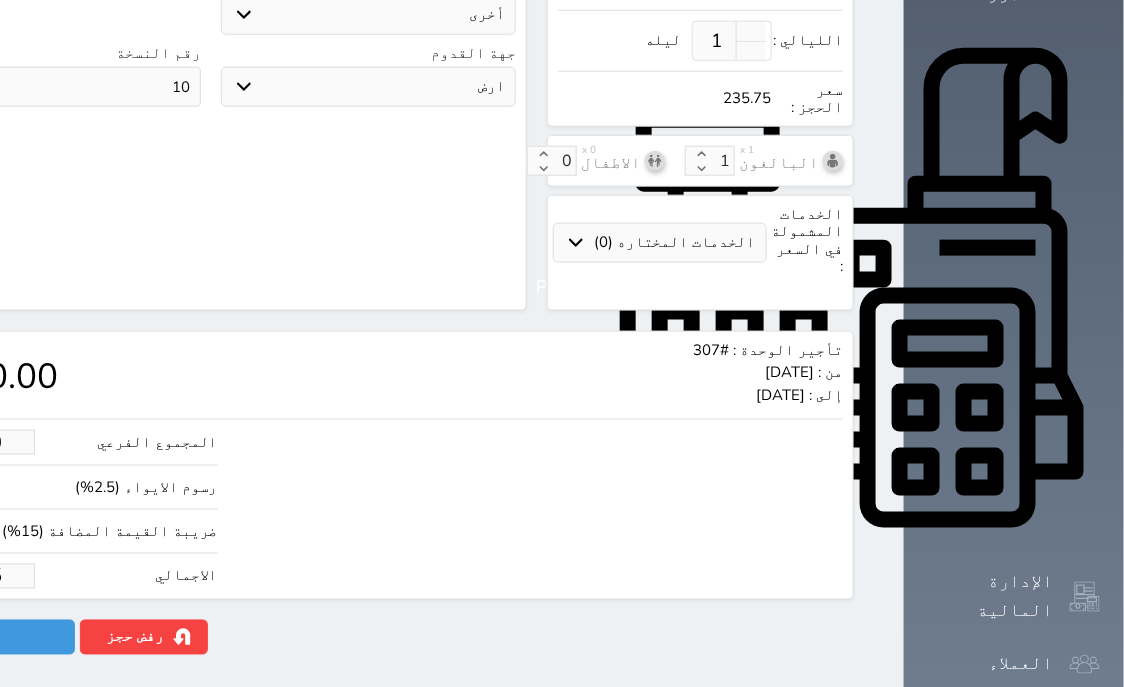 drag, startPoint x: 38, startPoint y: 544, endPoint x: 174, endPoint y: 533, distance: 136.44412 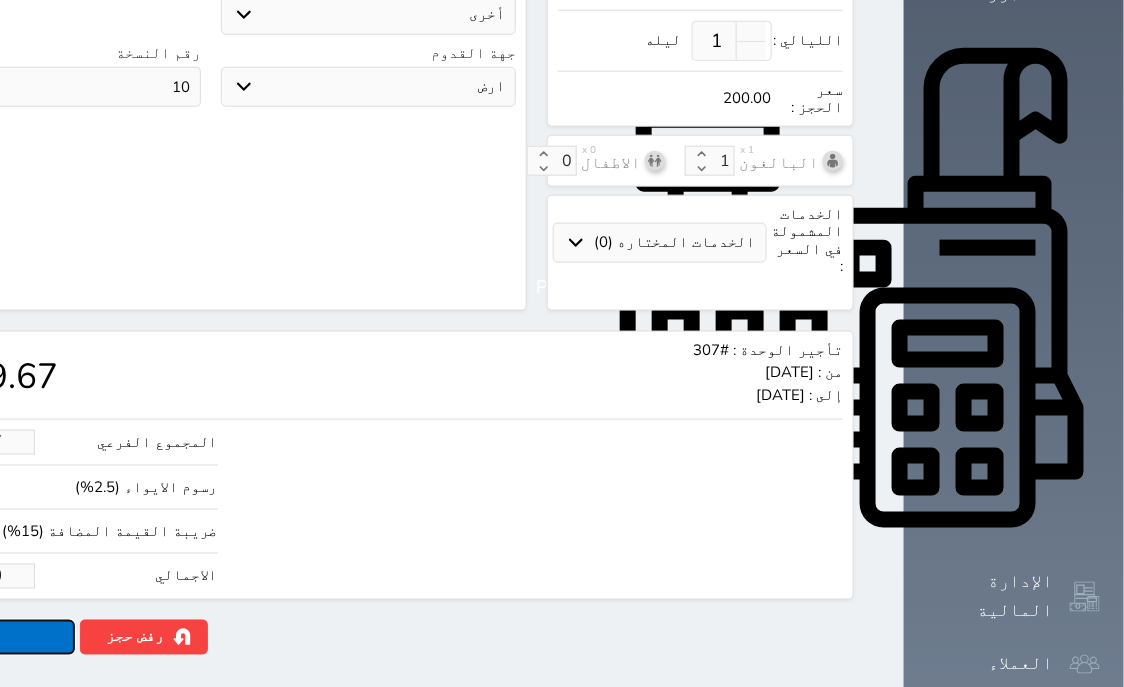 click on "حجز" at bounding box center (-13, 637) 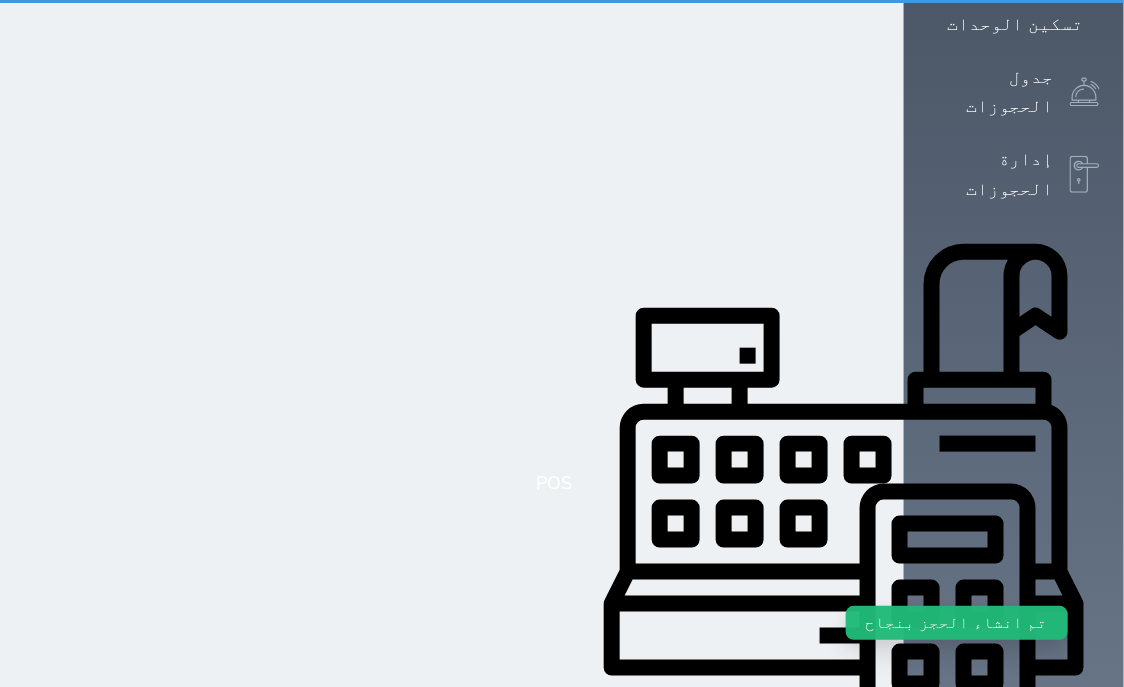 scroll, scrollTop: 0, scrollLeft: 0, axis: both 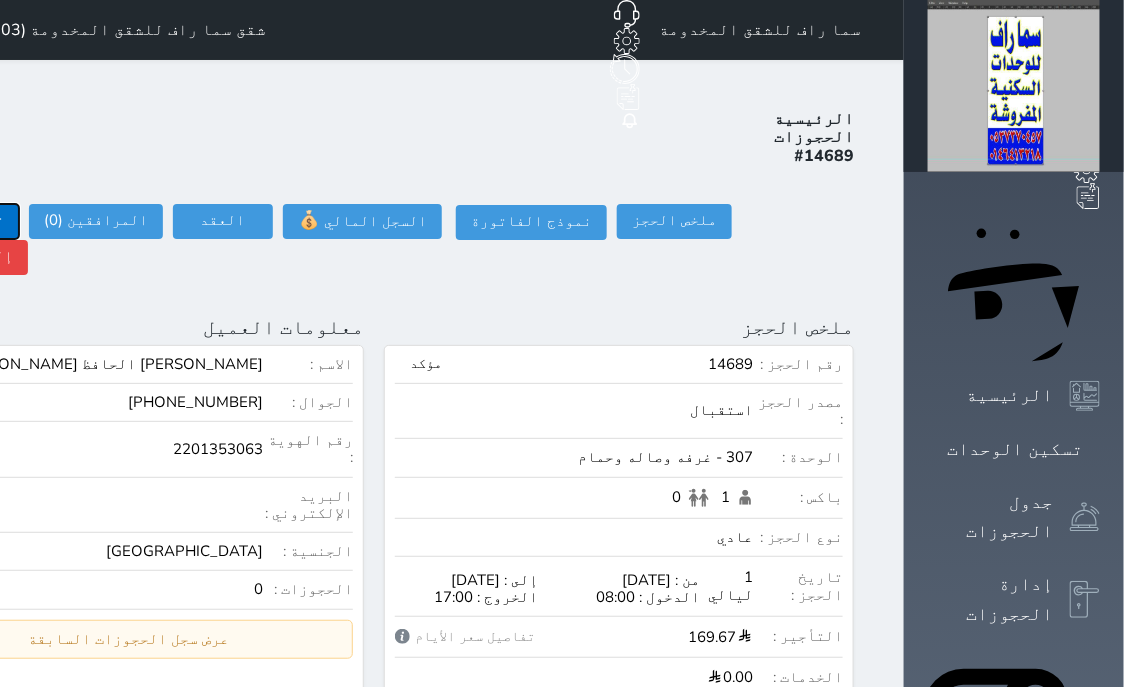 click on "تسجيل دخول" at bounding box center (-39, 221) 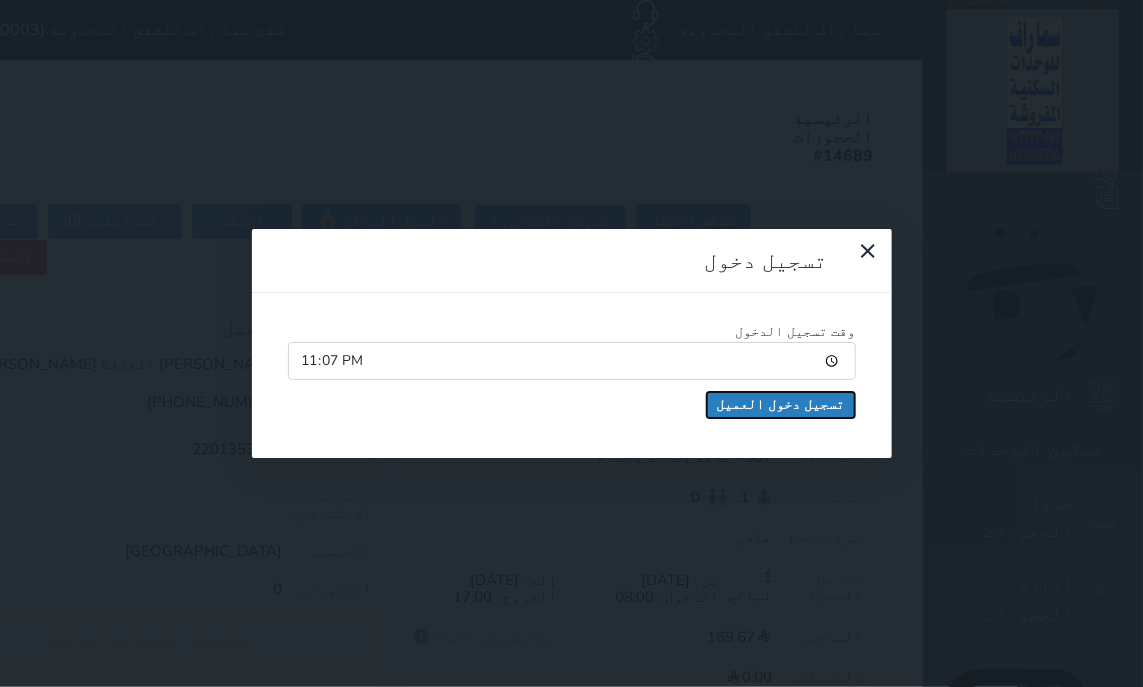 click on "تسجيل دخول العميل" at bounding box center [781, 405] 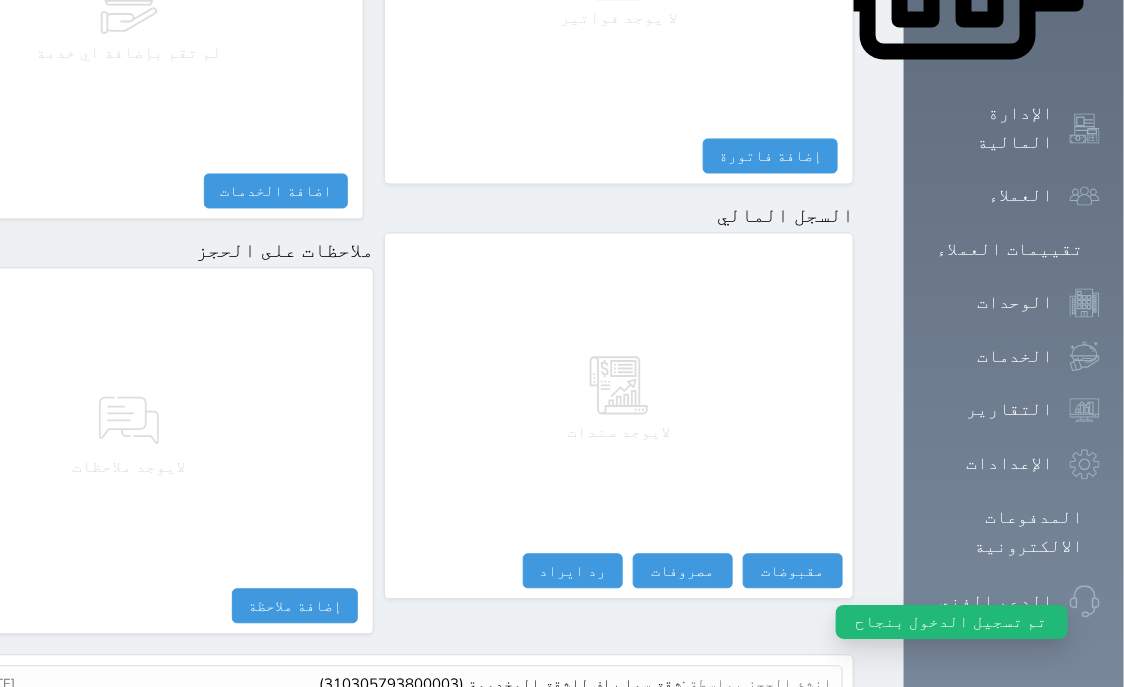 scroll, scrollTop: 1095, scrollLeft: 0, axis: vertical 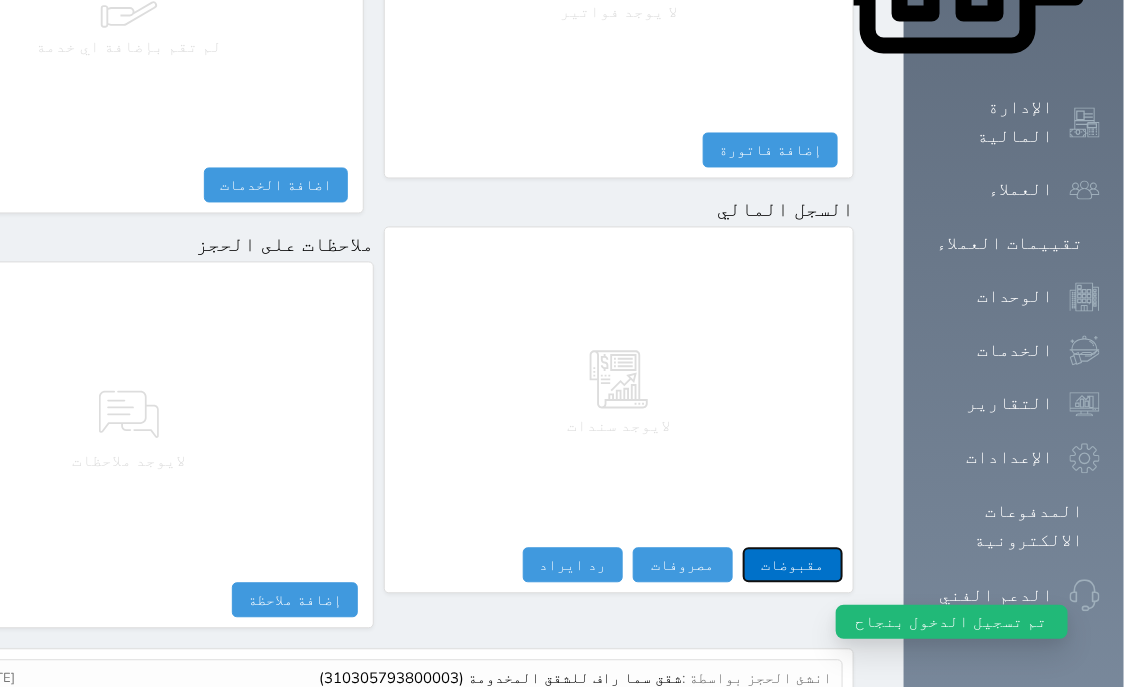click on "مقبوضات" at bounding box center [793, 565] 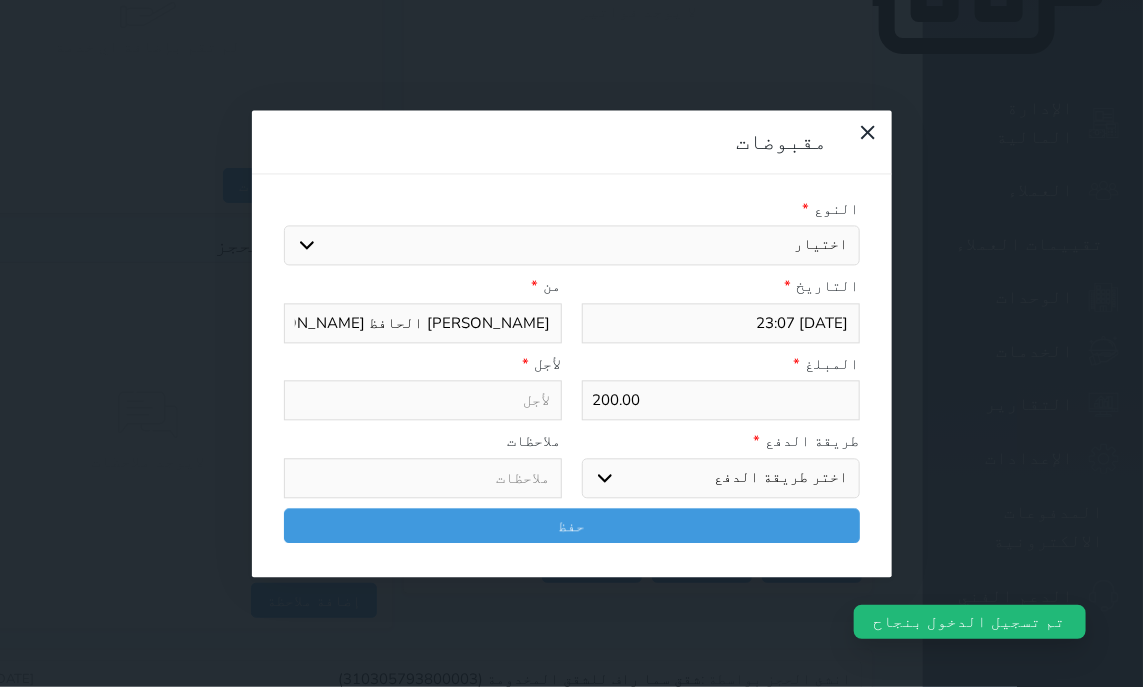 click on "اختيار   مقبوضات عامة قيمة إيجار فواتير تامين عربون لا ينطبق آخر مغسلة واي فاي - الإنترنت مواقف السيارات طعام الأغذية والمشروبات مشروبات المشروبات الباردة المشروبات الساخنة الإفطار غداء عشاء مخبز و كعك حمام سباحة الصالة الرياضية سبا و خدمات الجمال اختيار وإسقاط (خدمات النقل) ميني بار كابل - تلفزيون سرير إضافي تصفيف الشعر التسوق خدمات الجولات السياحية المنظمة خدمات الدليل السياحي" at bounding box center [572, 246] 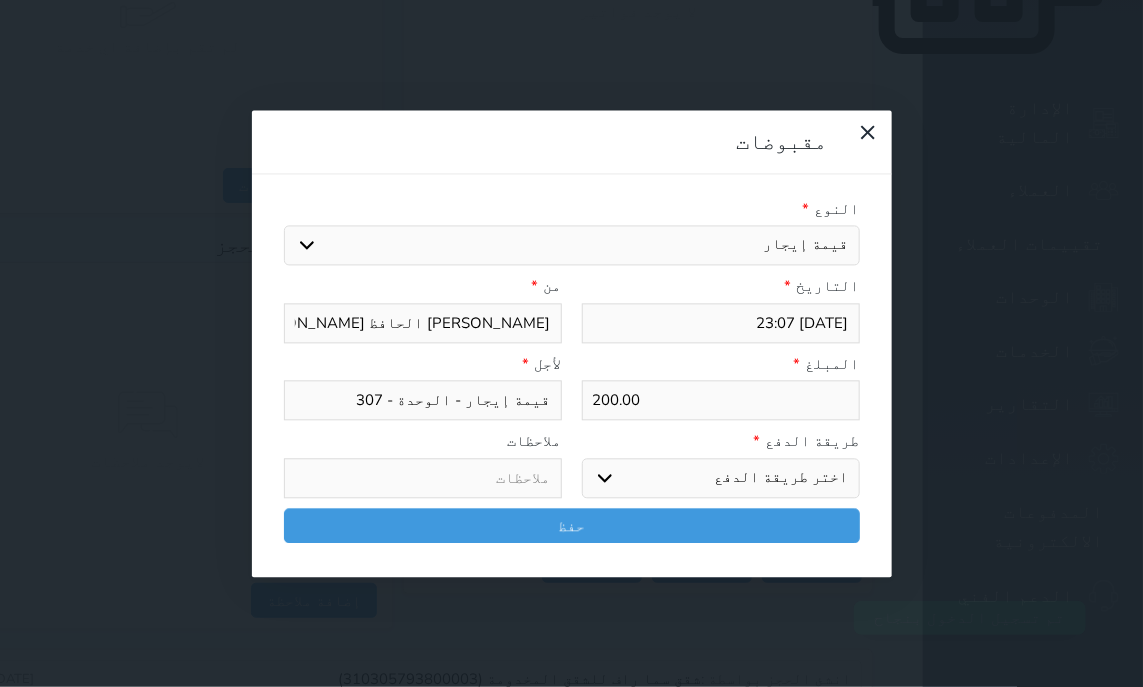 click on "اختر طريقة الدفع   دفع نقدى   تحويل بنكى   مدى   بطاقة ائتمان   آجل" at bounding box center [721, 478] 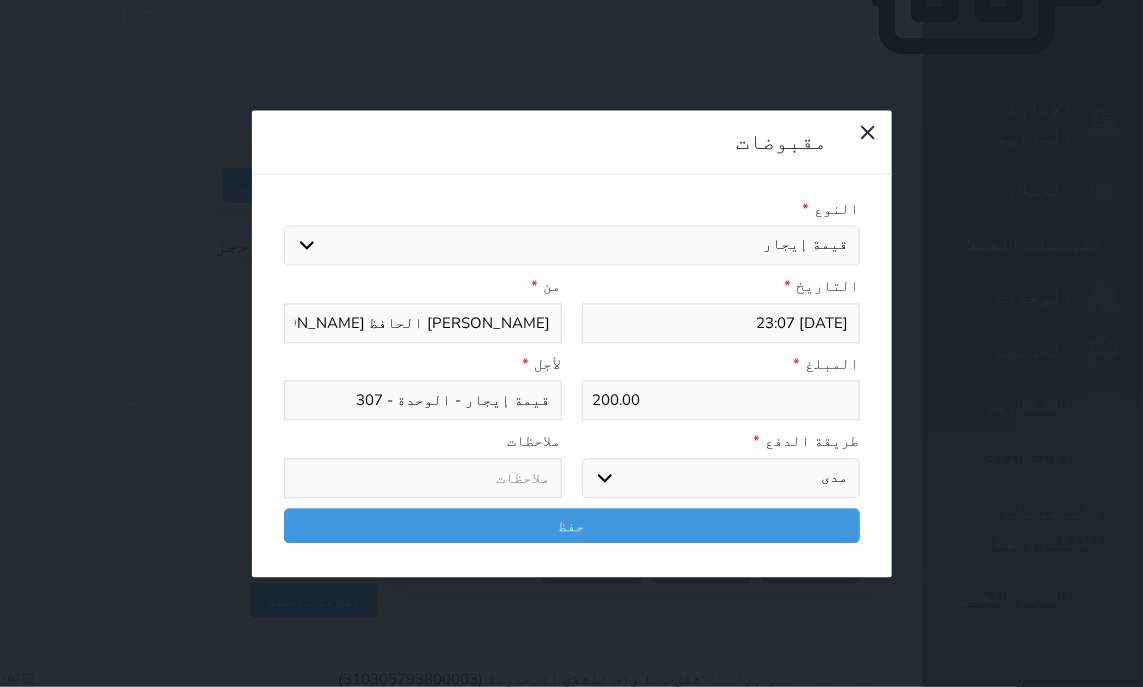 click on "مدى" at bounding box center (0, 0) 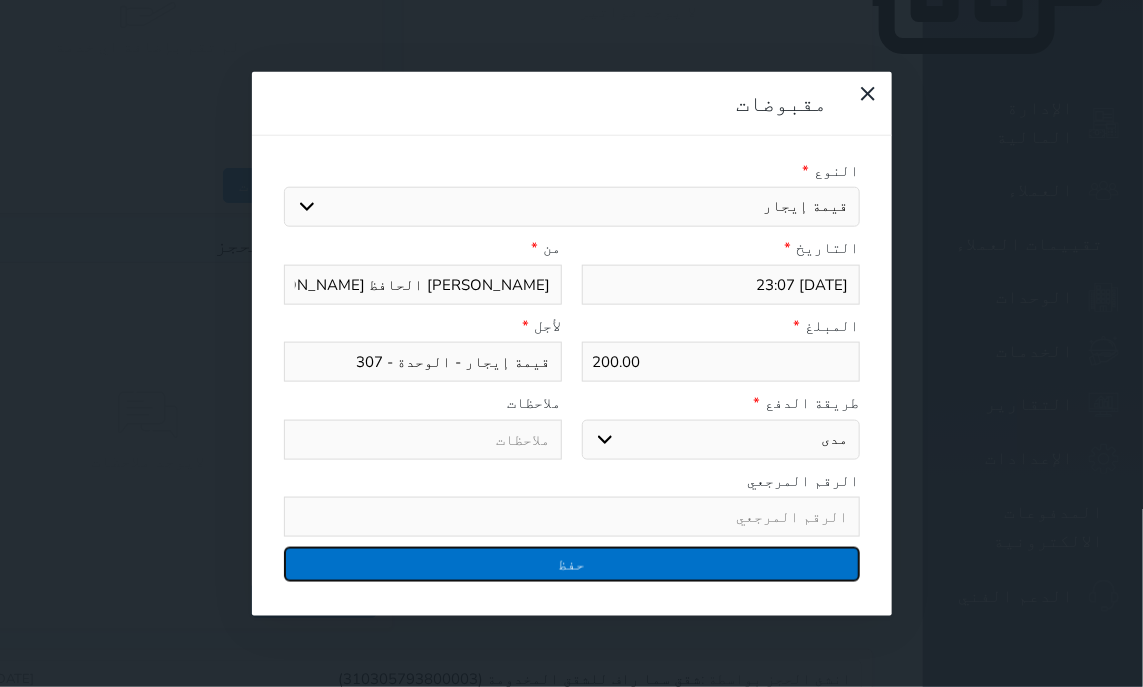 click on "حفظ" at bounding box center [572, 564] 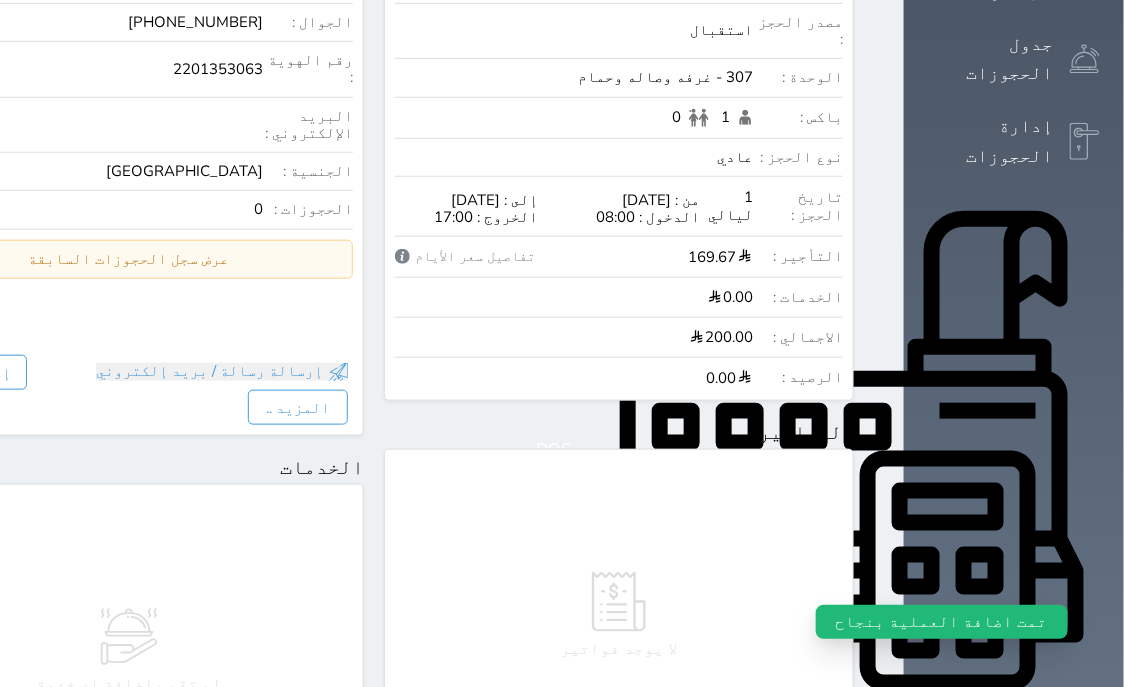 scroll, scrollTop: 0, scrollLeft: 0, axis: both 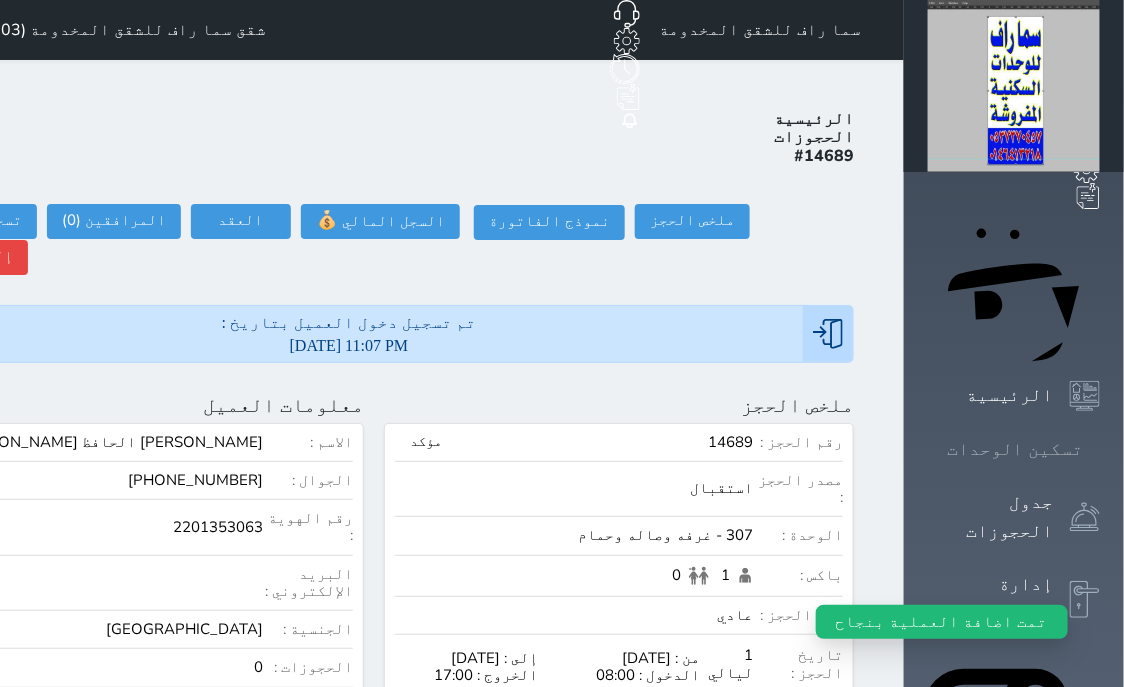click 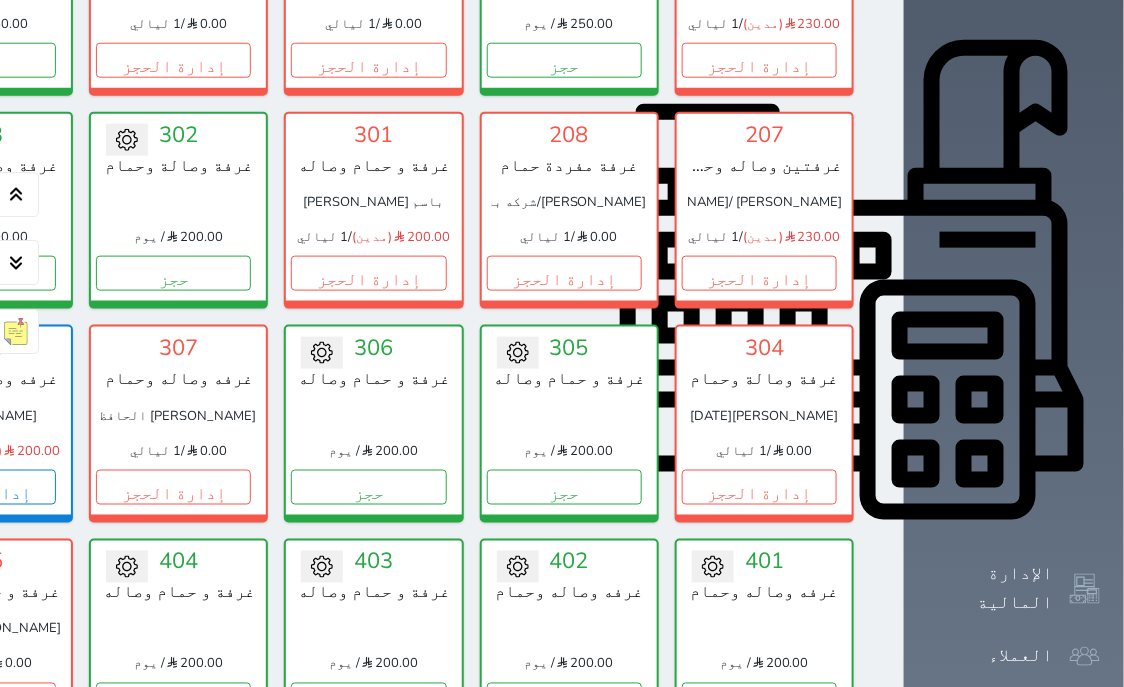 scroll, scrollTop: 587, scrollLeft: 0, axis: vertical 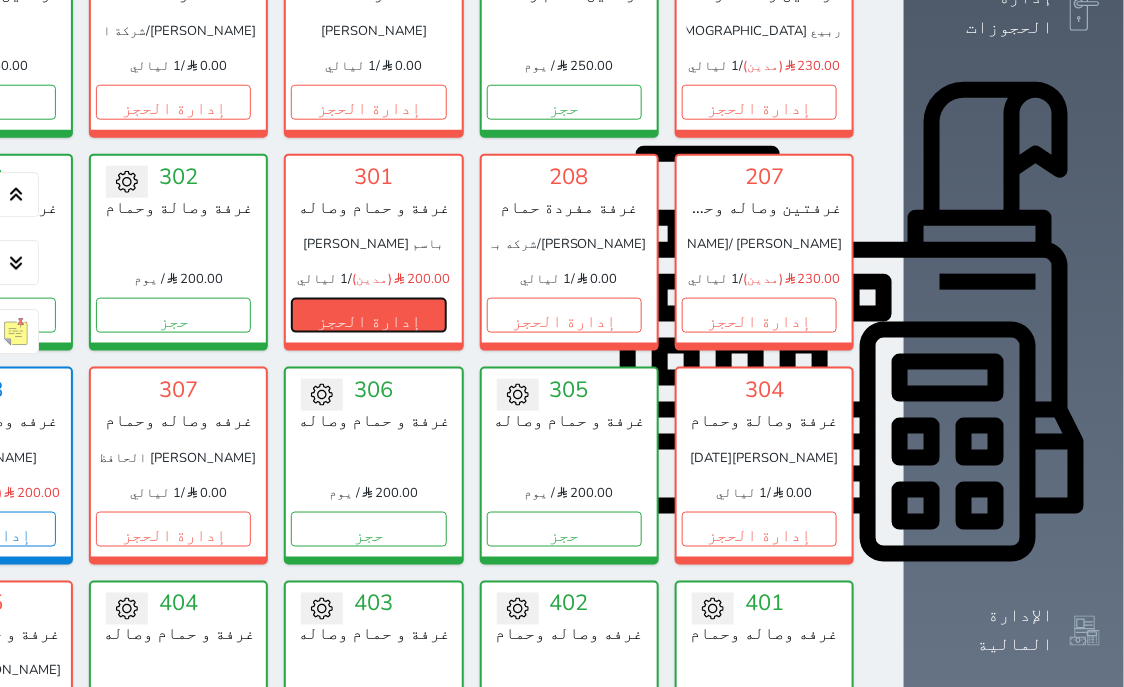 click on "إدارة الحجز" at bounding box center [368, 315] 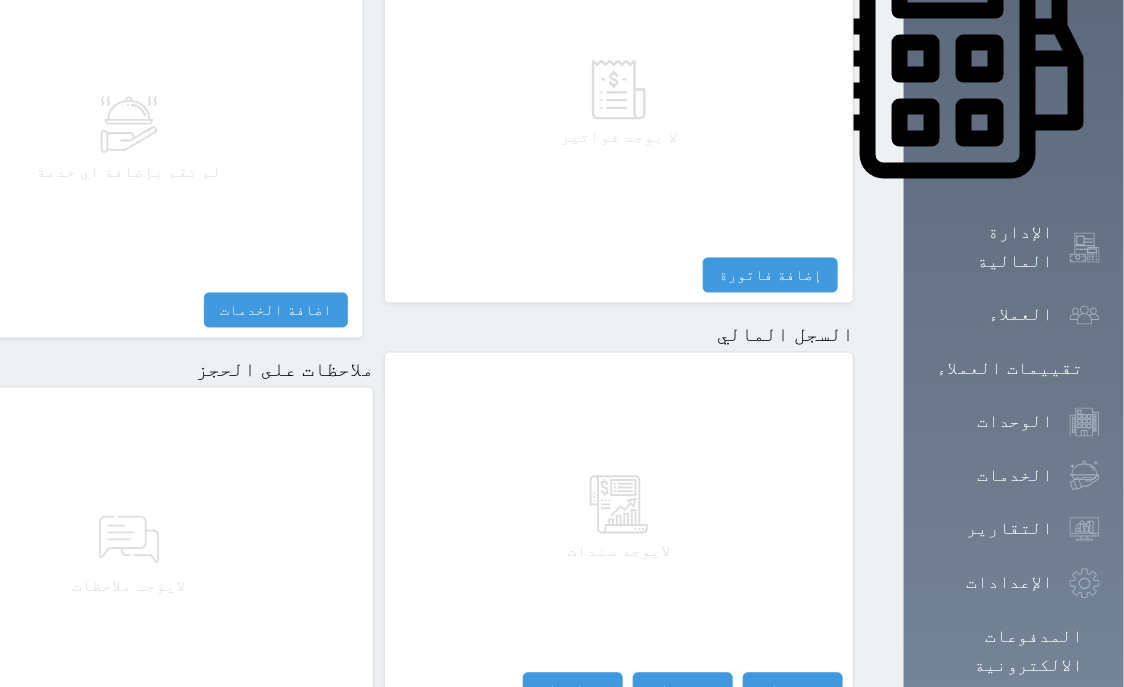 scroll, scrollTop: 1095, scrollLeft: 0, axis: vertical 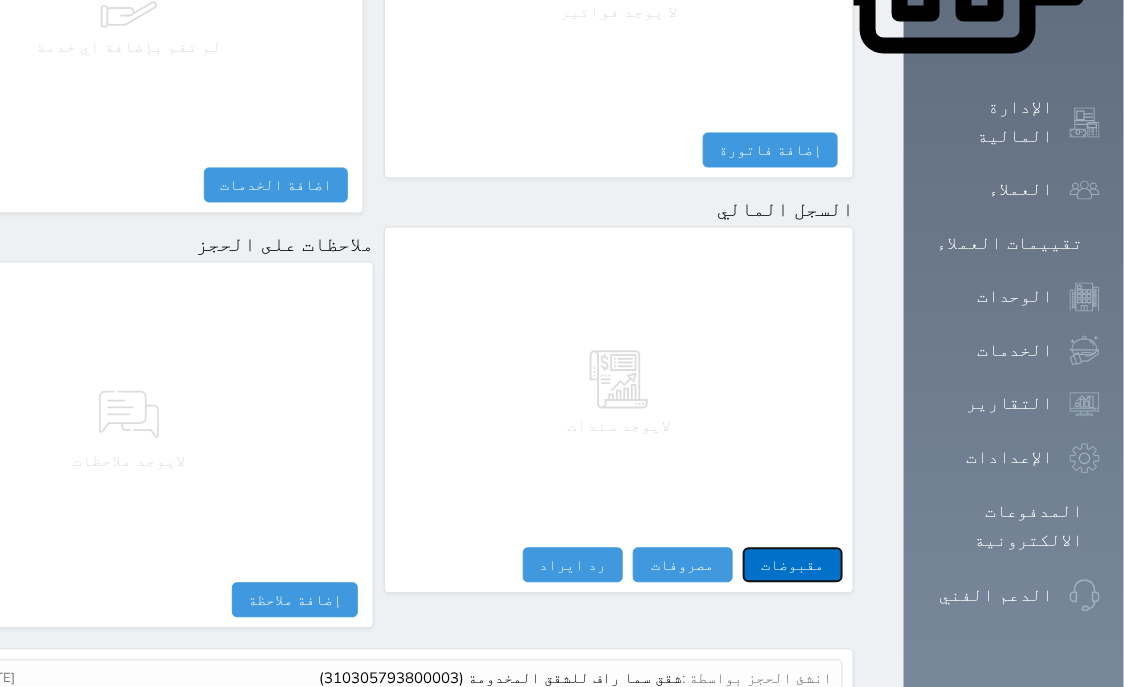 click on "مقبوضات" at bounding box center (793, 565) 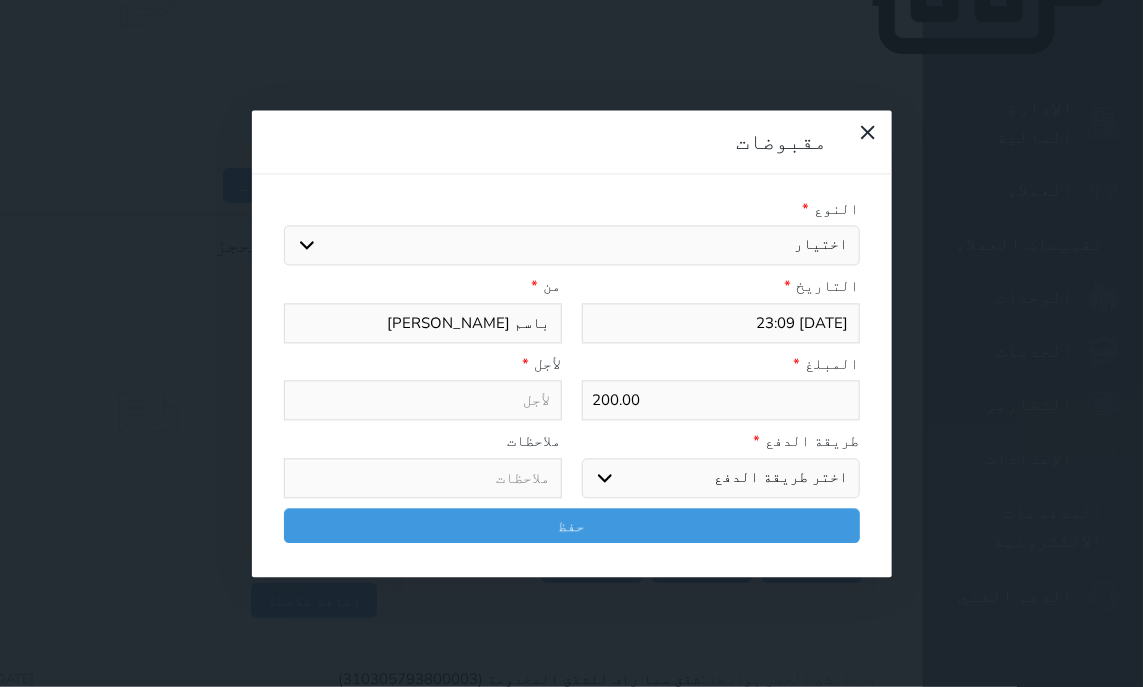 click on "اختيار   مقبوضات عامة قيمة إيجار فواتير تامين عربون لا ينطبق آخر مغسلة واي فاي - الإنترنت مواقف السيارات طعام الأغذية والمشروبات مشروبات المشروبات الباردة المشروبات الساخنة الإفطار غداء عشاء مخبز و كعك حمام سباحة الصالة الرياضية سبا و خدمات الجمال اختيار وإسقاط (خدمات النقل) ميني بار كابل - تلفزيون سرير إضافي تصفيف الشعر التسوق خدمات الجولات السياحية المنظمة خدمات الدليل السياحي" at bounding box center (572, 246) 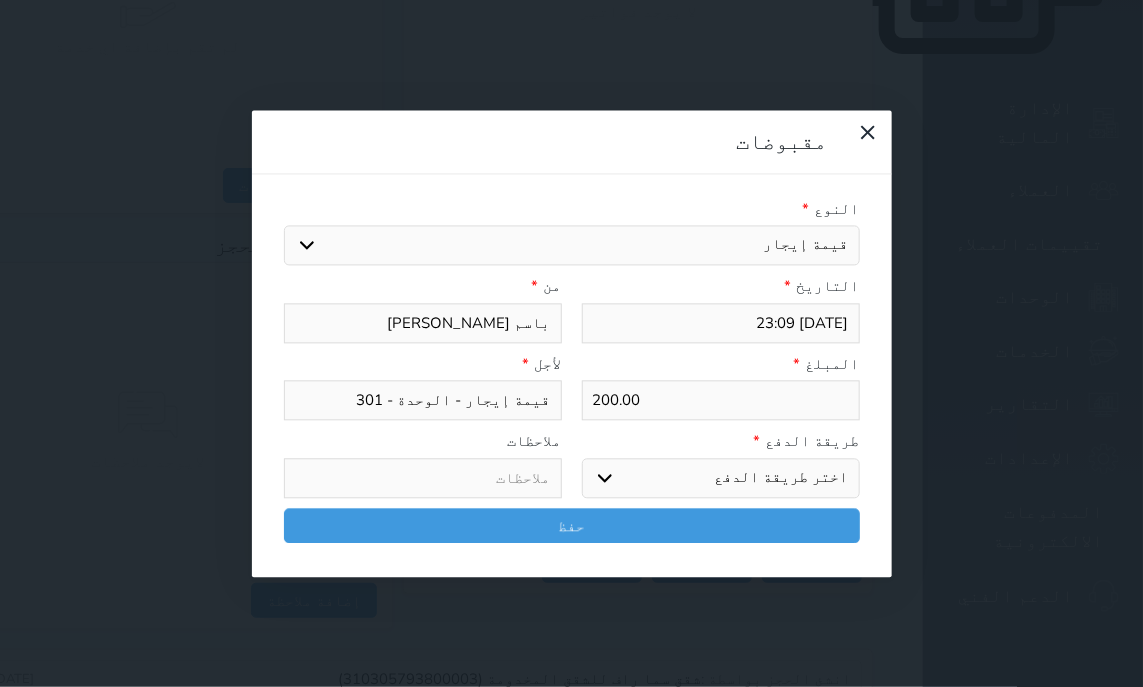 click on "اختر طريقة الدفع   دفع نقدى   تحويل بنكى   مدى   بطاقة ائتمان   آجل" at bounding box center [721, 478] 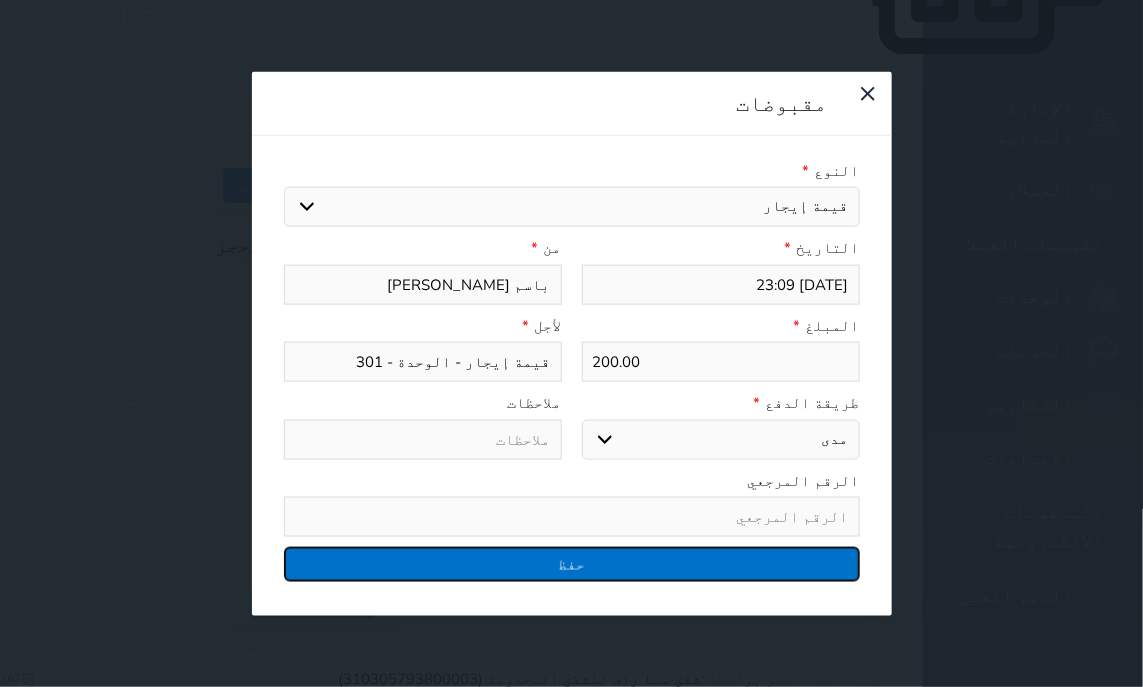 click on "حفظ" at bounding box center (572, 564) 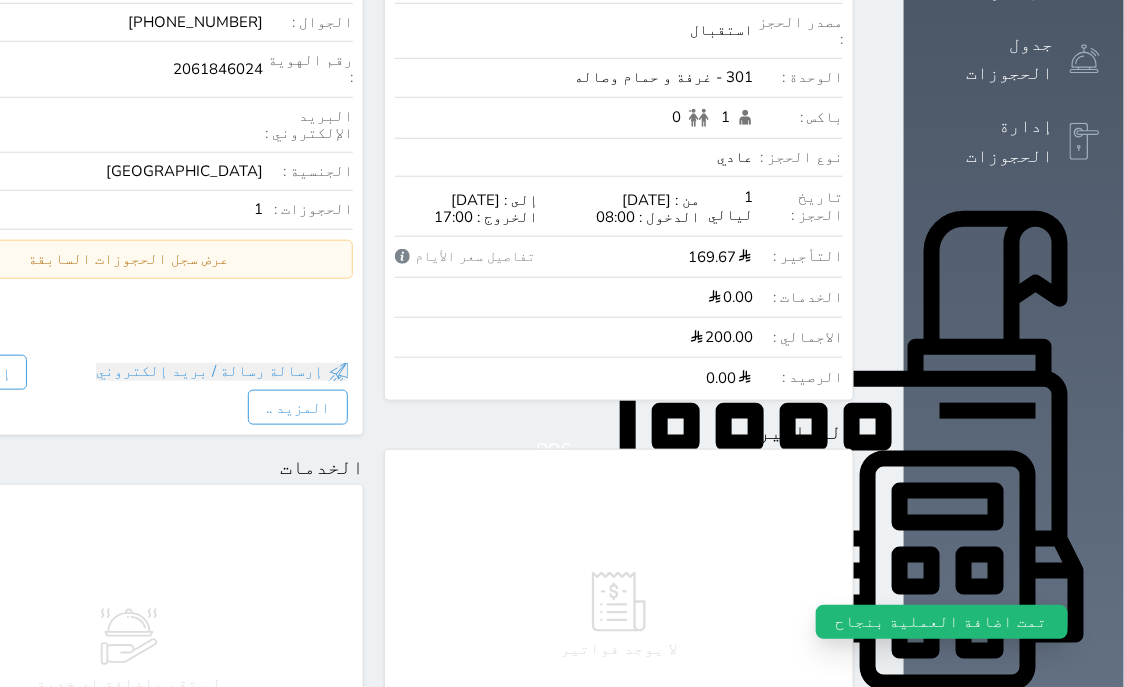 scroll, scrollTop: 0, scrollLeft: 0, axis: both 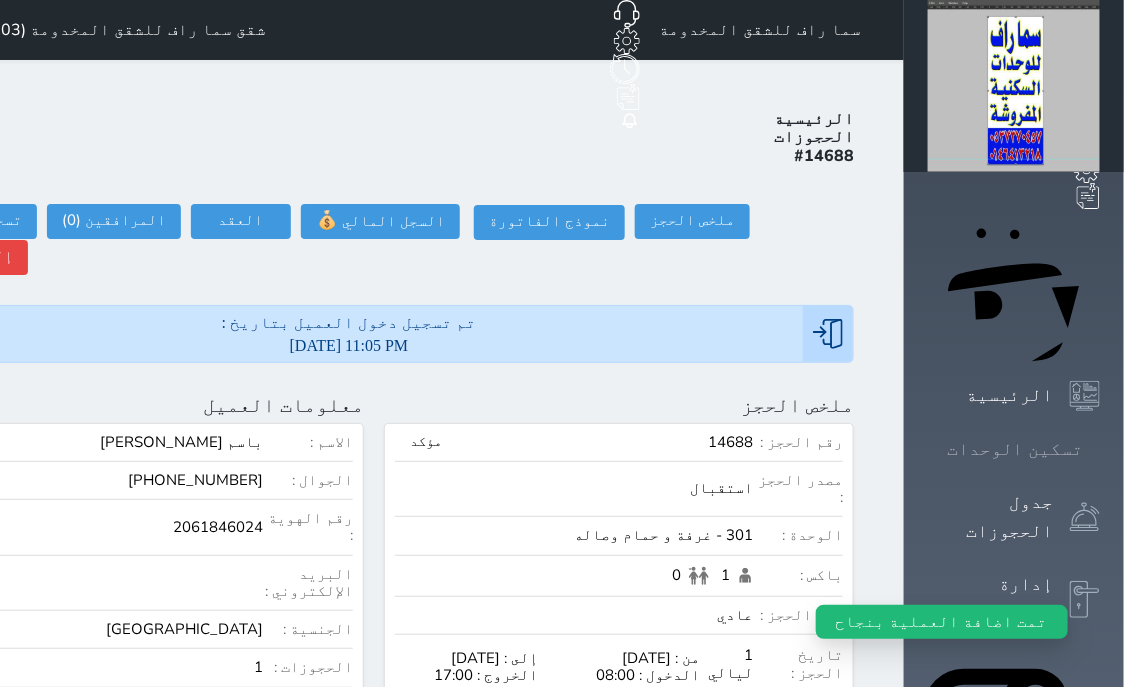 click 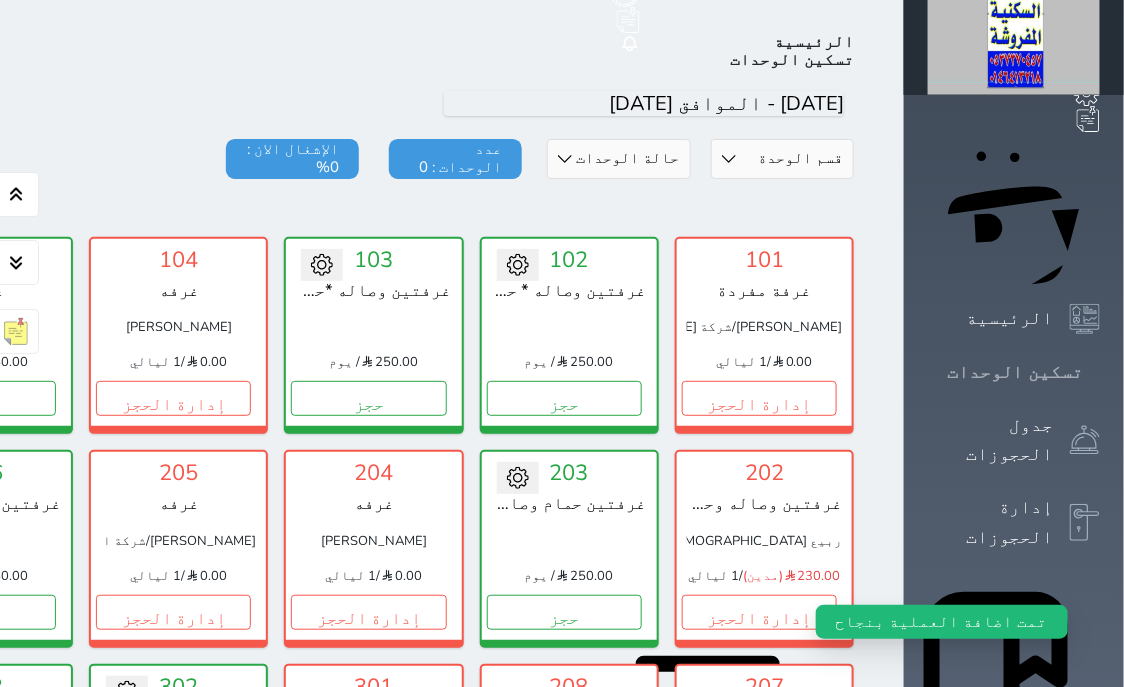 scroll, scrollTop: 78, scrollLeft: 0, axis: vertical 